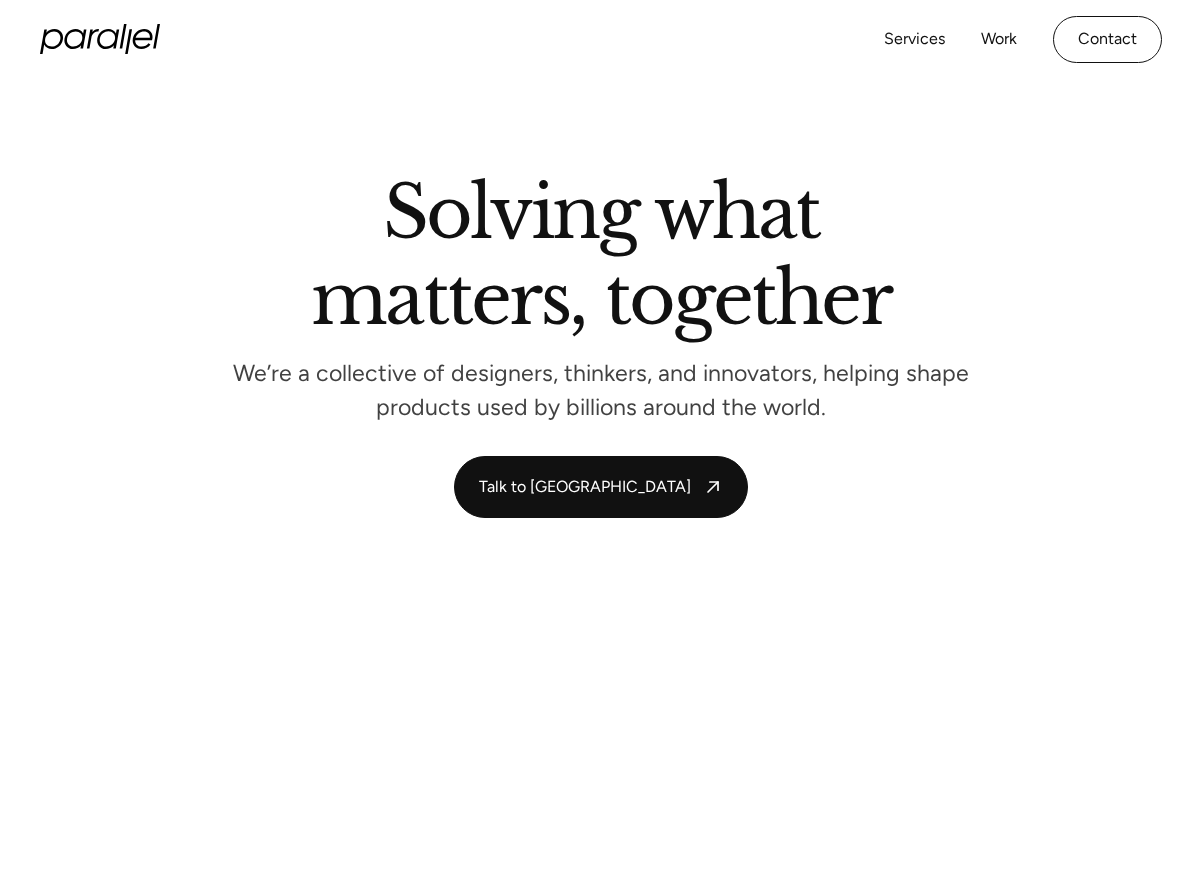 scroll, scrollTop: 0, scrollLeft: 0, axis: both 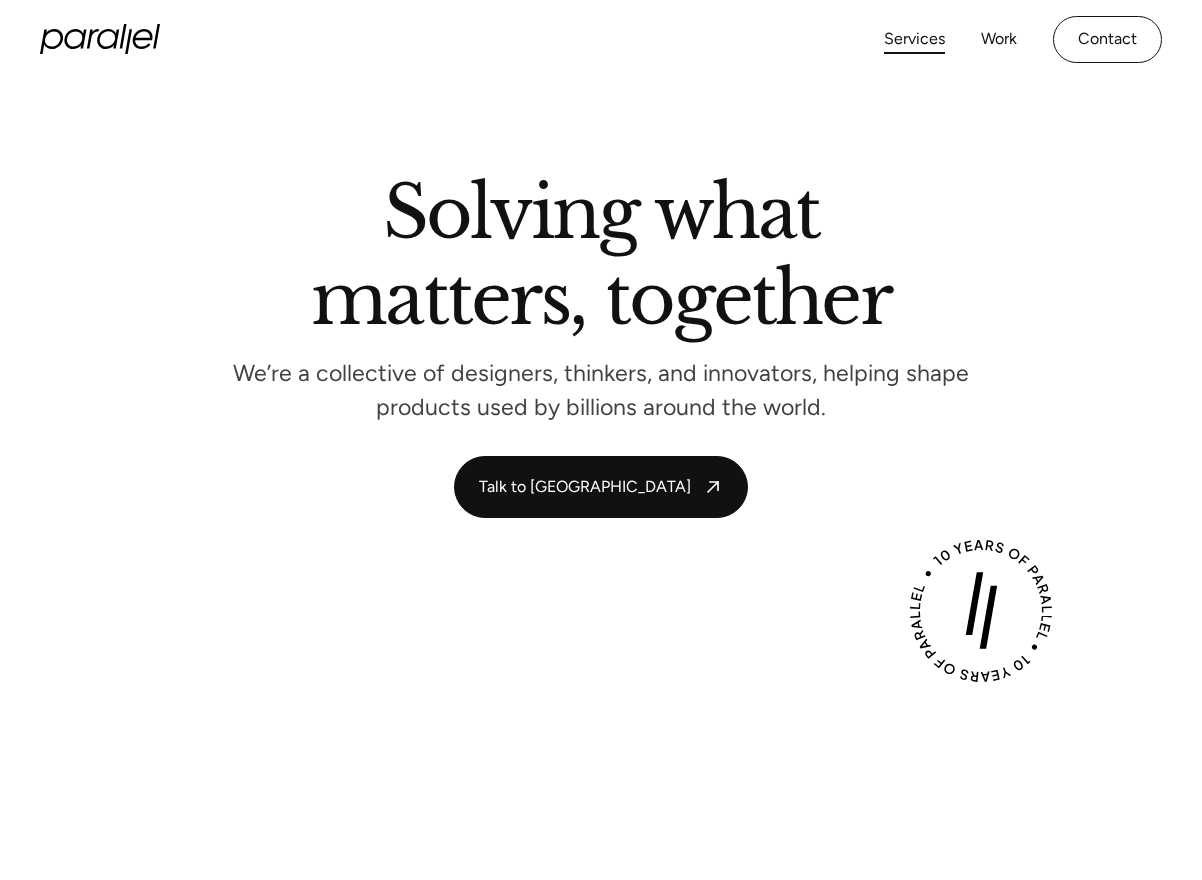 click on "Services" at bounding box center (914, 39) 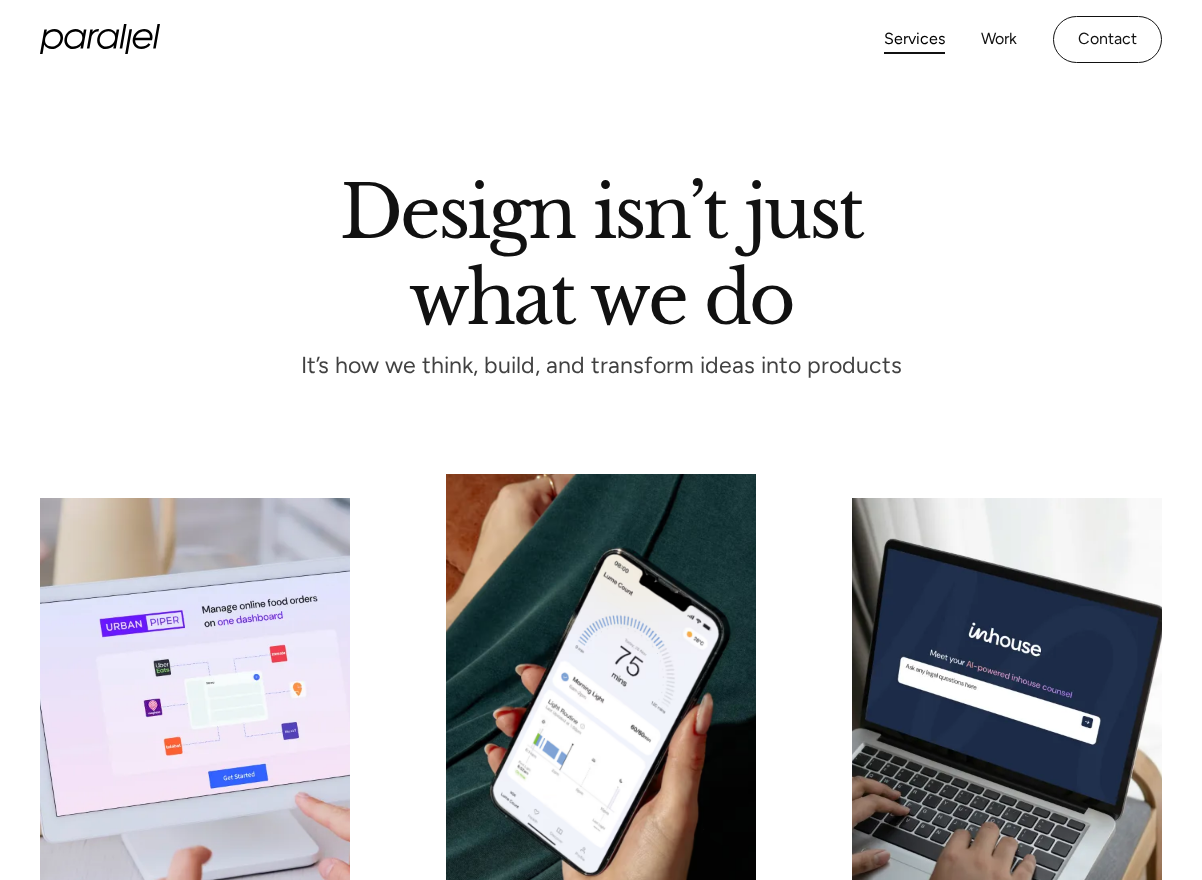 scroll, scrollTop: 0, scrollLeft: 0, axis: both 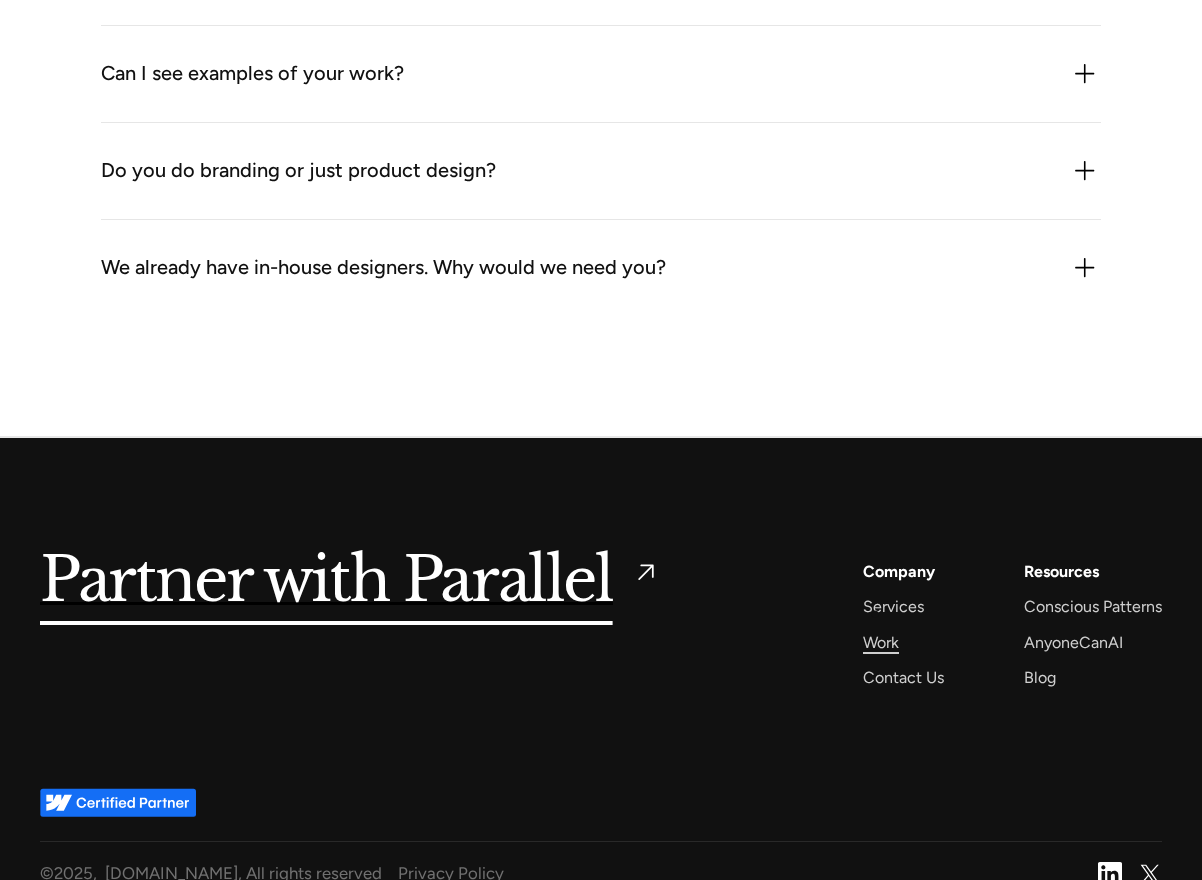 click on "Work" at bounding box center [881, 642] 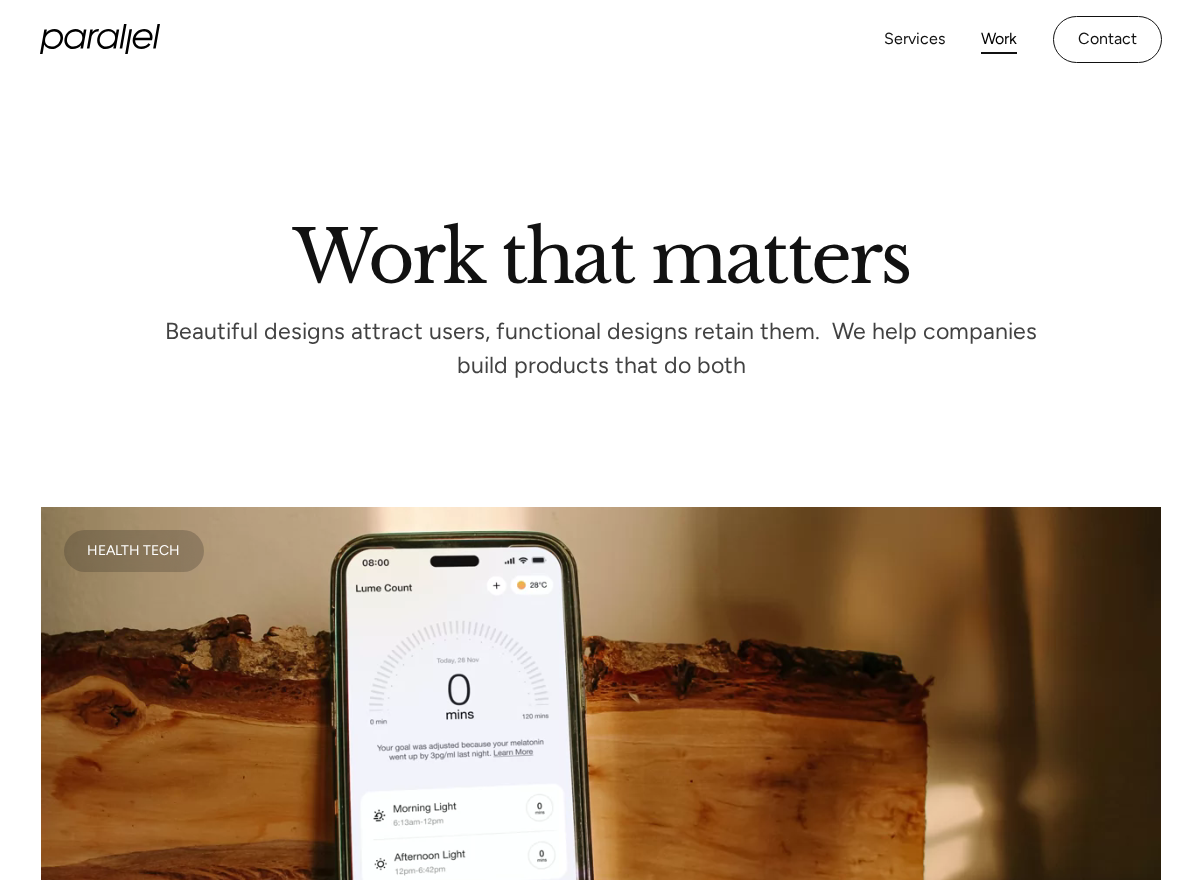 scroll, scrollTop: 0, scrollLeft: 0, axis: both 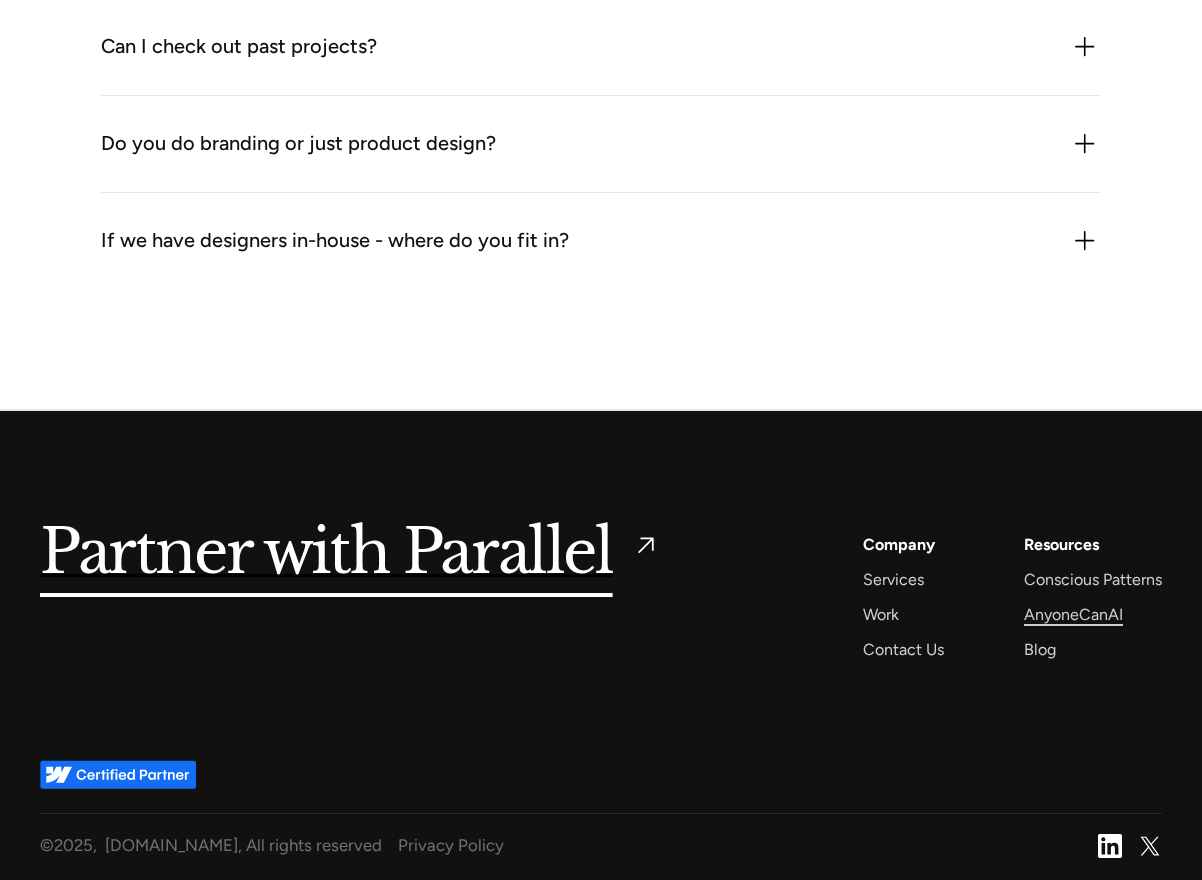 click on "AnyoneCanAI" at bounding box center (1073, 614) 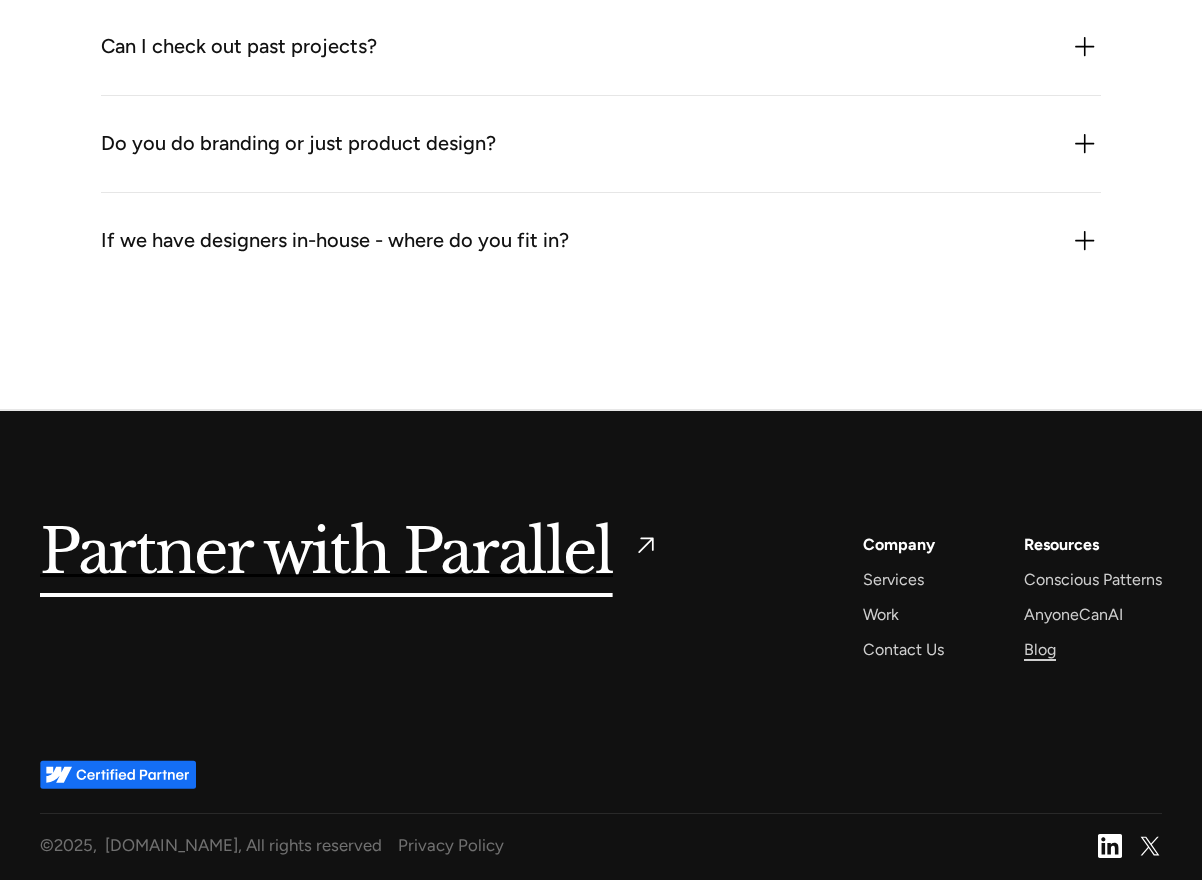 click on "Blog" at bounding box center [1040, 649] 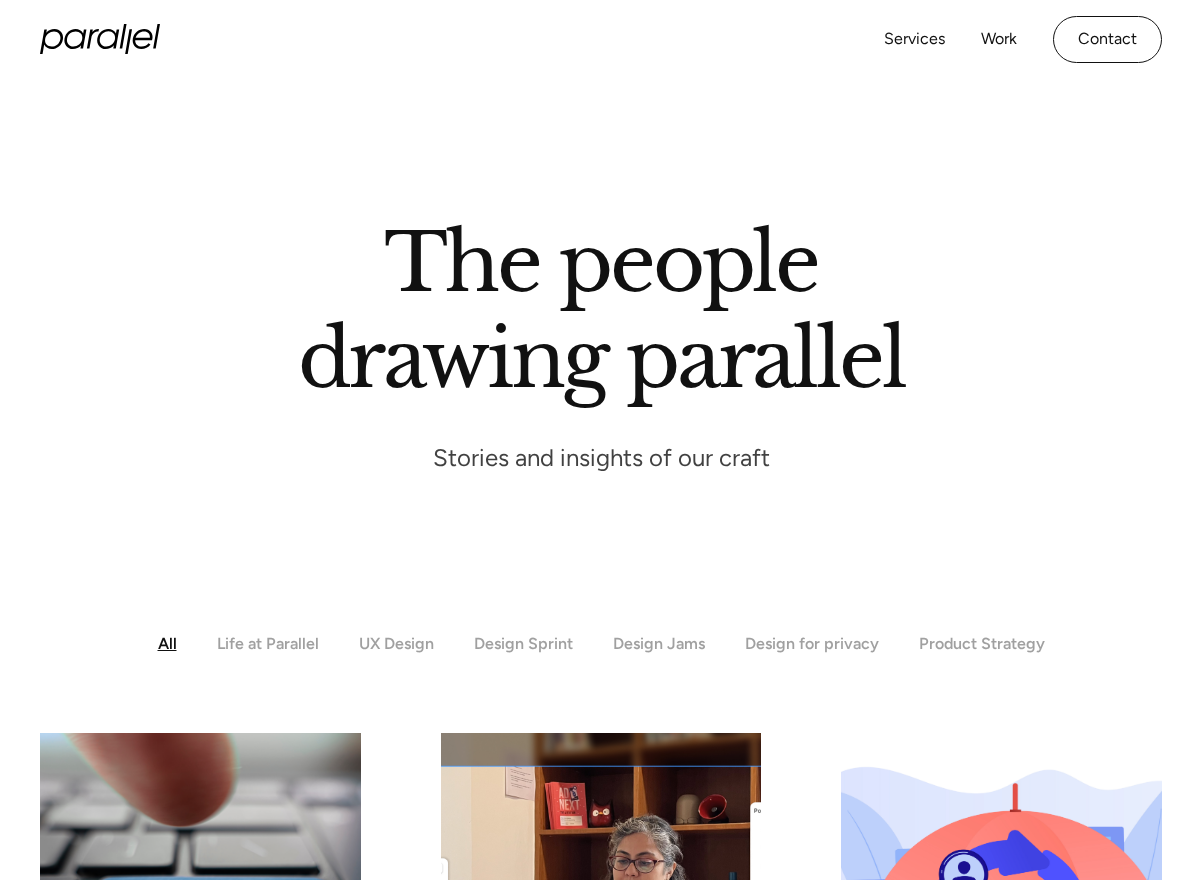 scroll, scrollTop: 0, scrollLeft: 0, axis: both 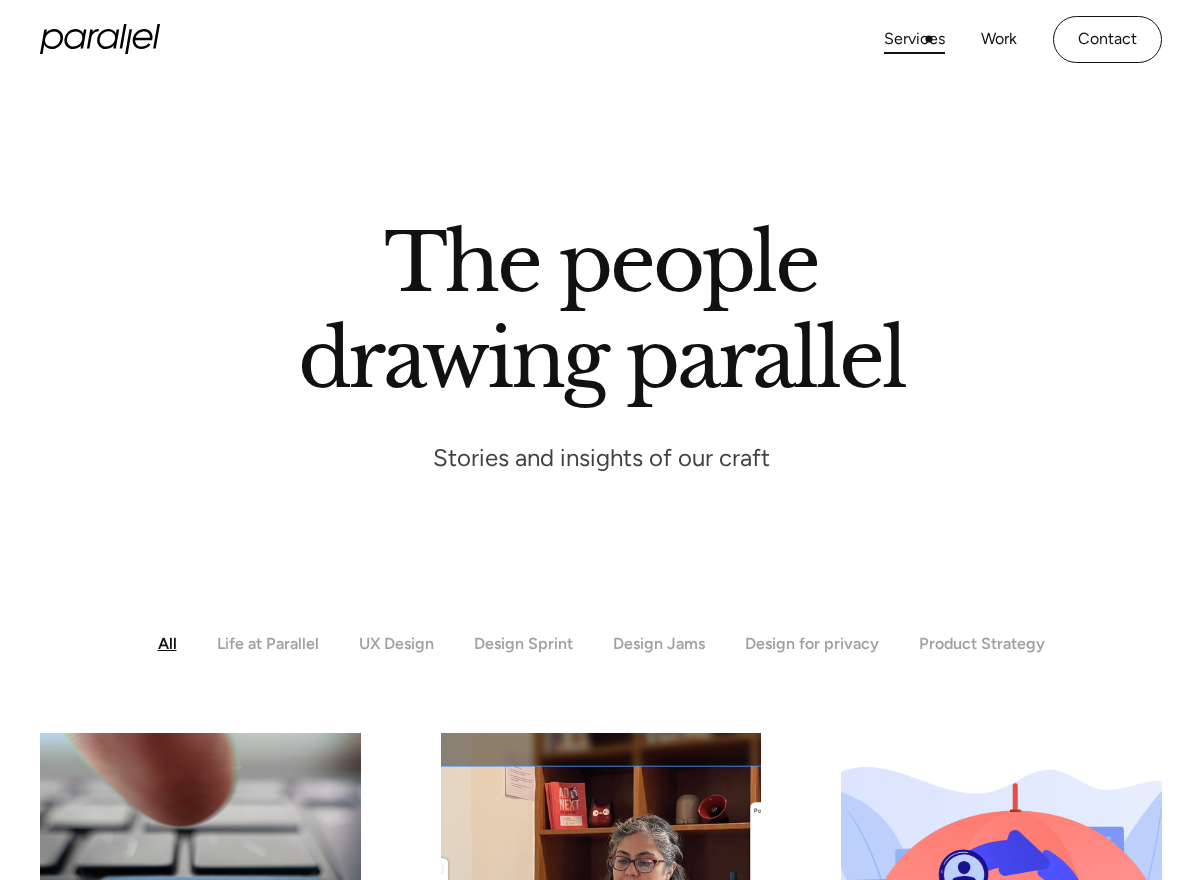 click on "Services" at bounding box center [914, 39] 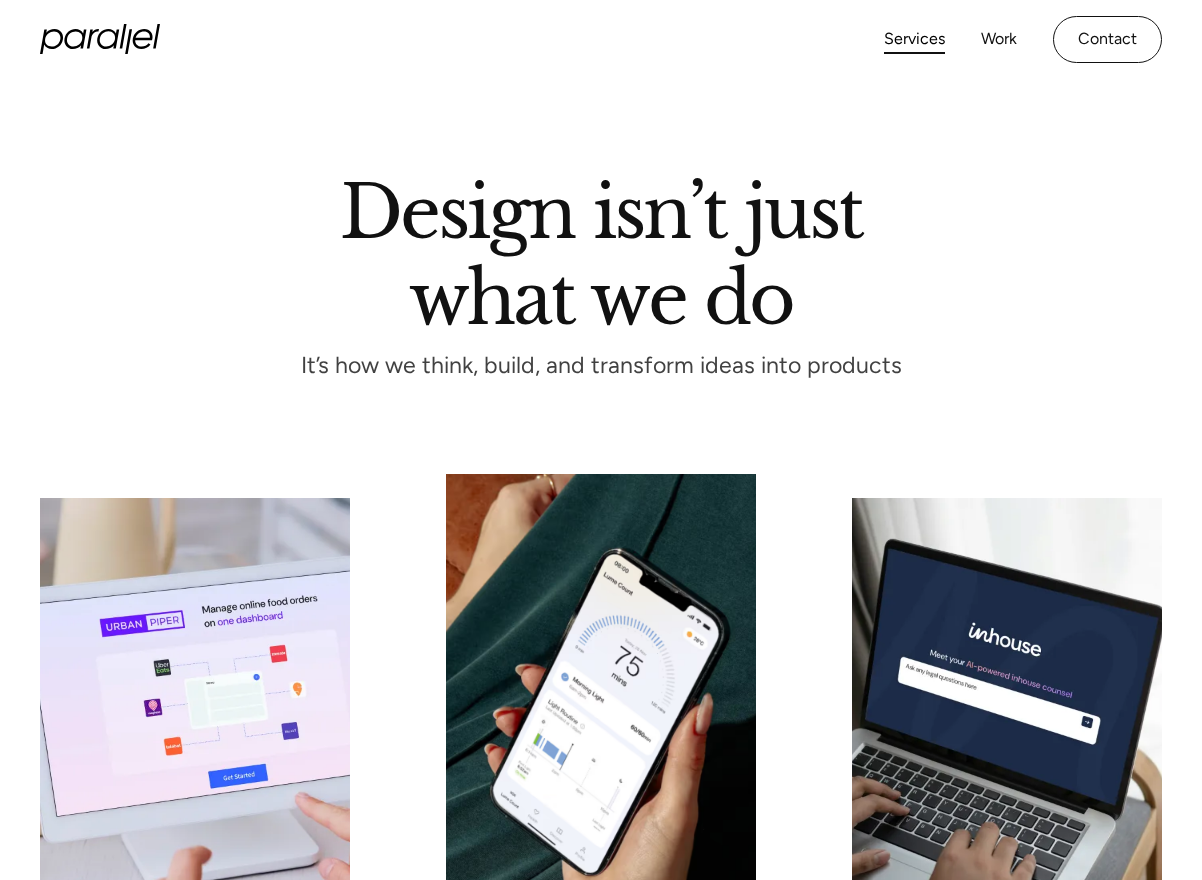scroll, scrollTop: 0, scrollLeft: 0, axis: both 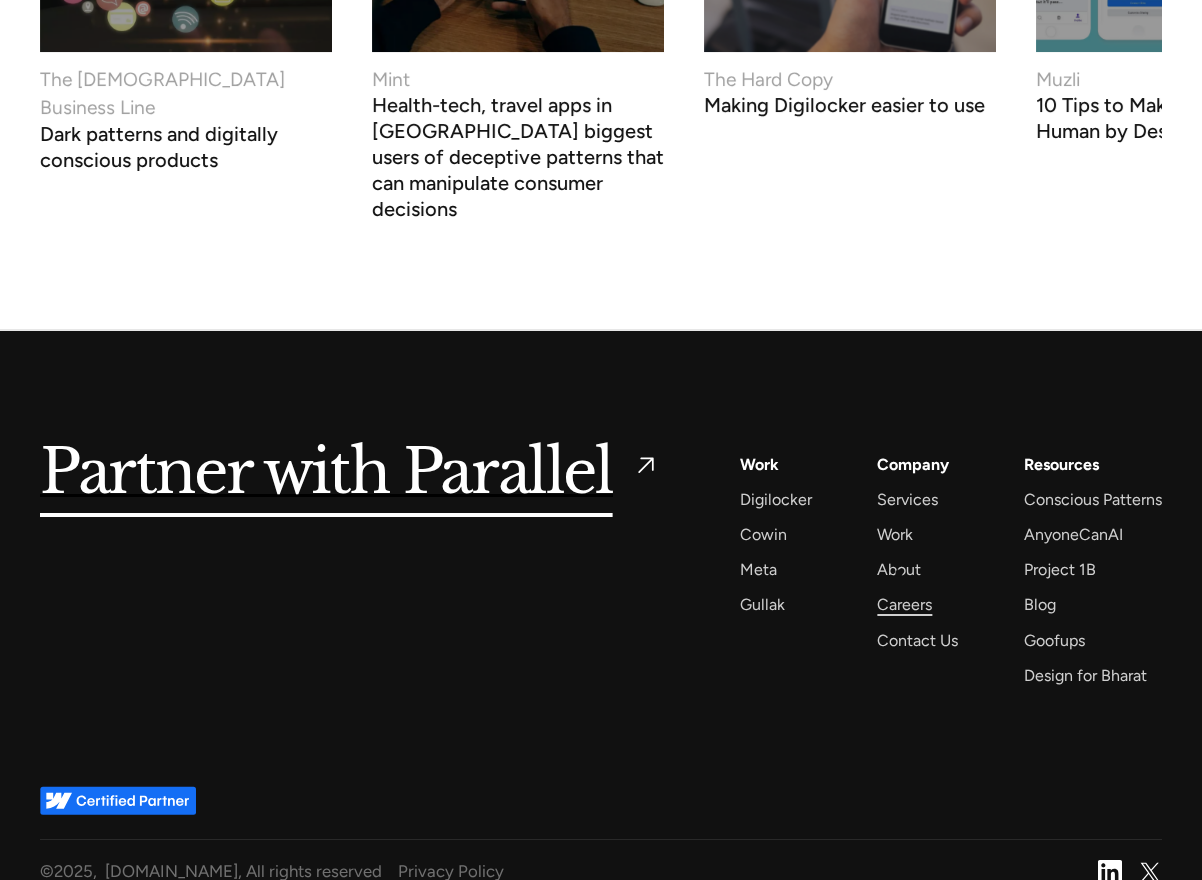 click on "Careers" at bounding box center [904, 604] 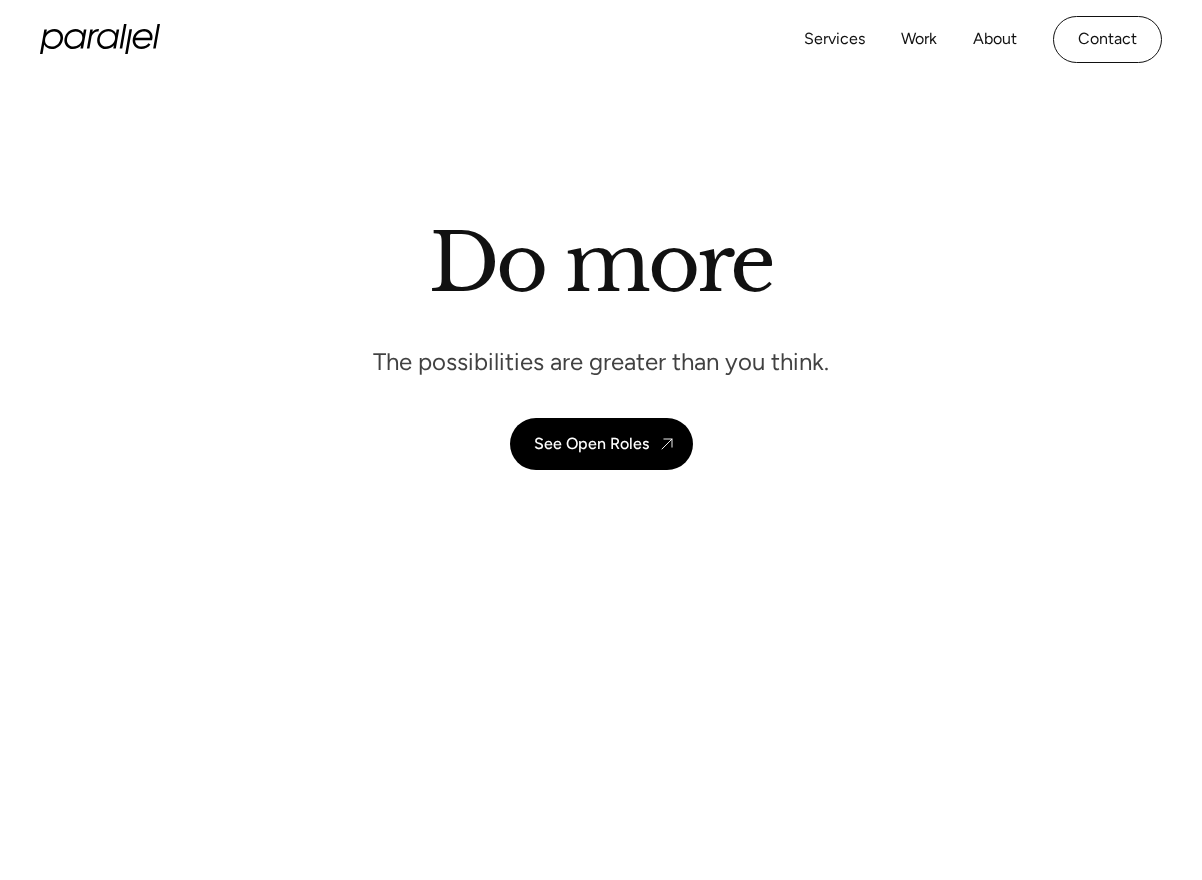scroll, scrollTop: 0, scrollLeft: 0, axis: both 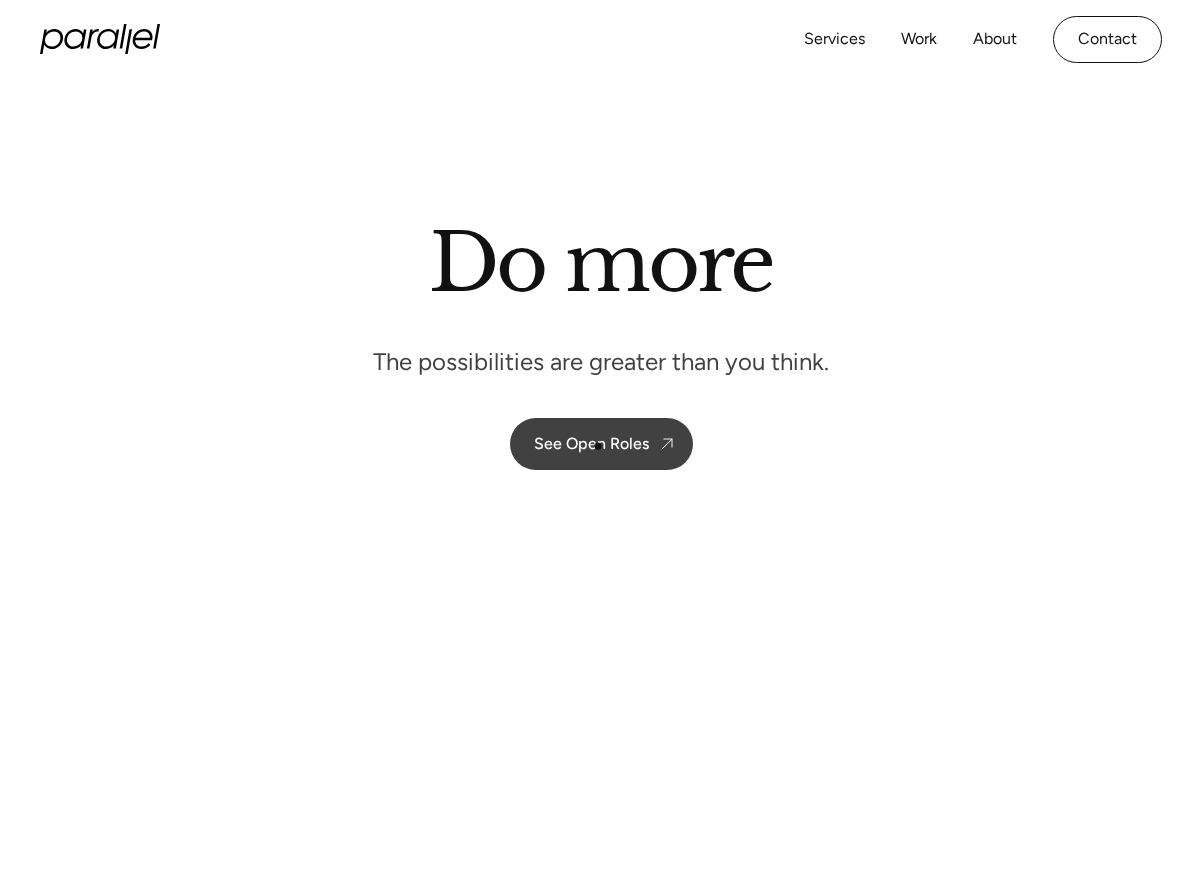 click on "See Open Roles" at bounding box center [591, 443] 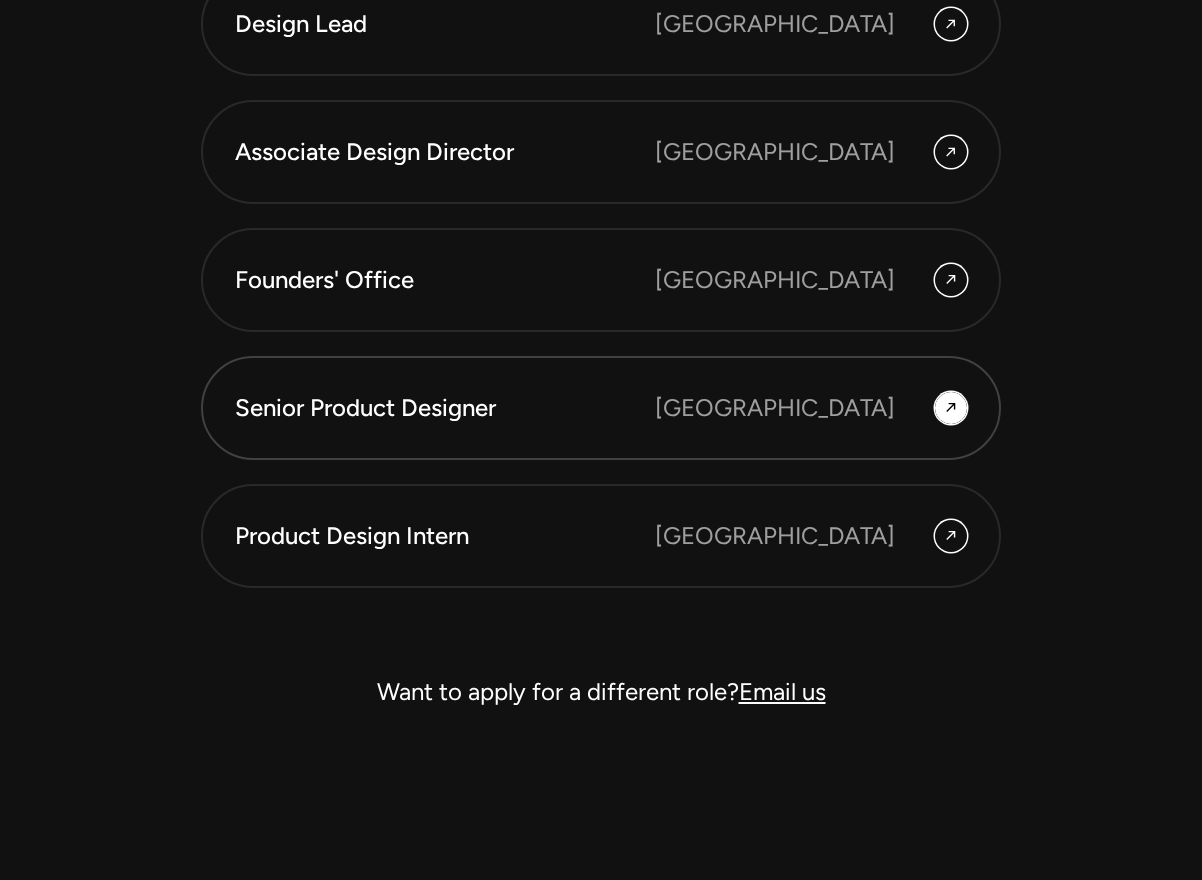 scroll, scrollTop: 5414, scrollLeft: 0, axis: vertical 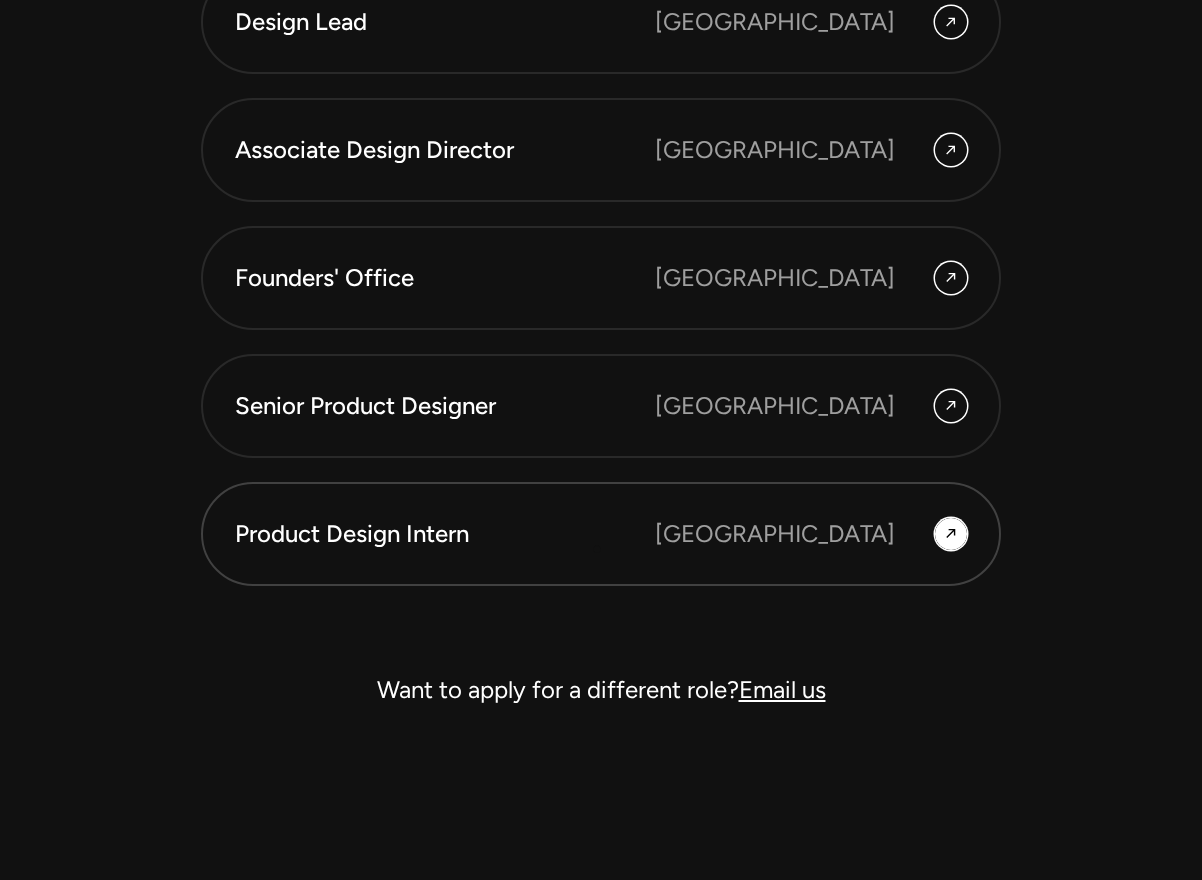 click on "Product Design Intern" at bounding box center [445, 534] 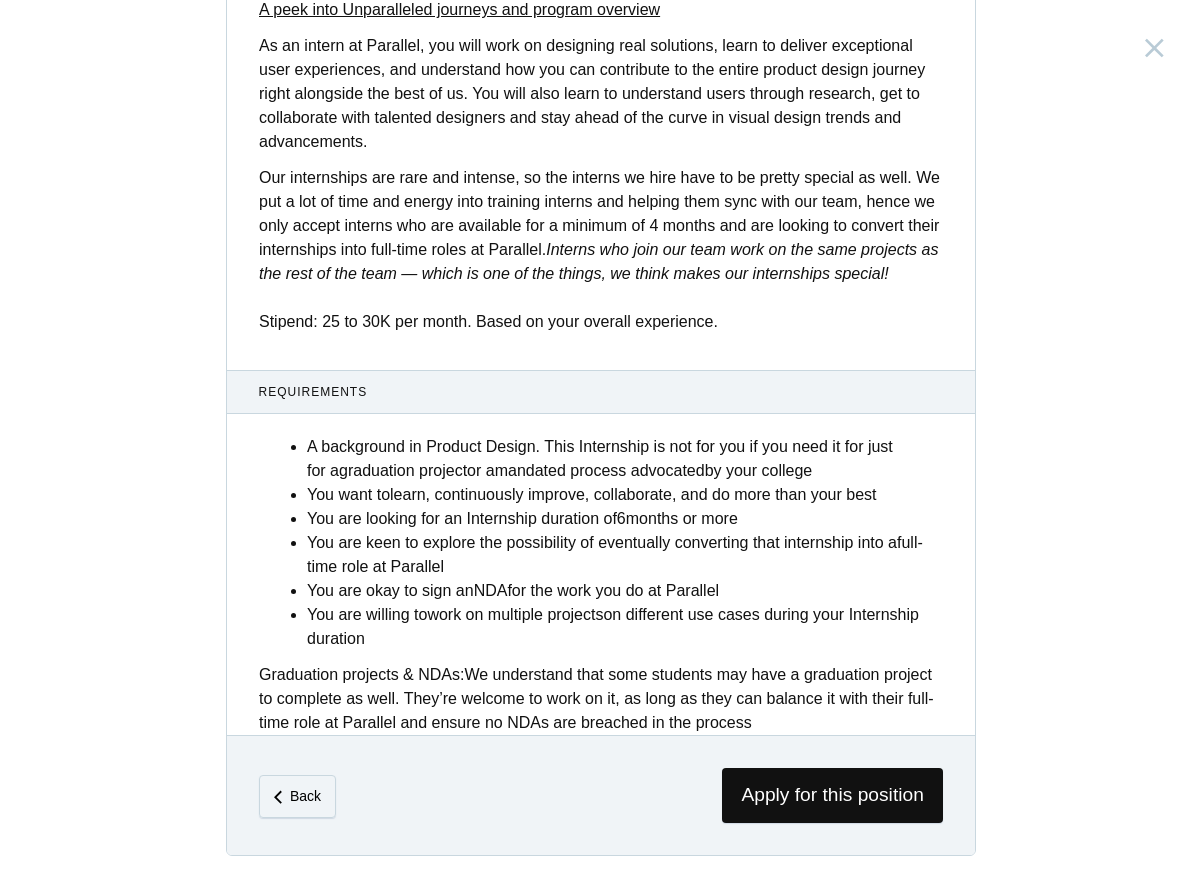 scroll, scrollTop: 666, scrollLeft: 0, axis: vertical 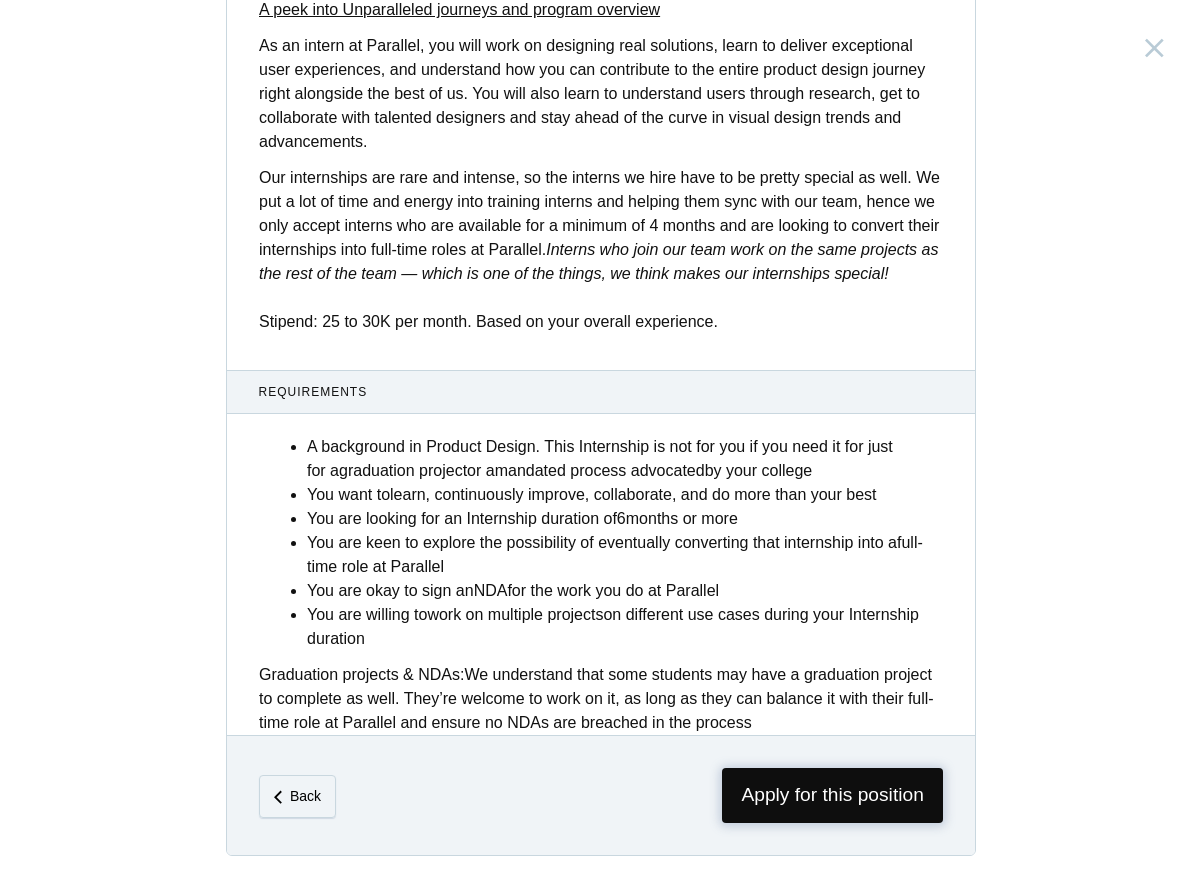 click on "Apply for this position" at bounding box center (832, 795) 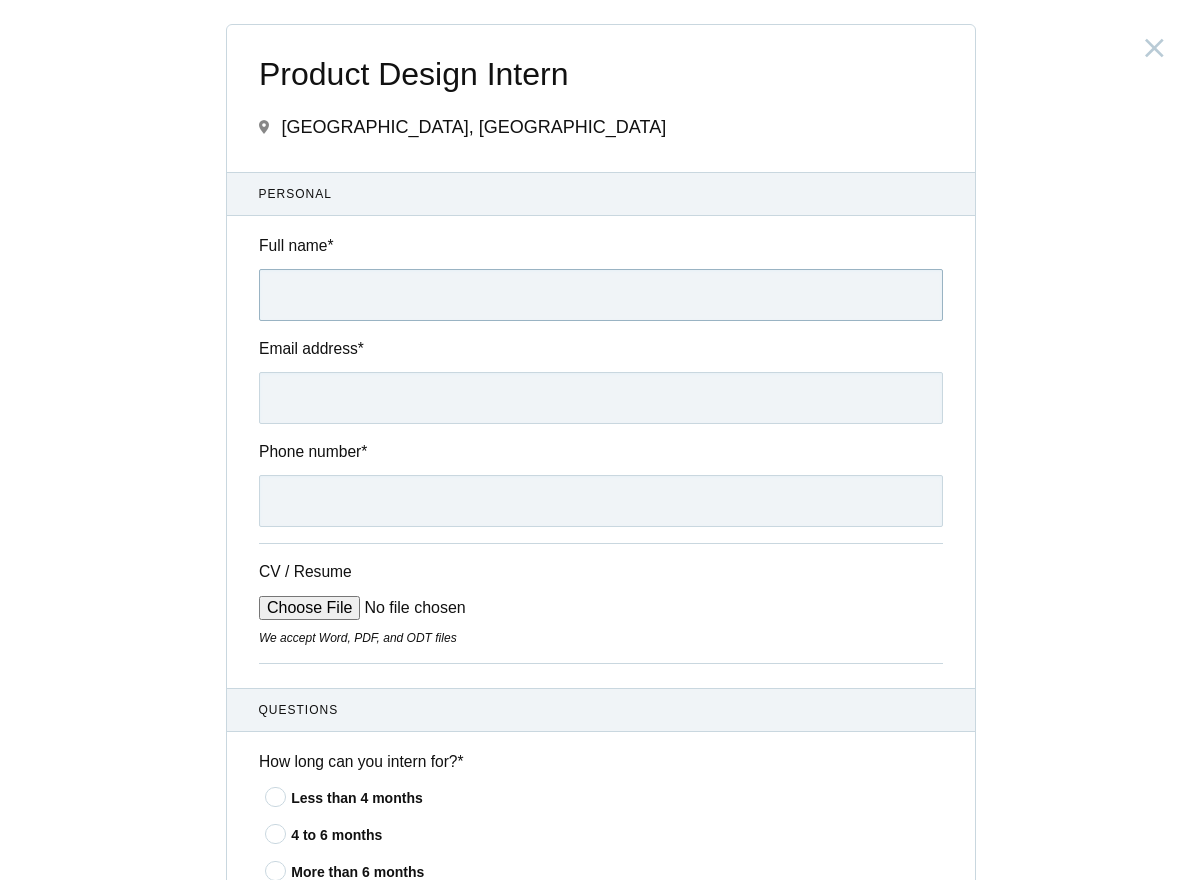 click on "Full name  *" at bounding box center [601, 295] 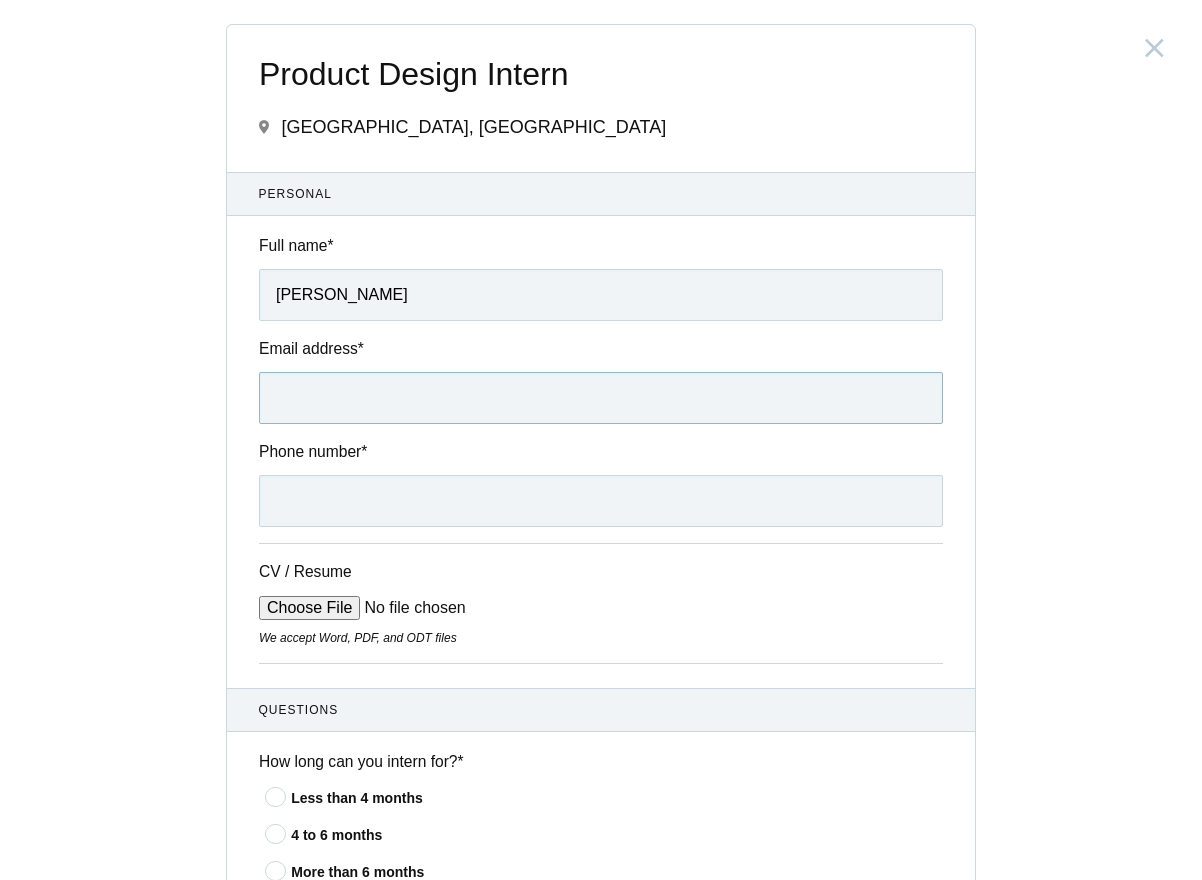 click on "Email address  *" at bounding box center [601, 398] 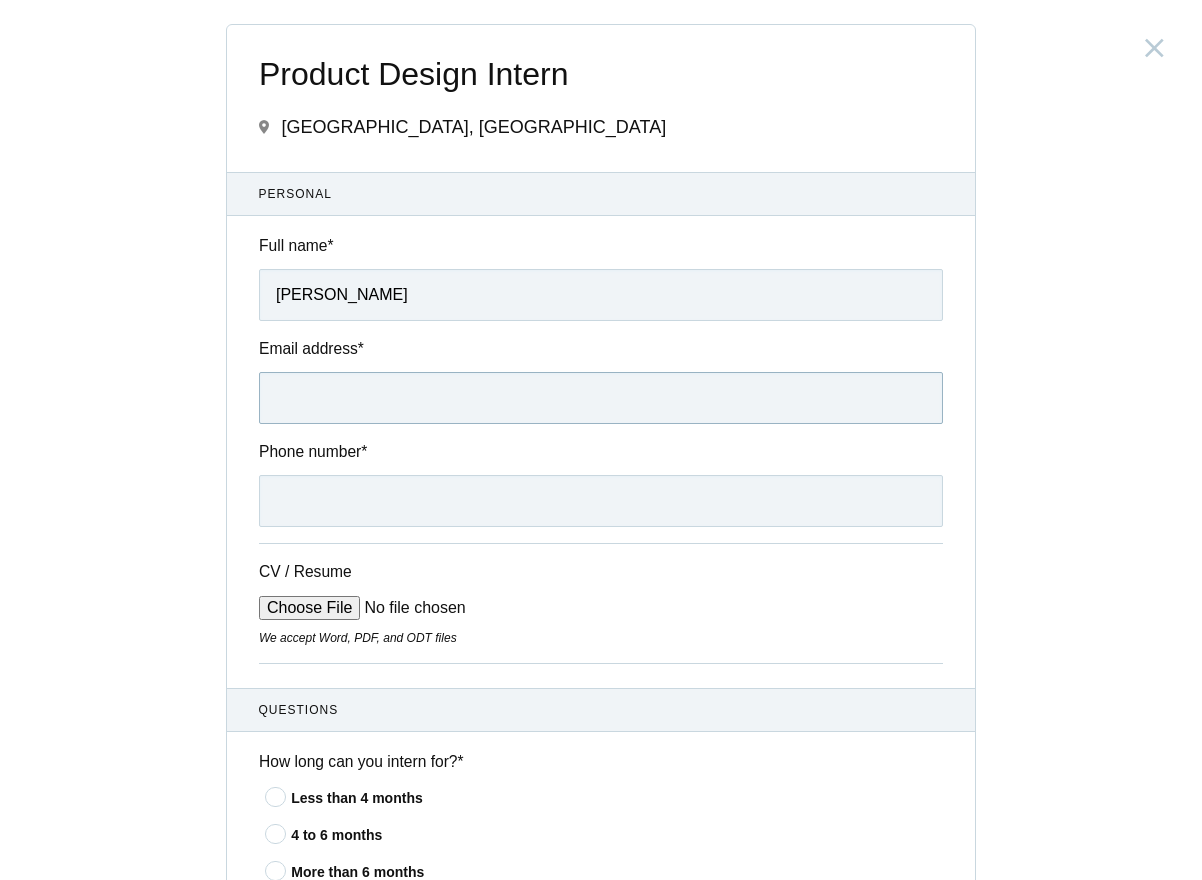 type on "dayakark700@gmail.com" 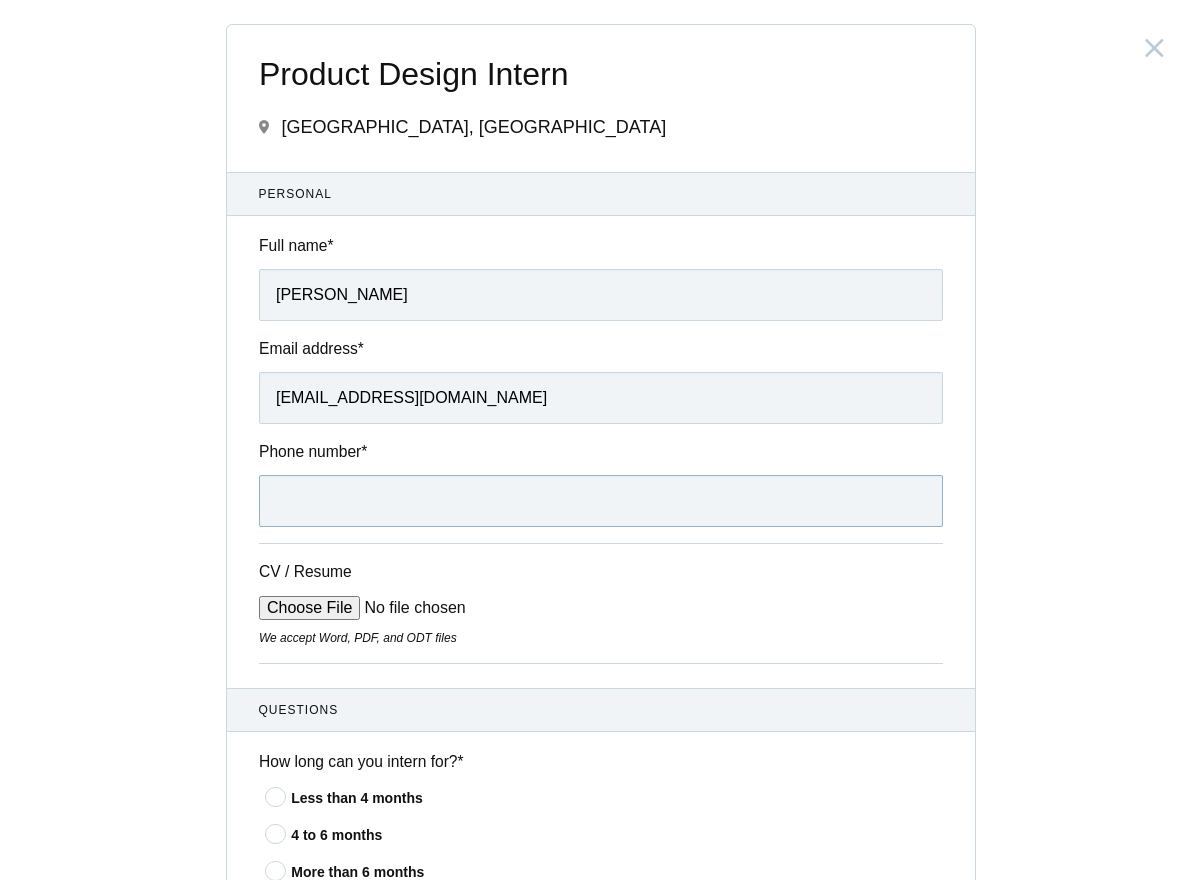 click on "Phone number  *" at bounding box center [601, 501] 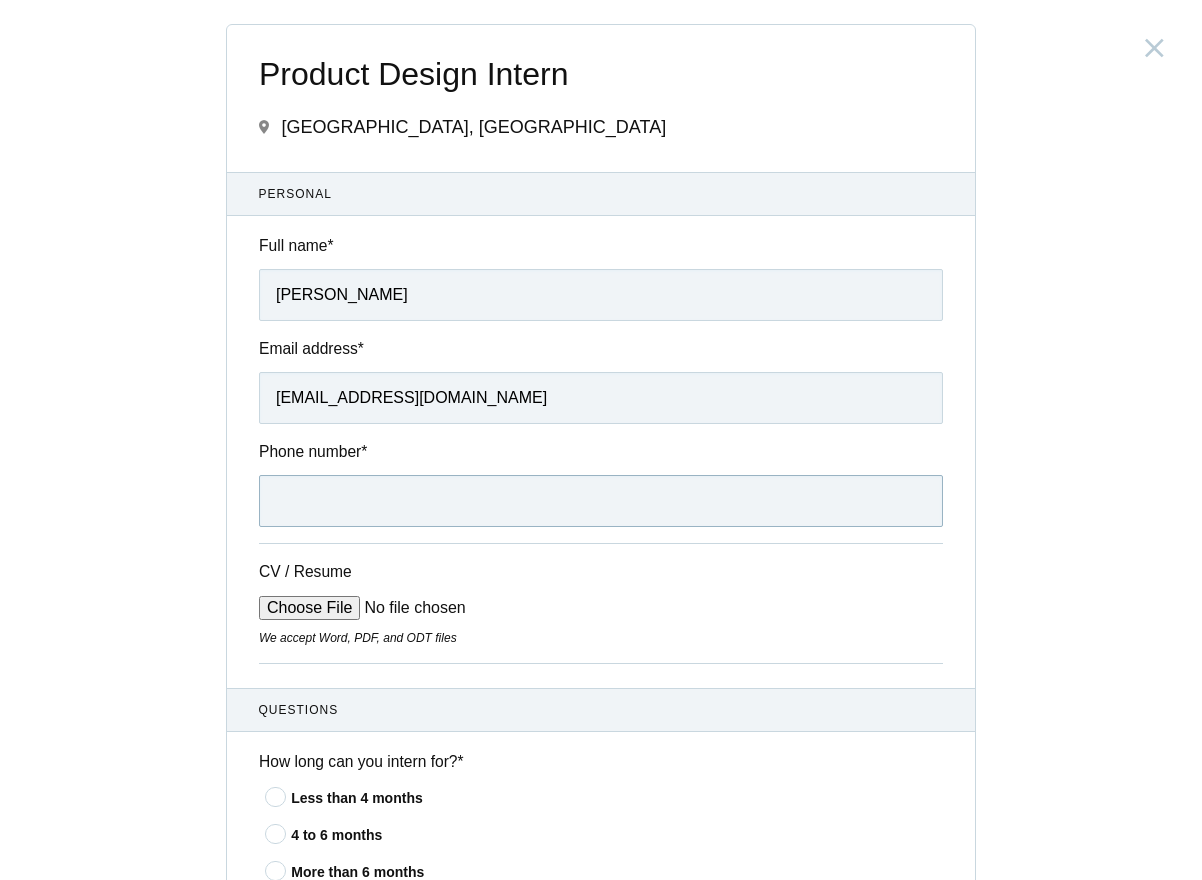 type on "9686709990" 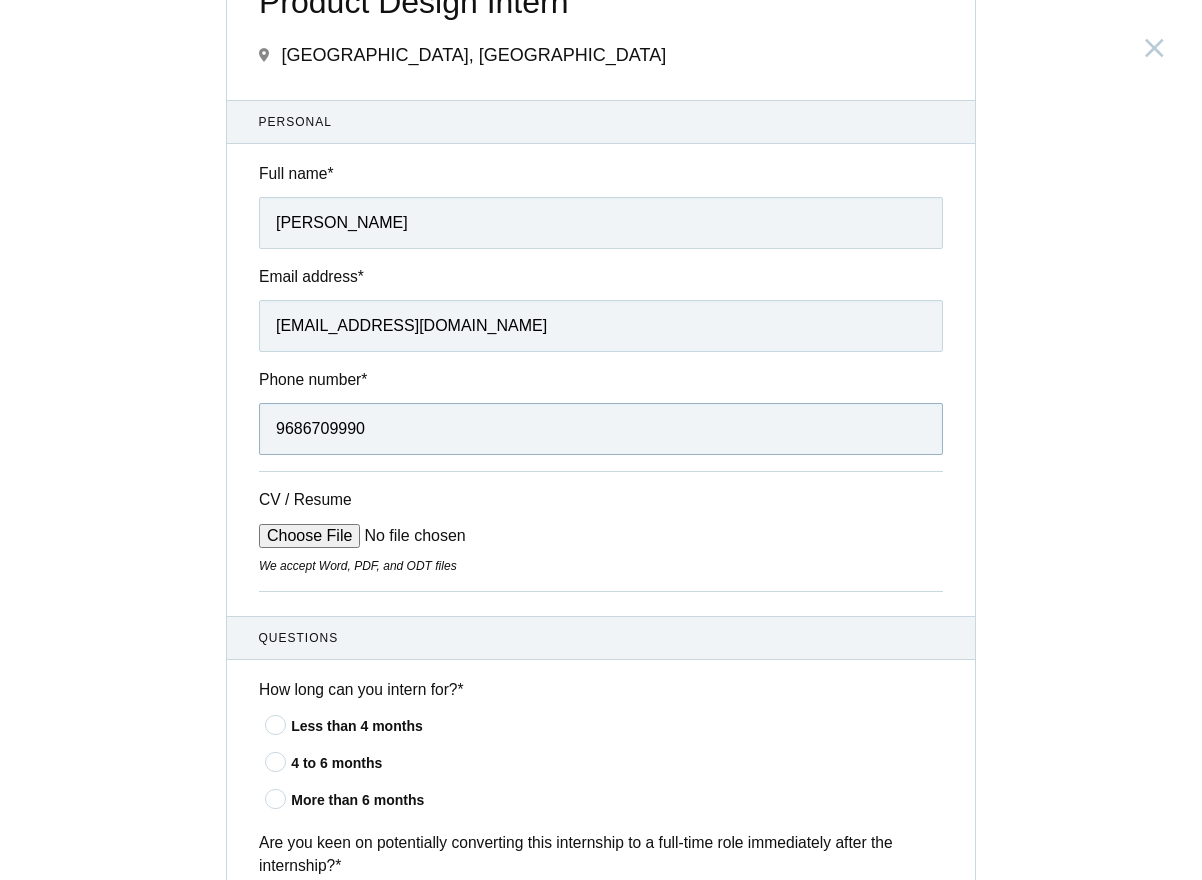 scroll, scrollTop: 94, scrollLeft: 0, axis: vertical 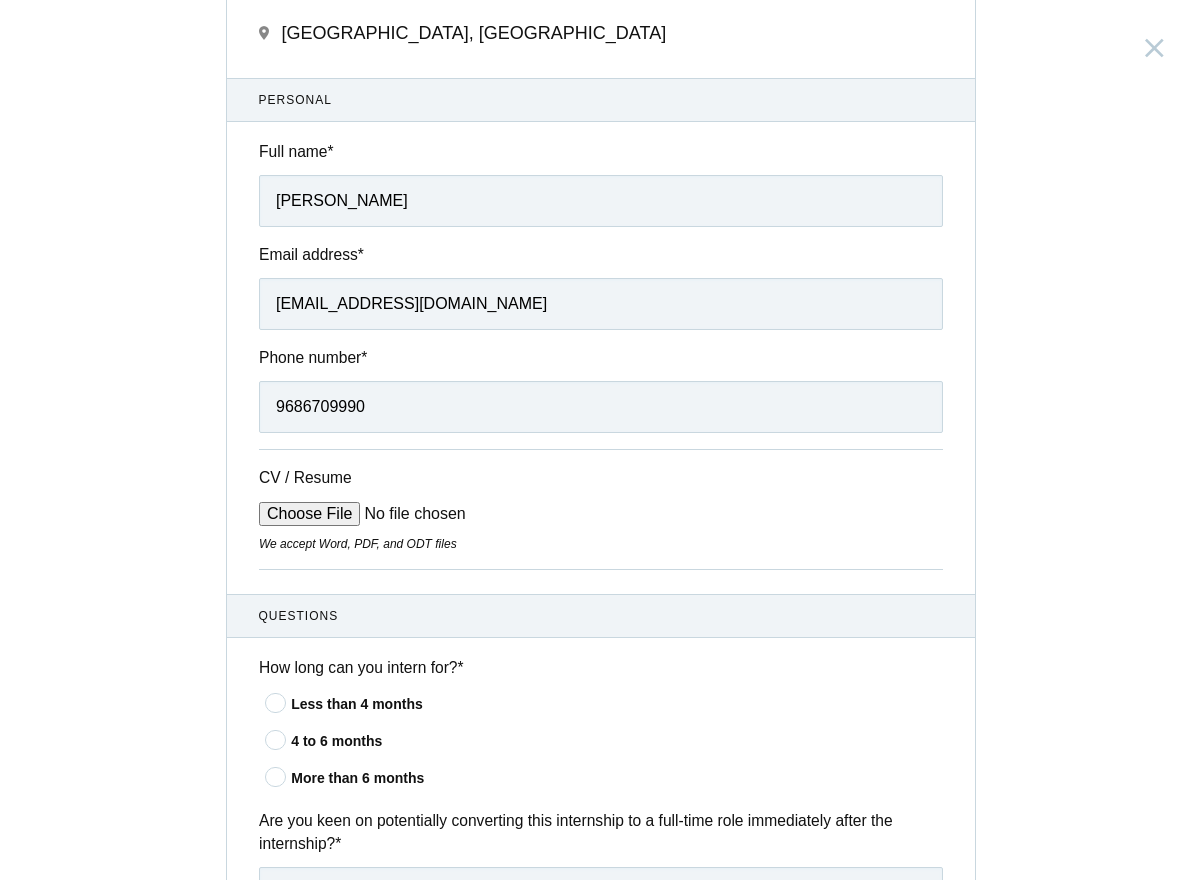 click on "CV / Resume" at bounding box center [410, 514] 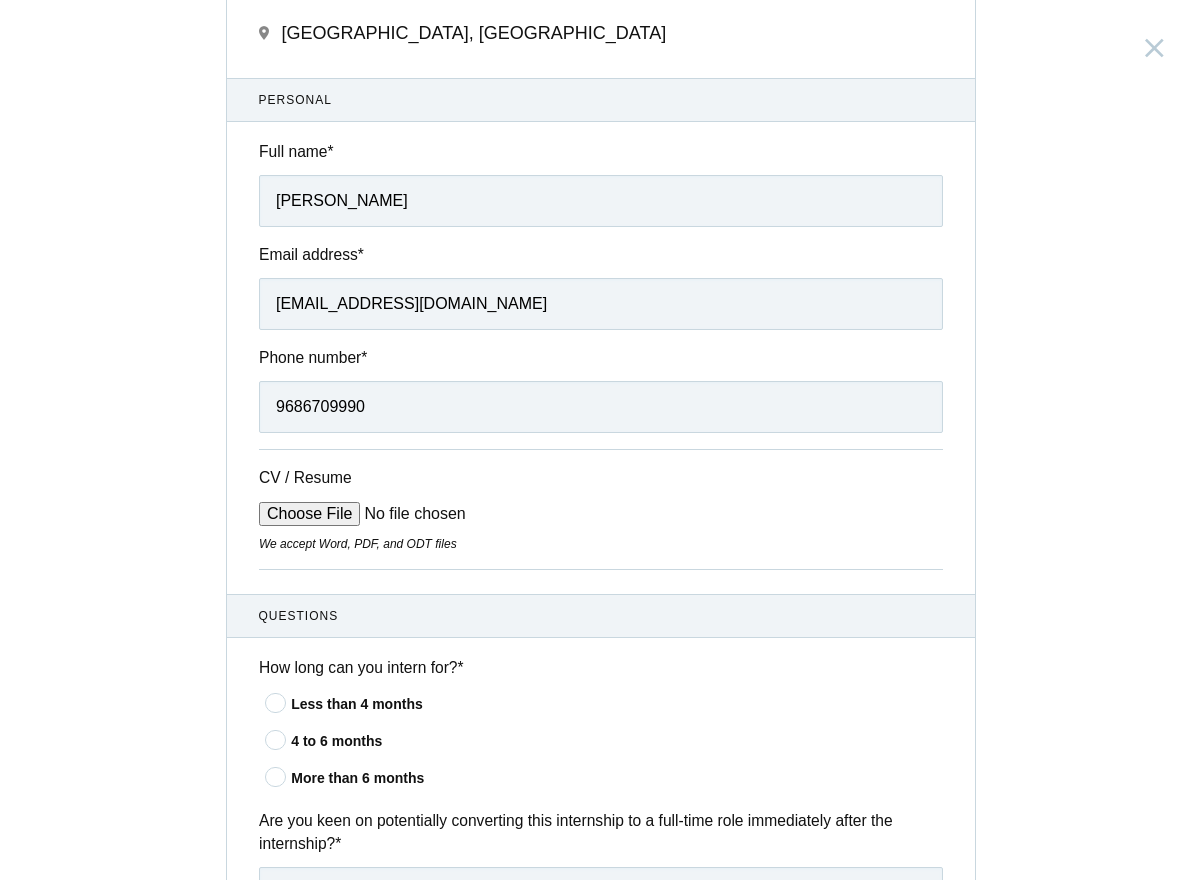 type on "C:\fakepath\ProductDesigner.pdf" 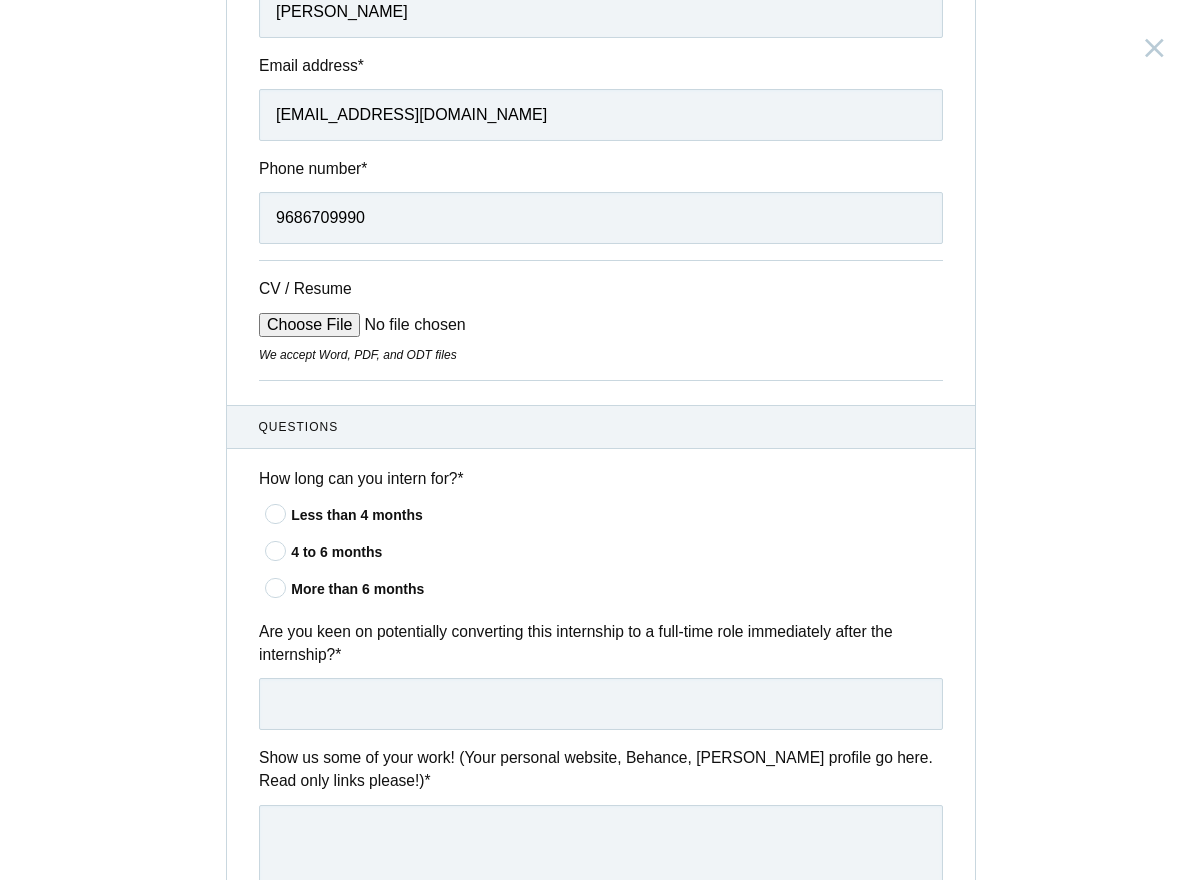 scroll, scrollTop: 323, scrollLeft: 0, axis: vertical 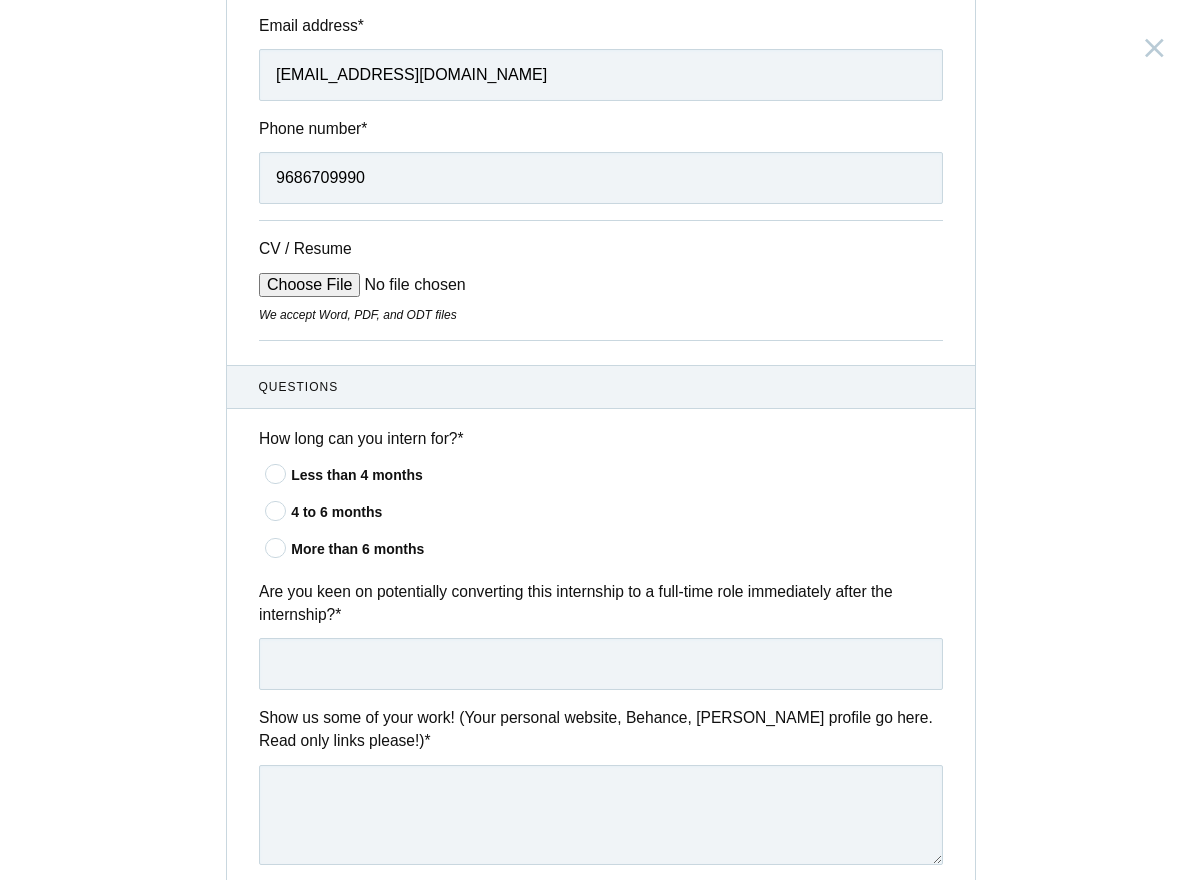 click at bounding box center (276, 547) 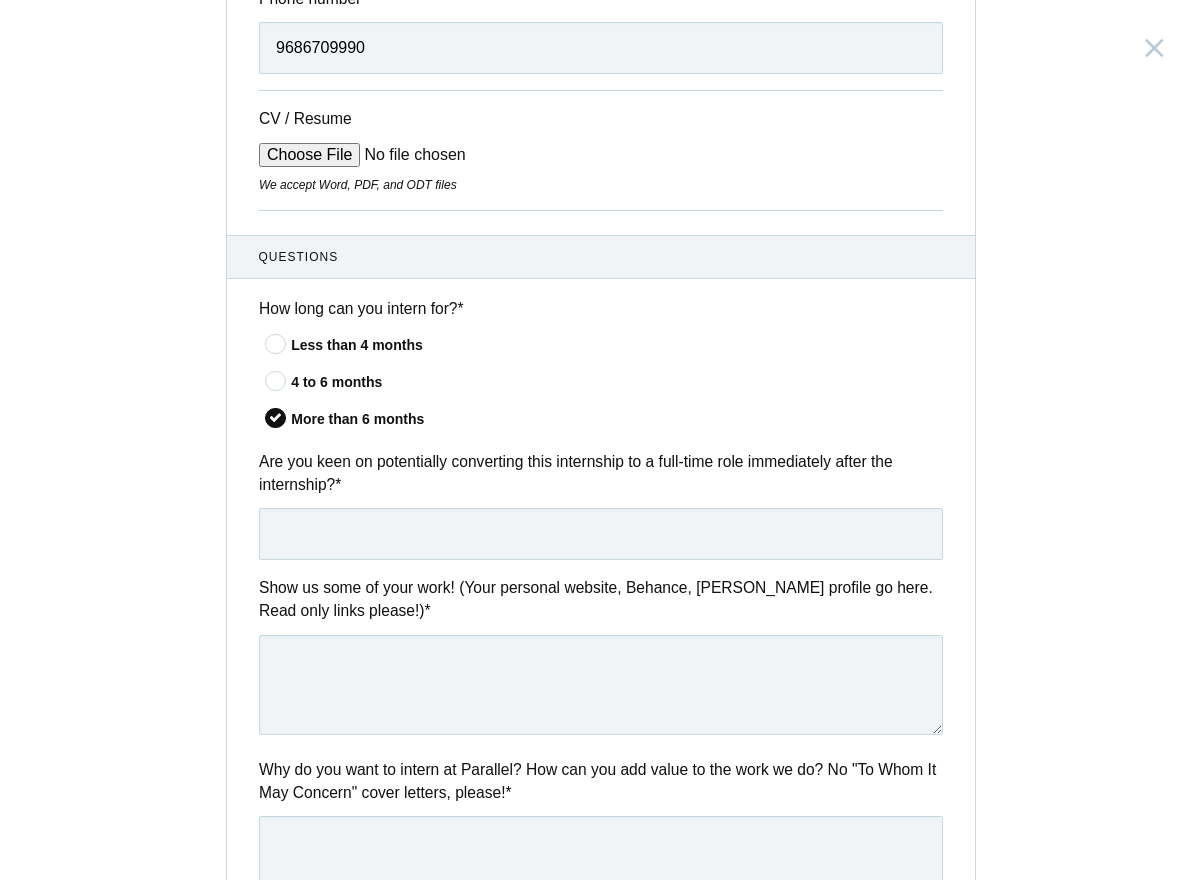 scroll, scrollTop: 516, scrollLeft: 0, axis: vertical 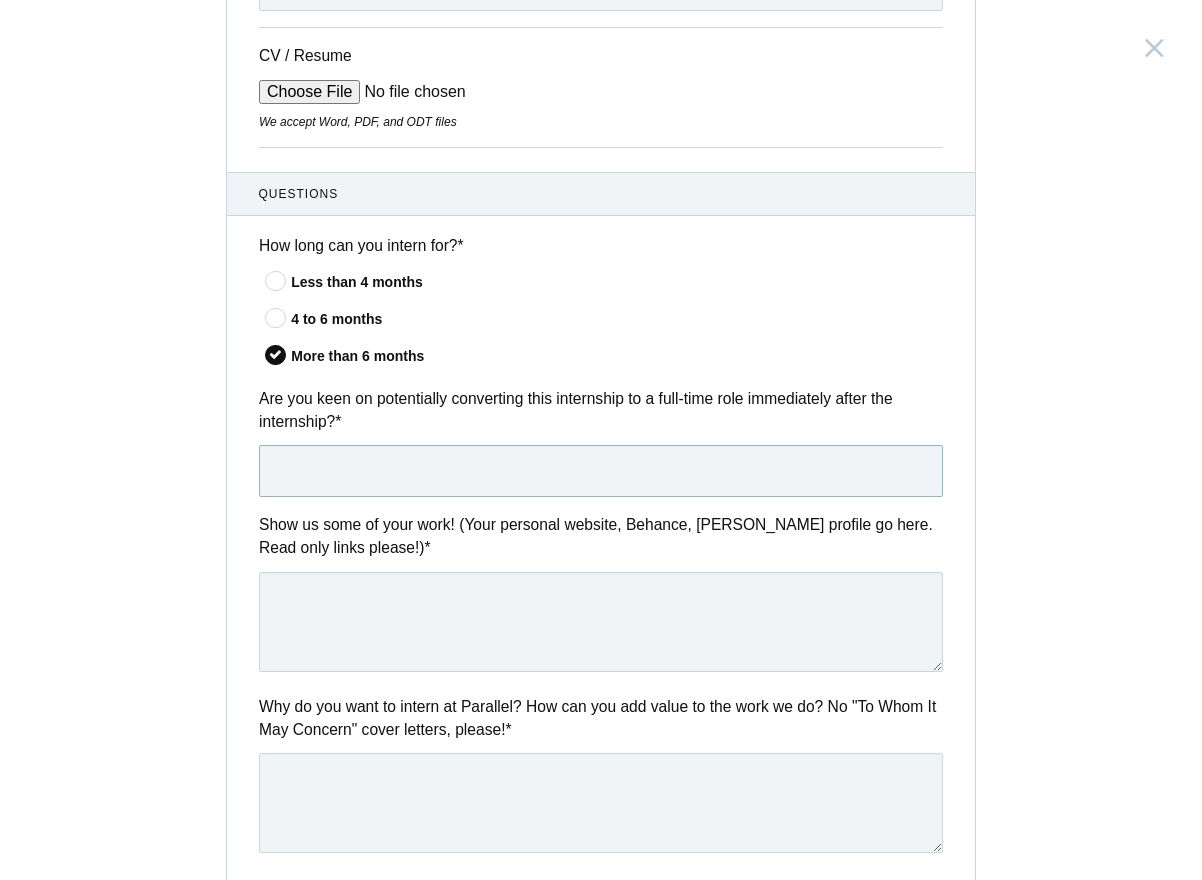 click at bounding box center [601, 471] 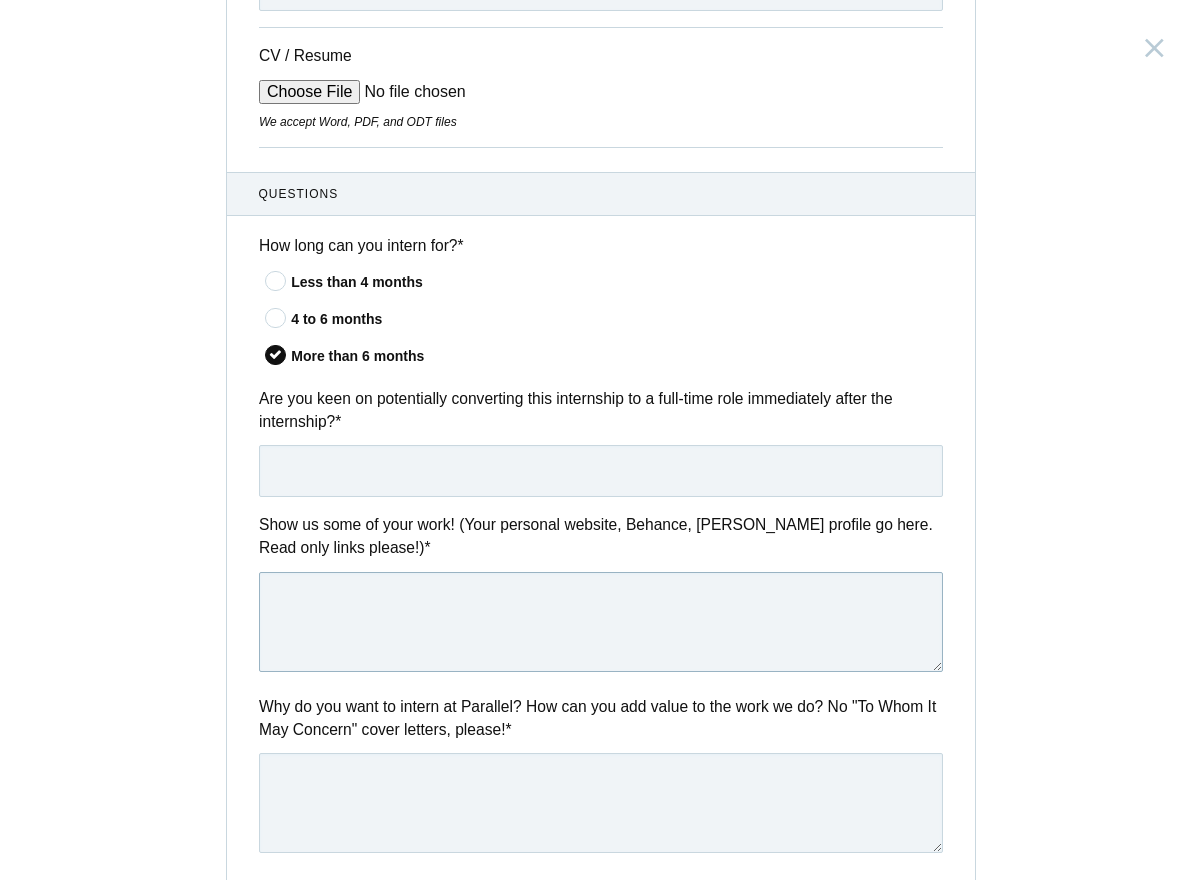 click at bounding box center [601, 622] 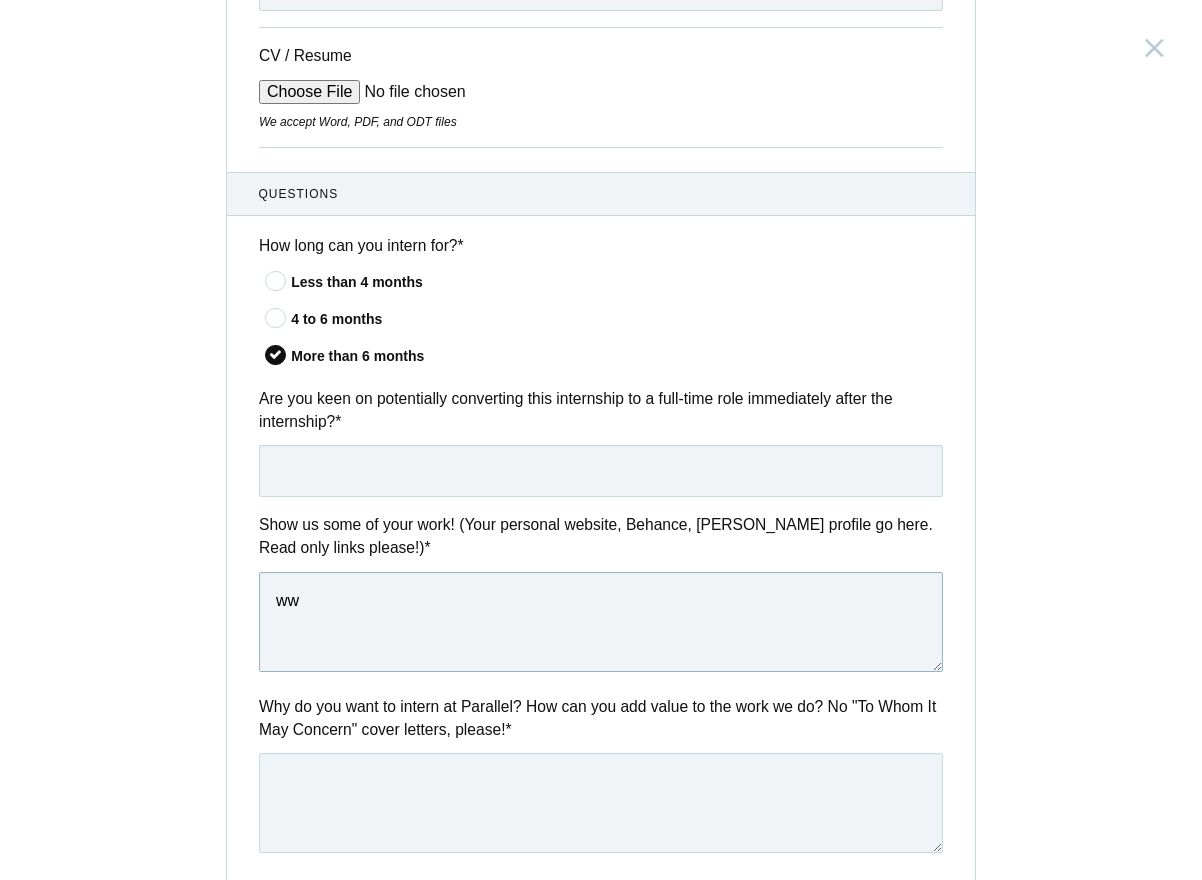 type on "w" 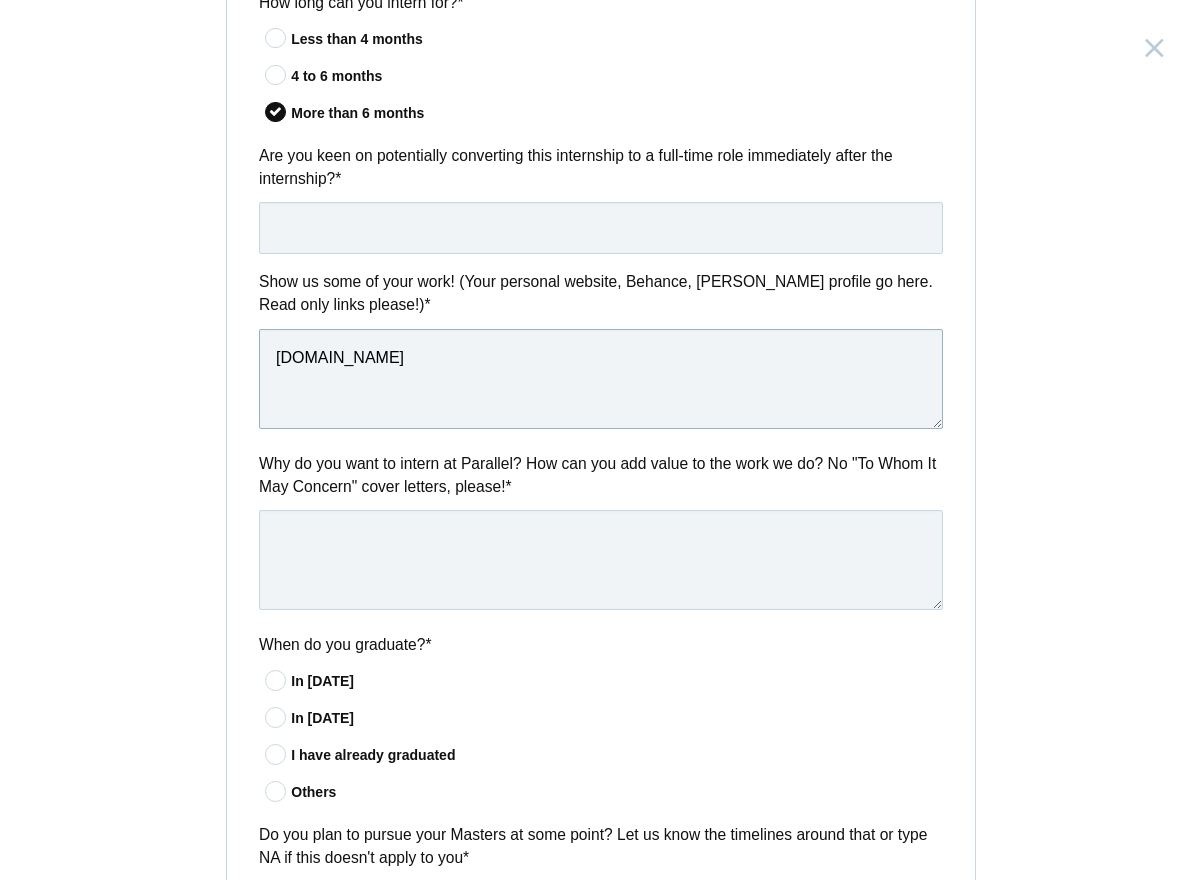 scroll, scrollTop: 792, scrollLeft: 0, axis: vertical 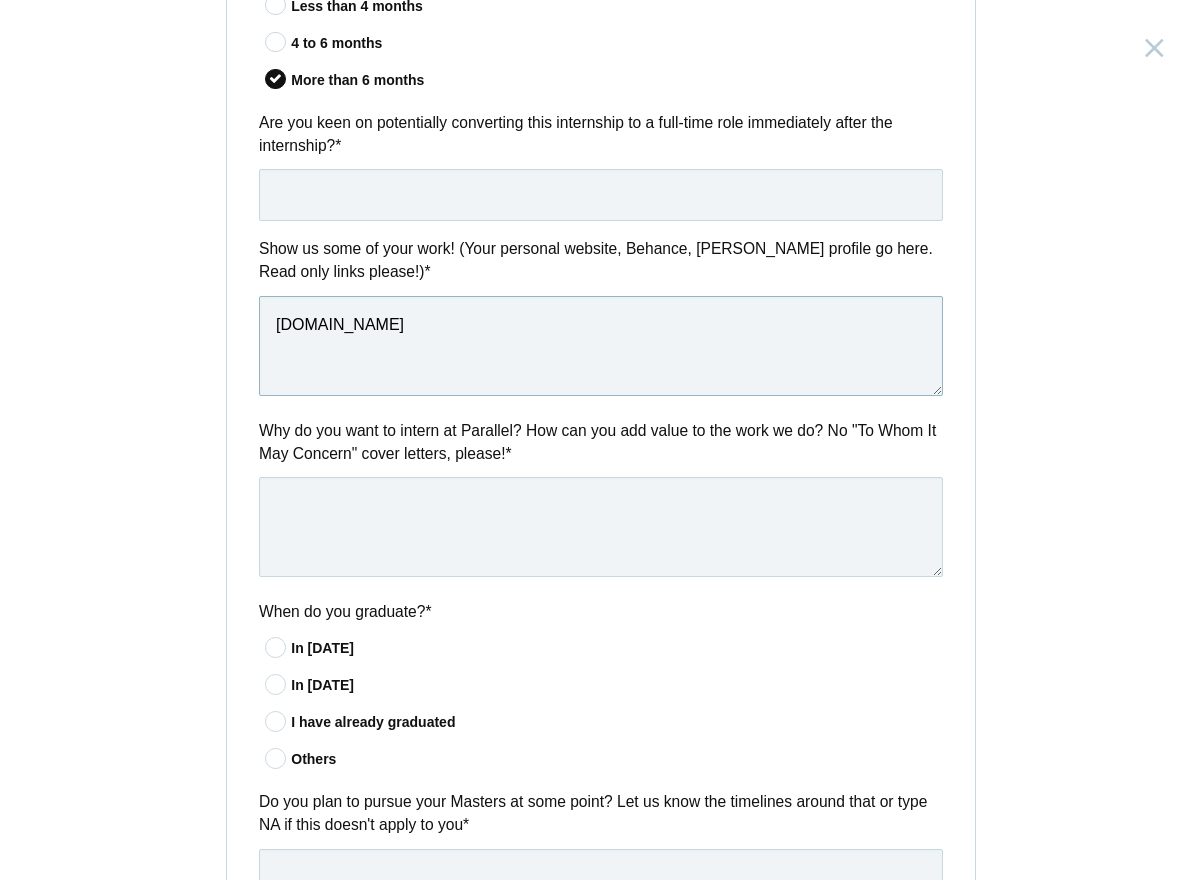 type on "itzzdaya.framer.website" 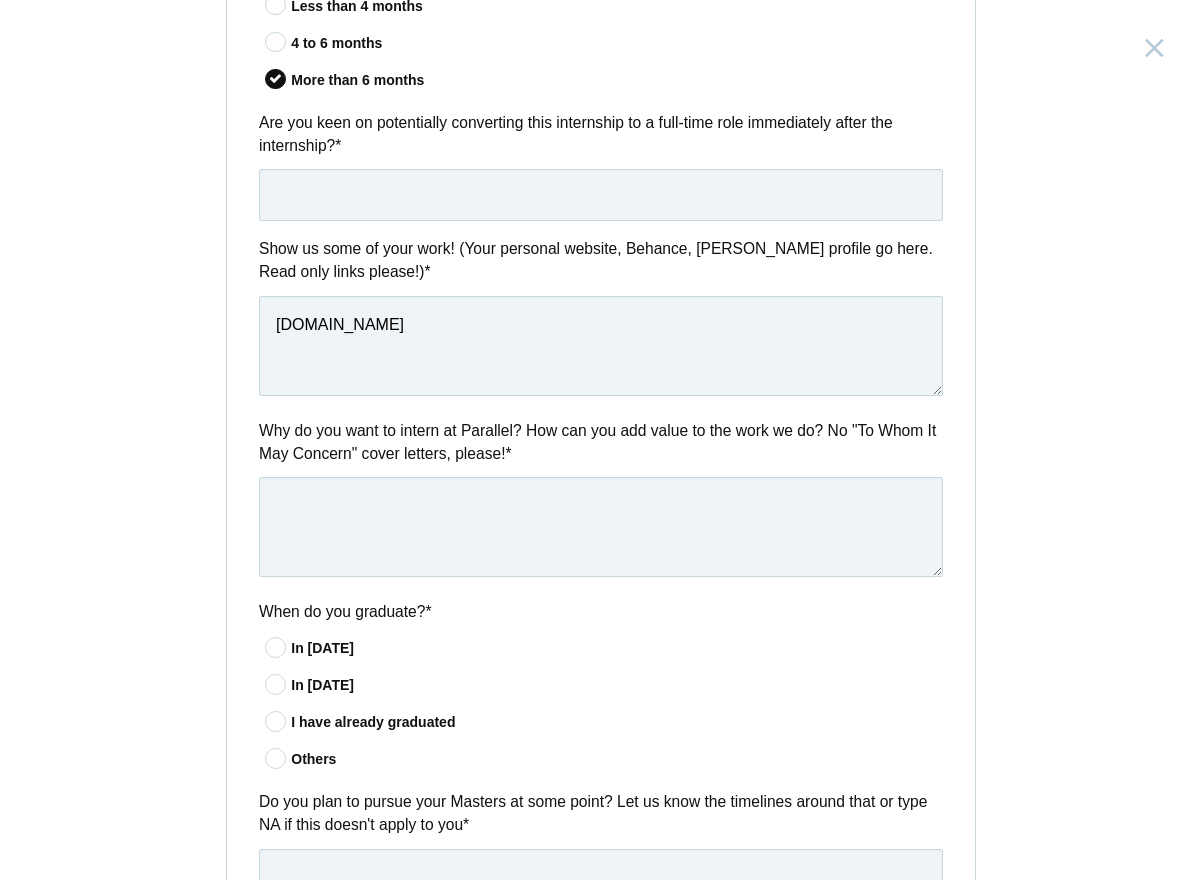 click at bounding box center (276, 721) 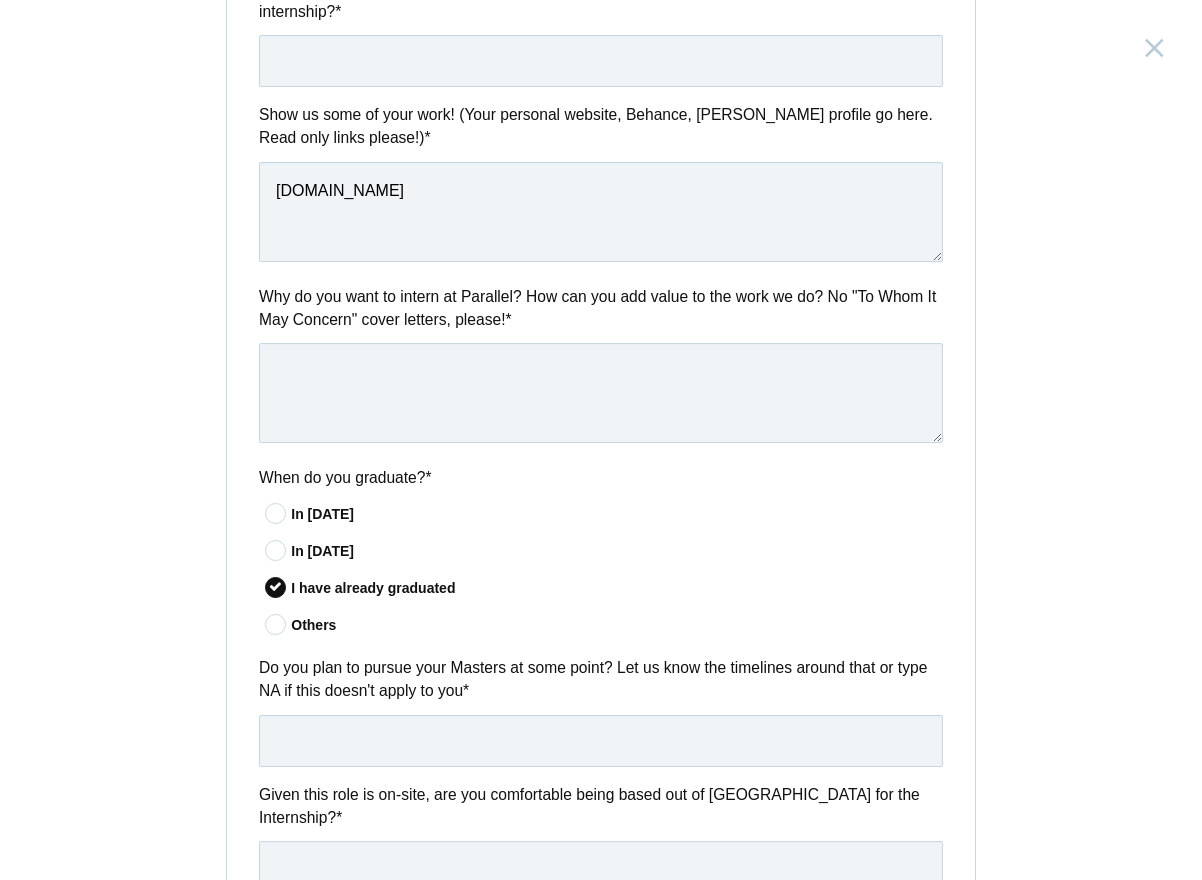 scroll, scrollTop: 997, scrollLeft: 0, axis: vertical 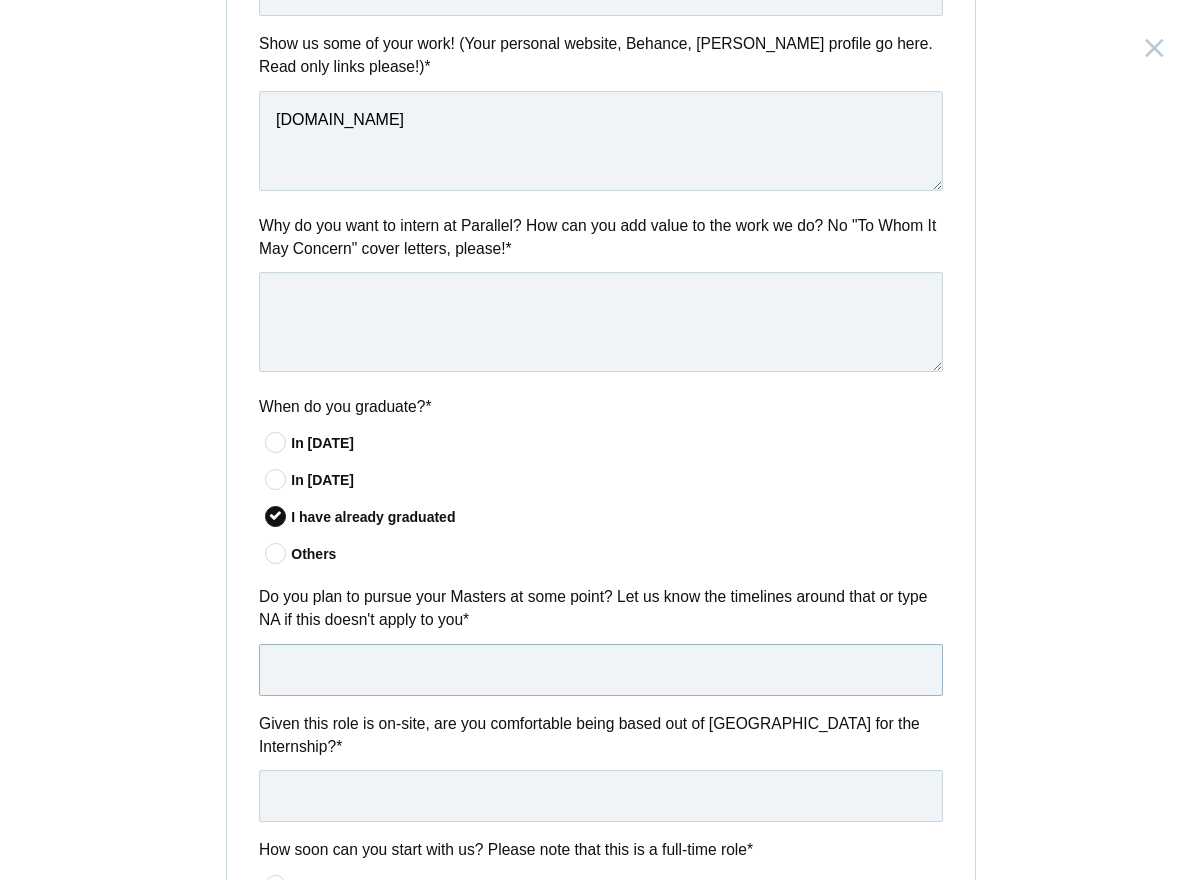 click at bounding box center (601, 670) 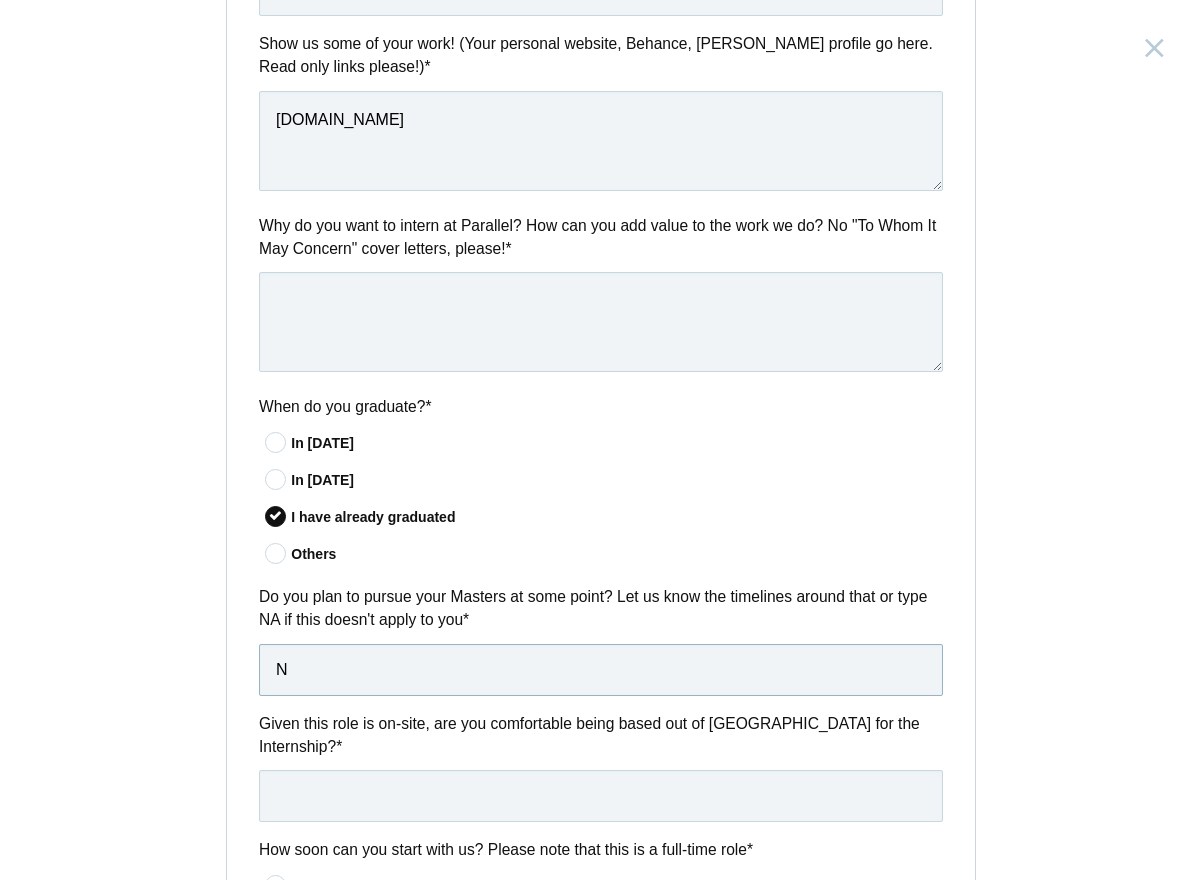 type on "NA" 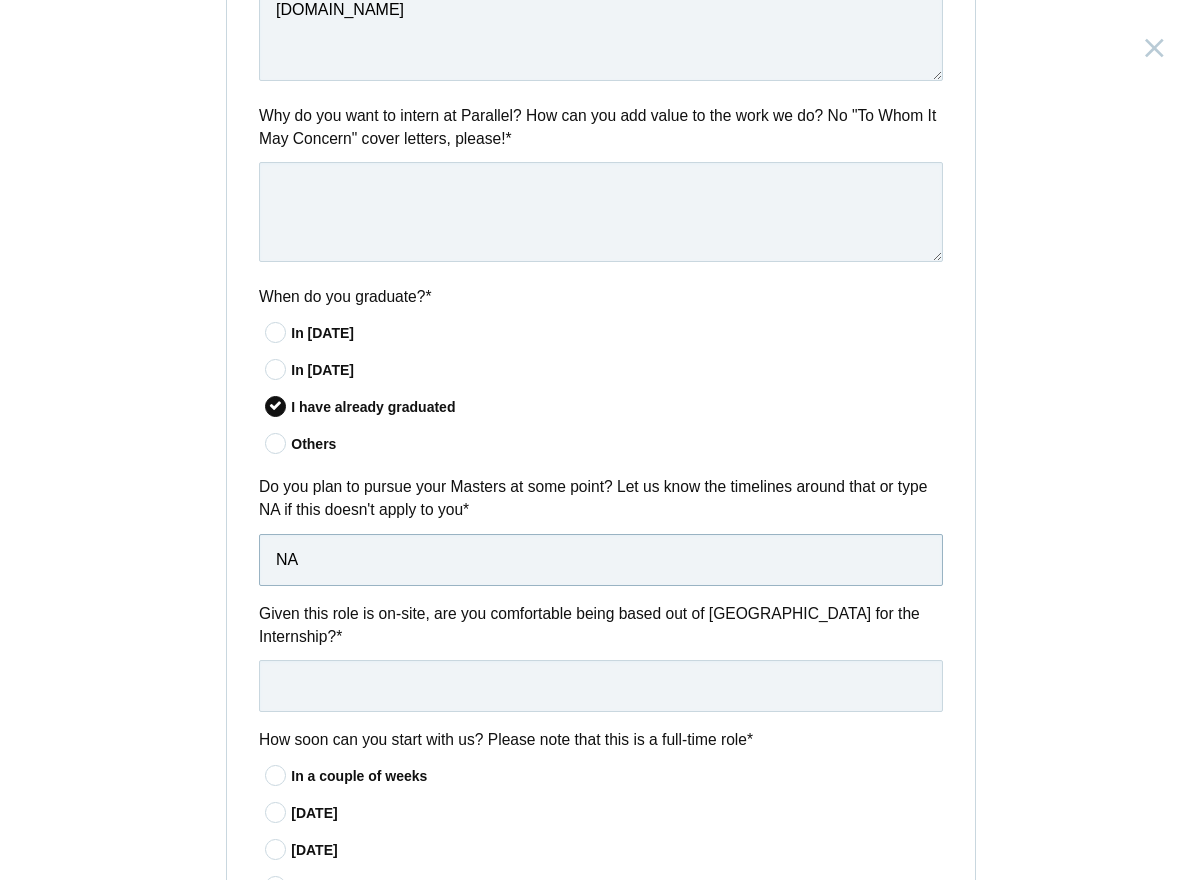 scroll, scrollTop: 1144, scrollLeft: 0, axis: vertical 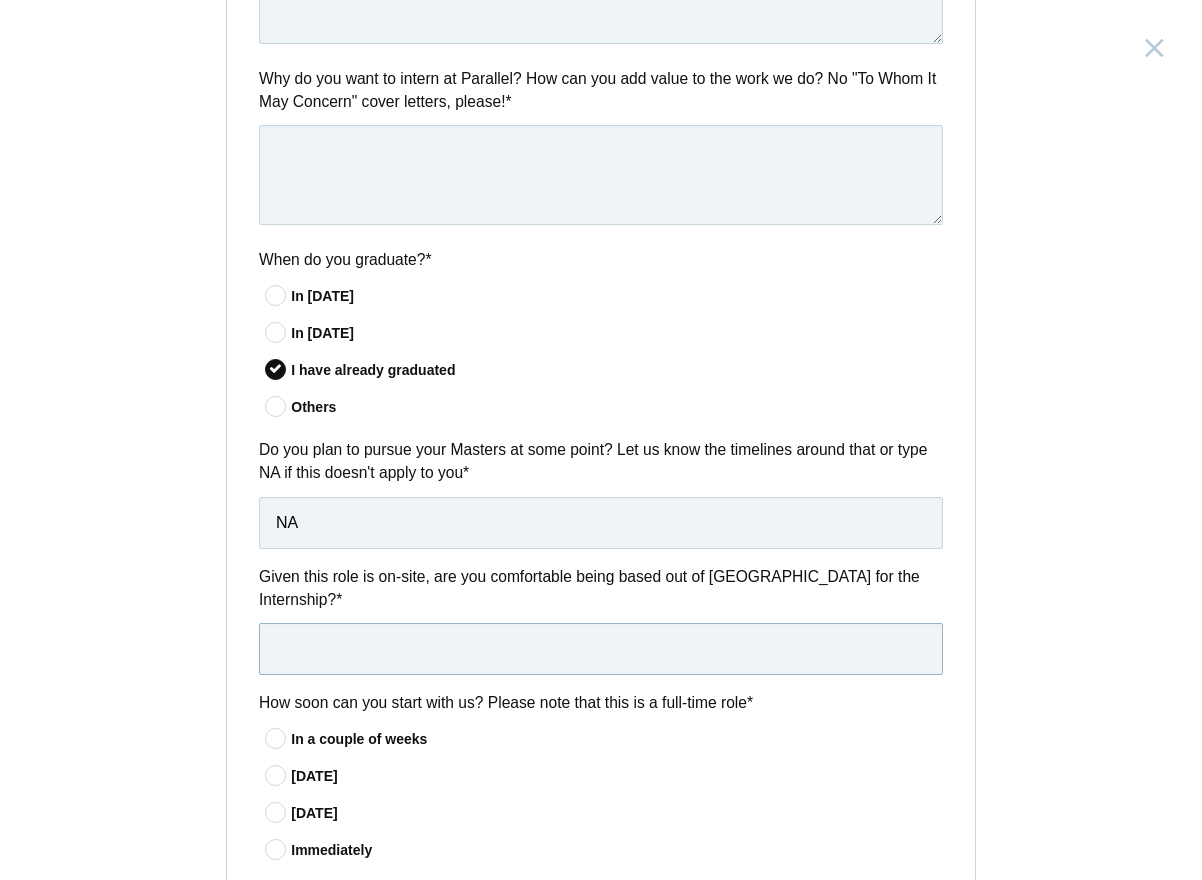 click at bounding box center (601, 649) 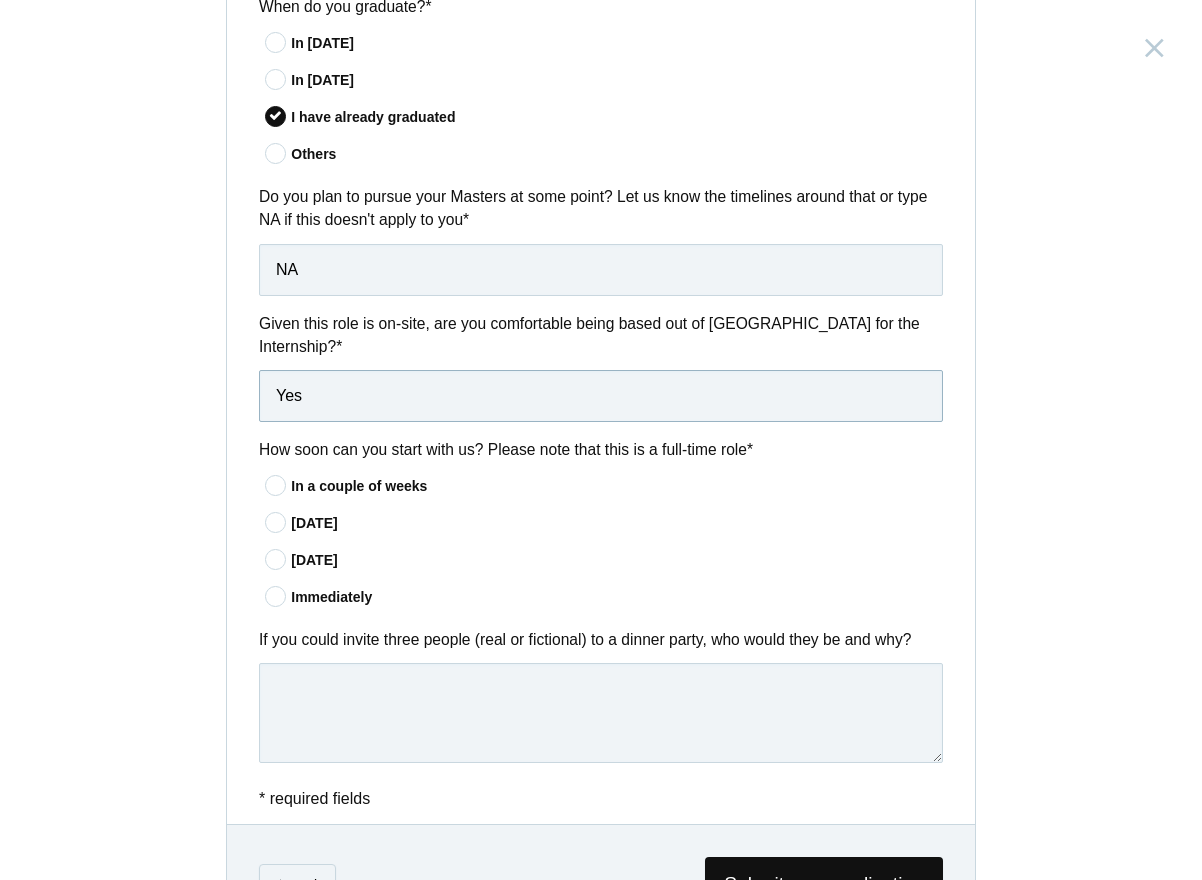 scroll, scrollTop: 1405, scrollLeft: 0, axis: vertical 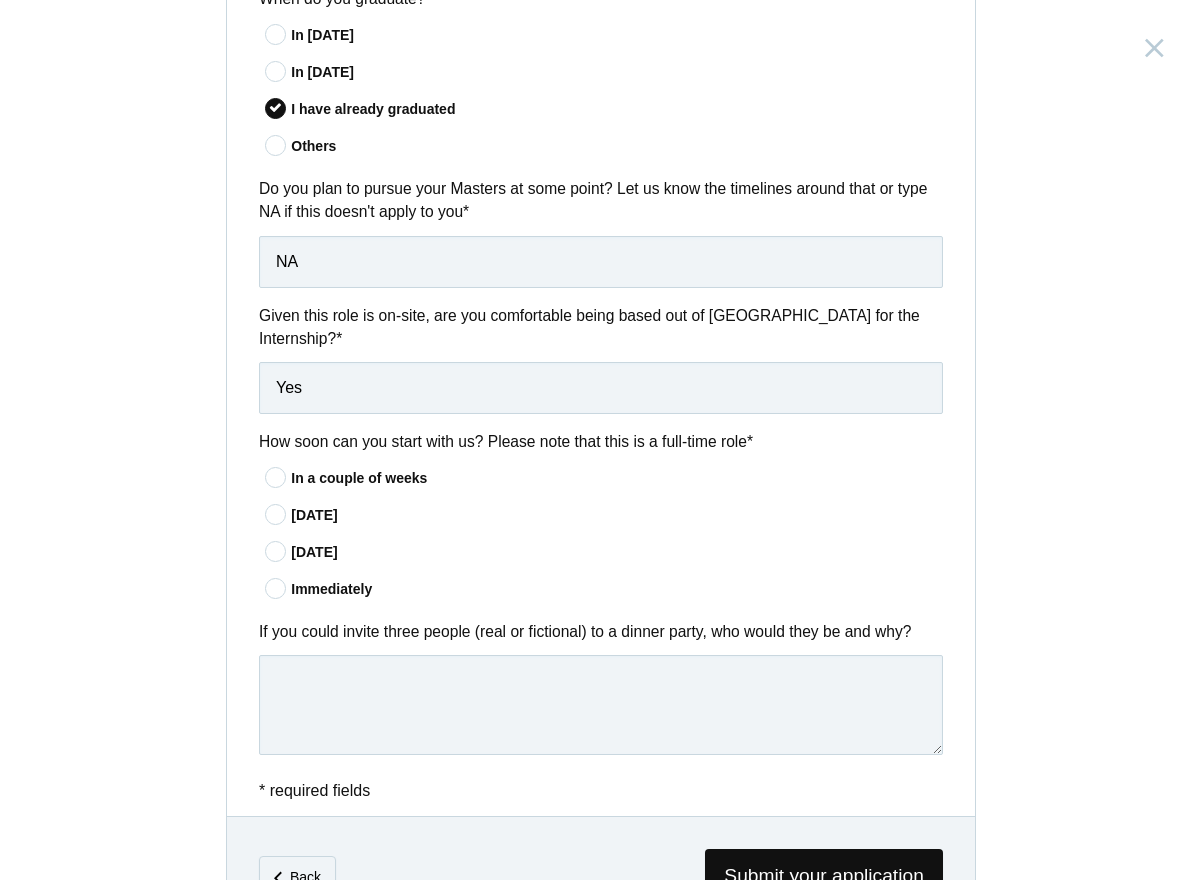 click at bounding box center [276, 477] 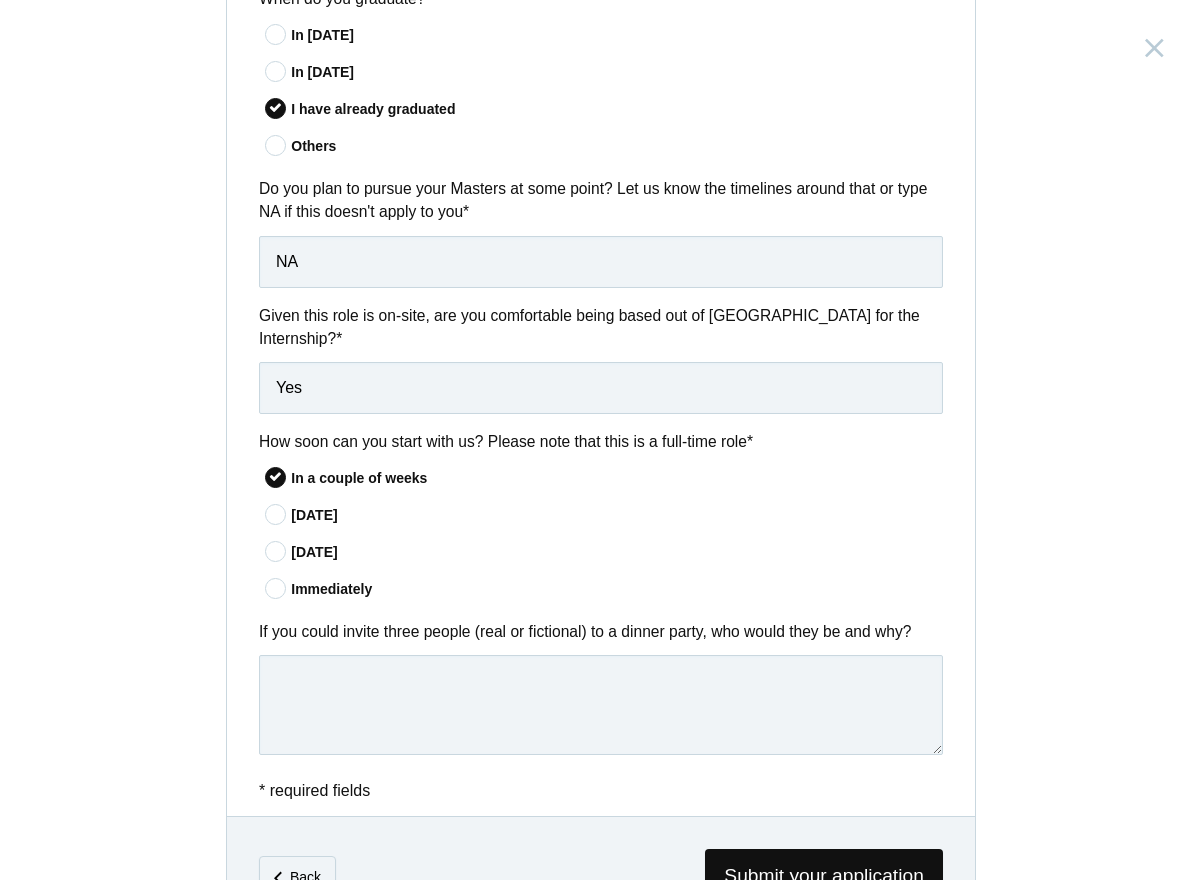scroll, scrollTop: 1492, scrollLeft: 0, axis: vertical 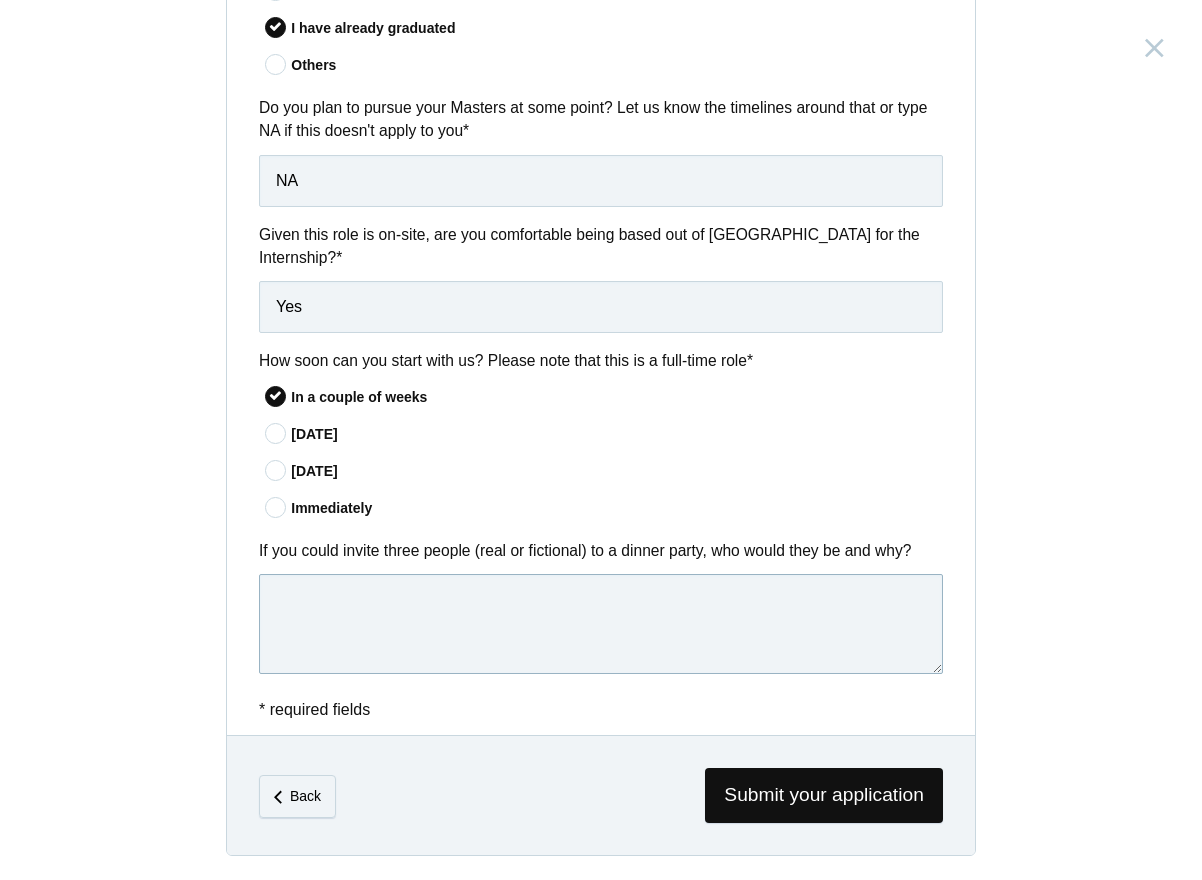 click at bounding box center (601, 624) 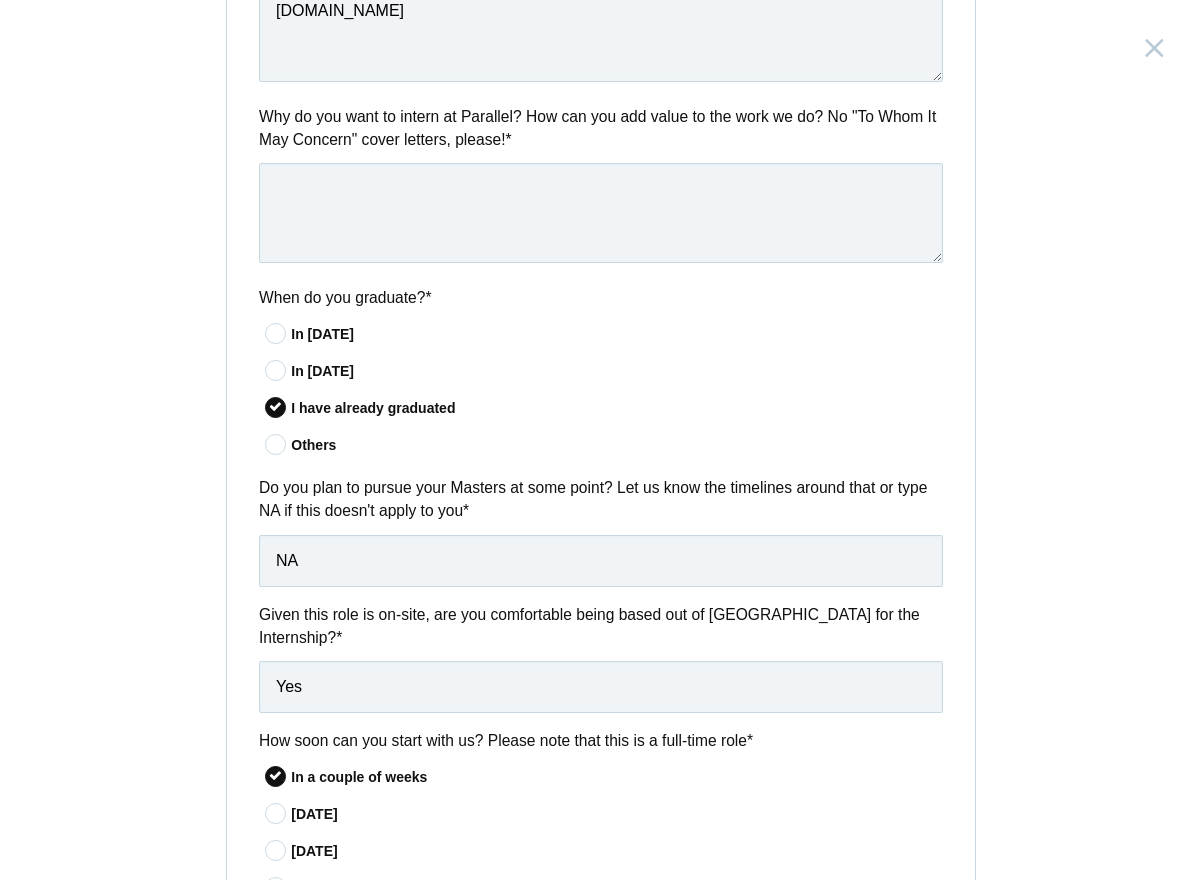 scroll, scrollTop: 1031, scrollLeft: 0, axis: vertical 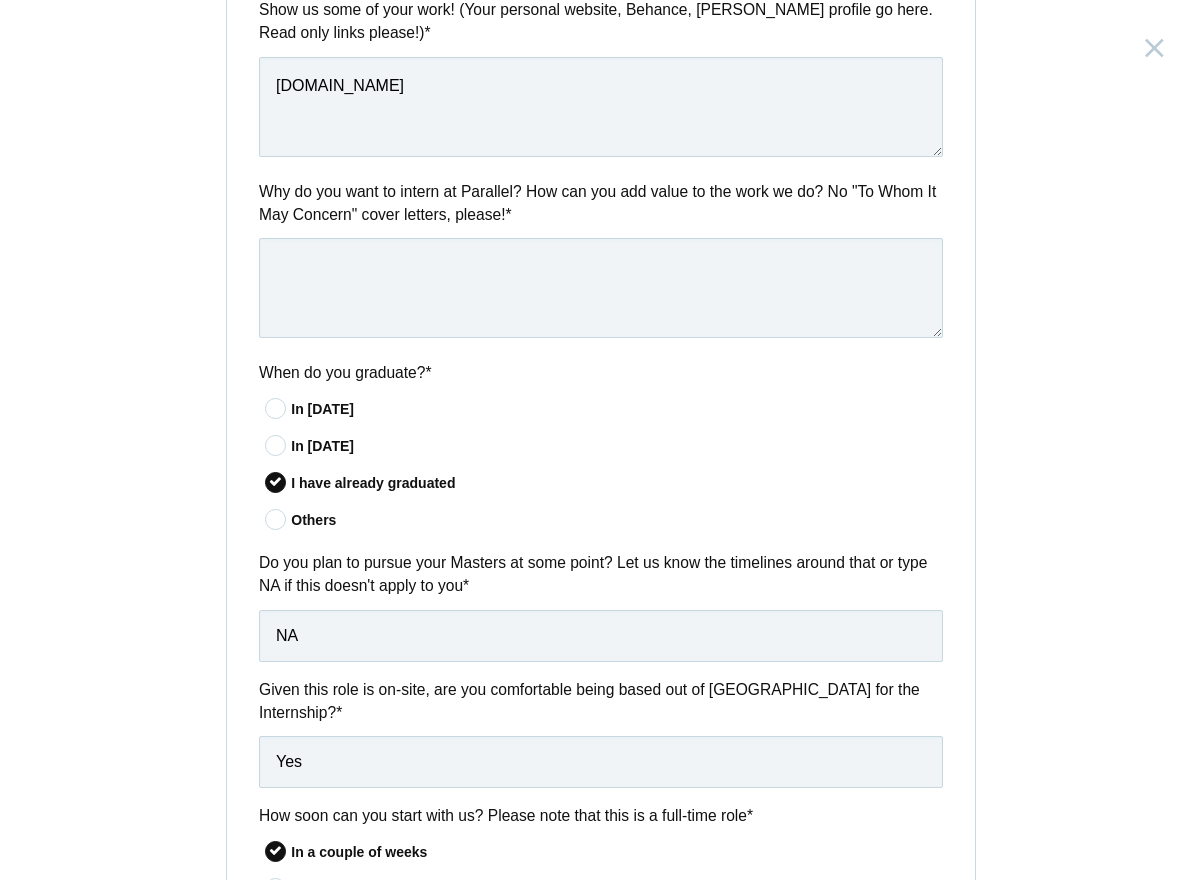 type on "I would invite" 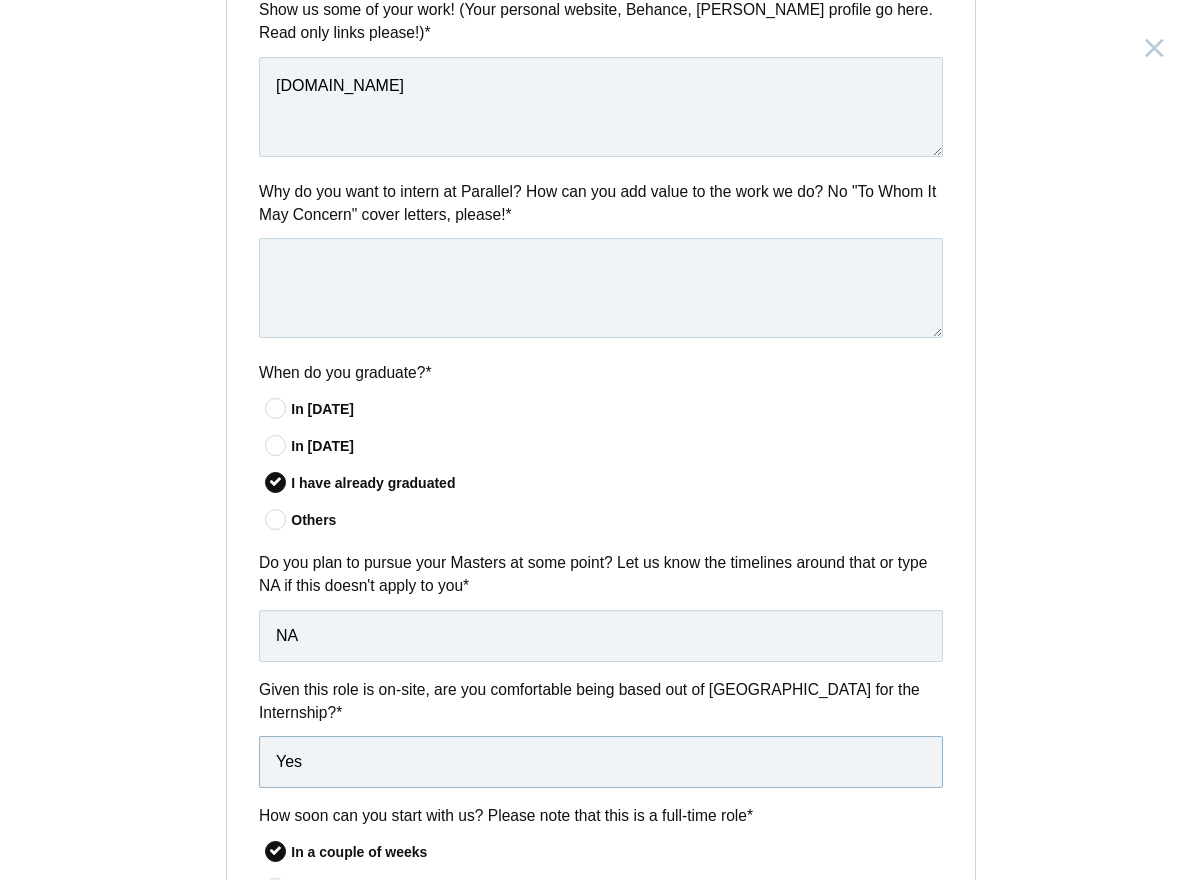 click on "Yes" at bounding box center [601, 762] 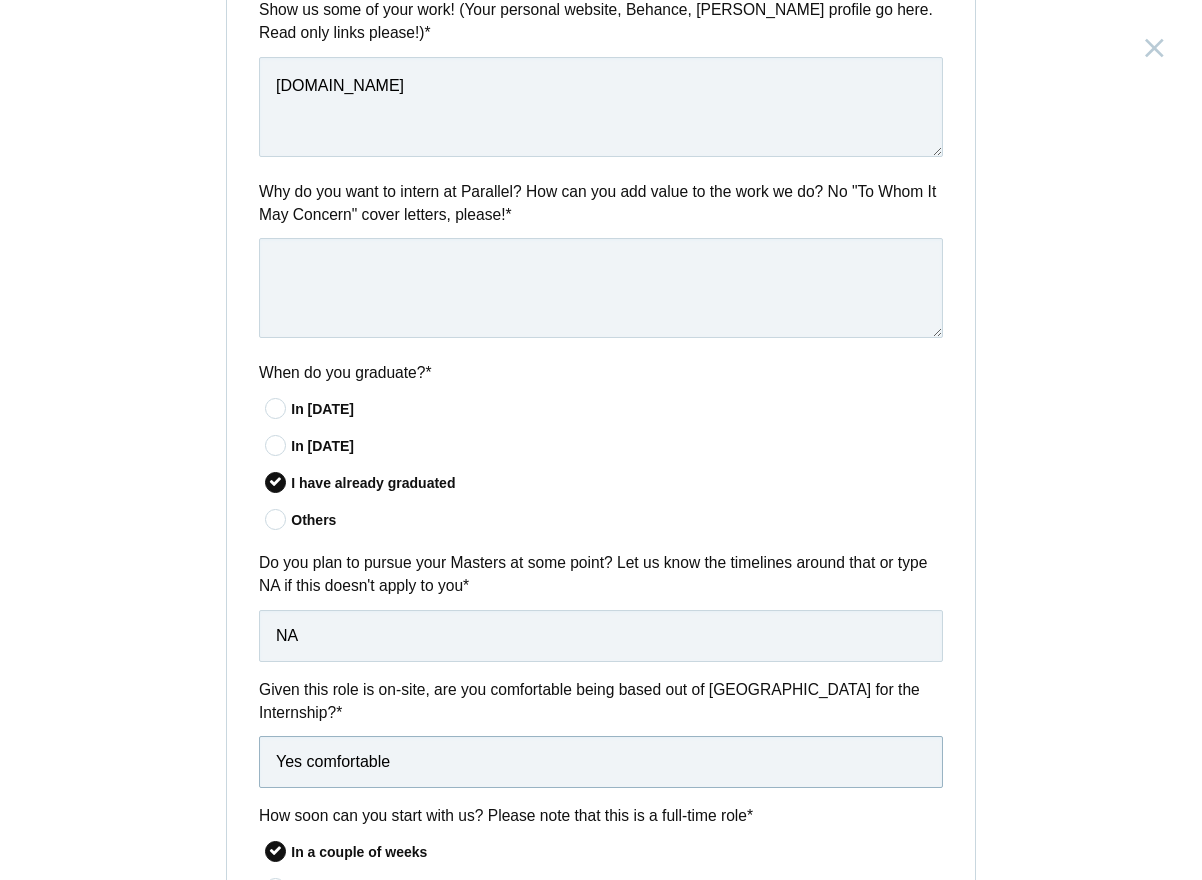 scroll, scrollTop: 978, scrollLeft: 0, axis: vertical 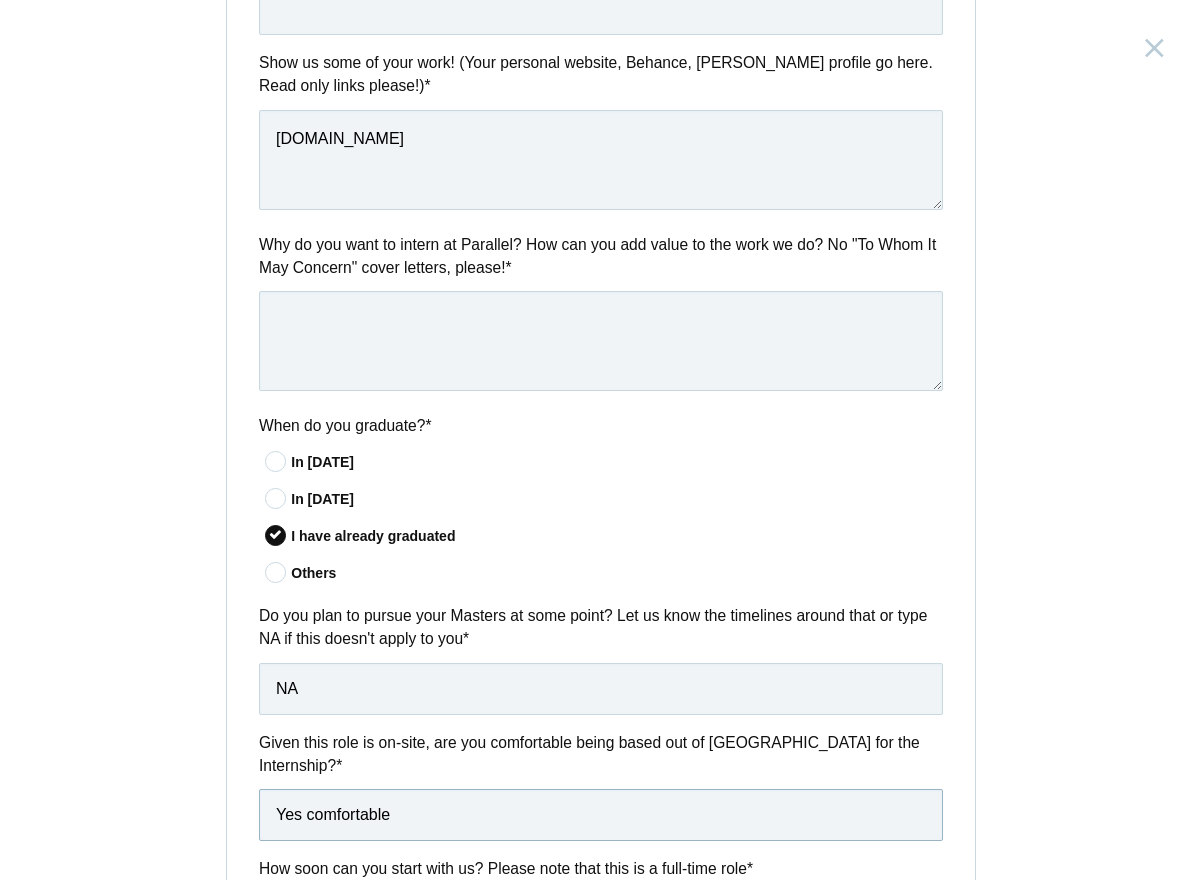 type on "Yes comfortable" 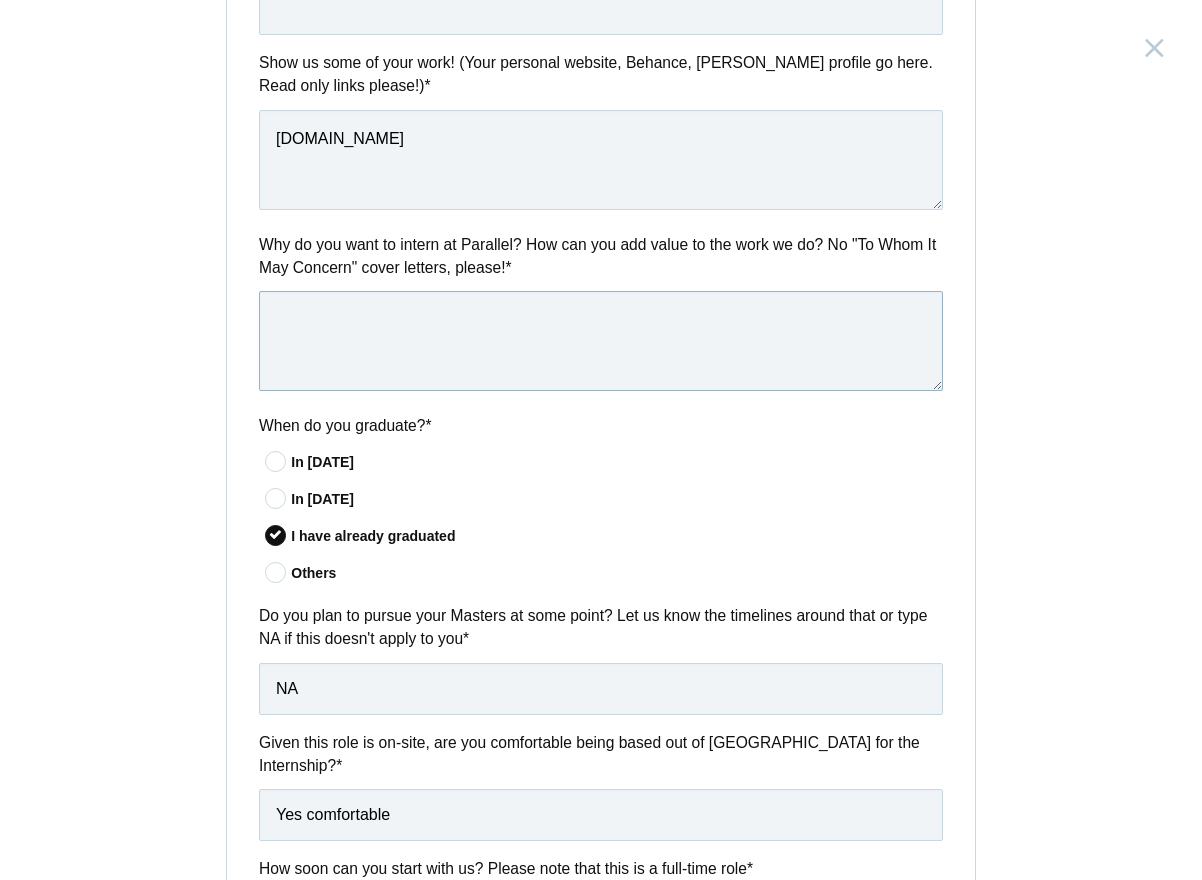 click at bounding box center [601, 341] 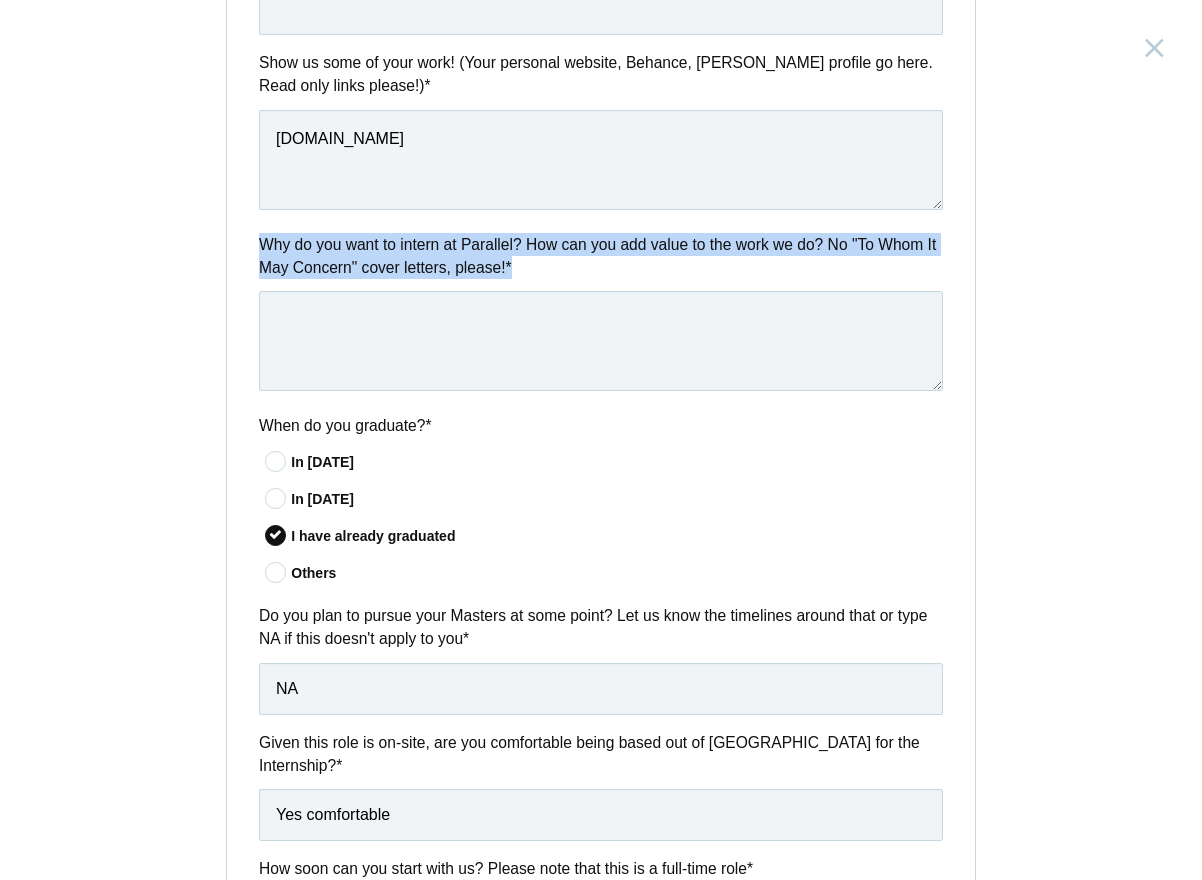 drag, startPoint x: 256, startPoint y: 242, endPoint x: 597, endPoint y: 276, distance: 342.69083 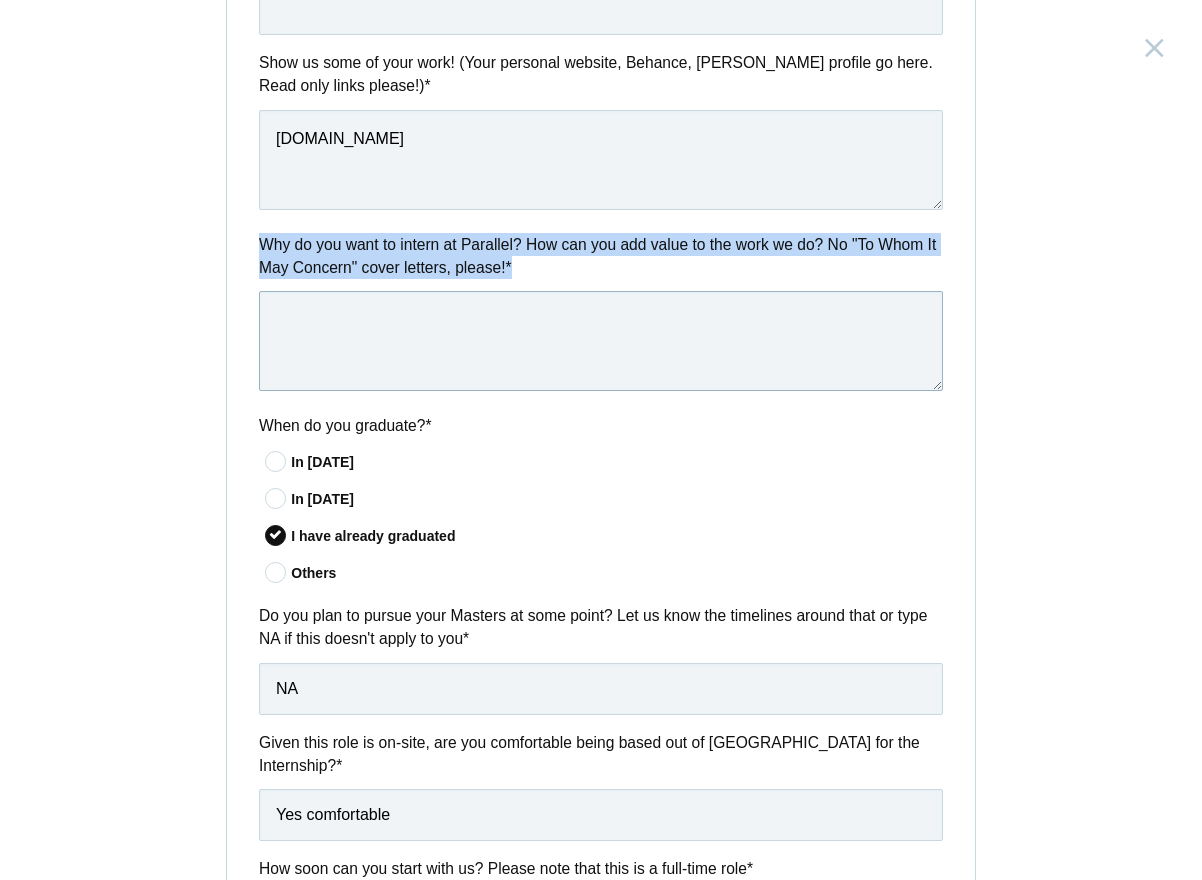 click at bounding box center [601, 341] 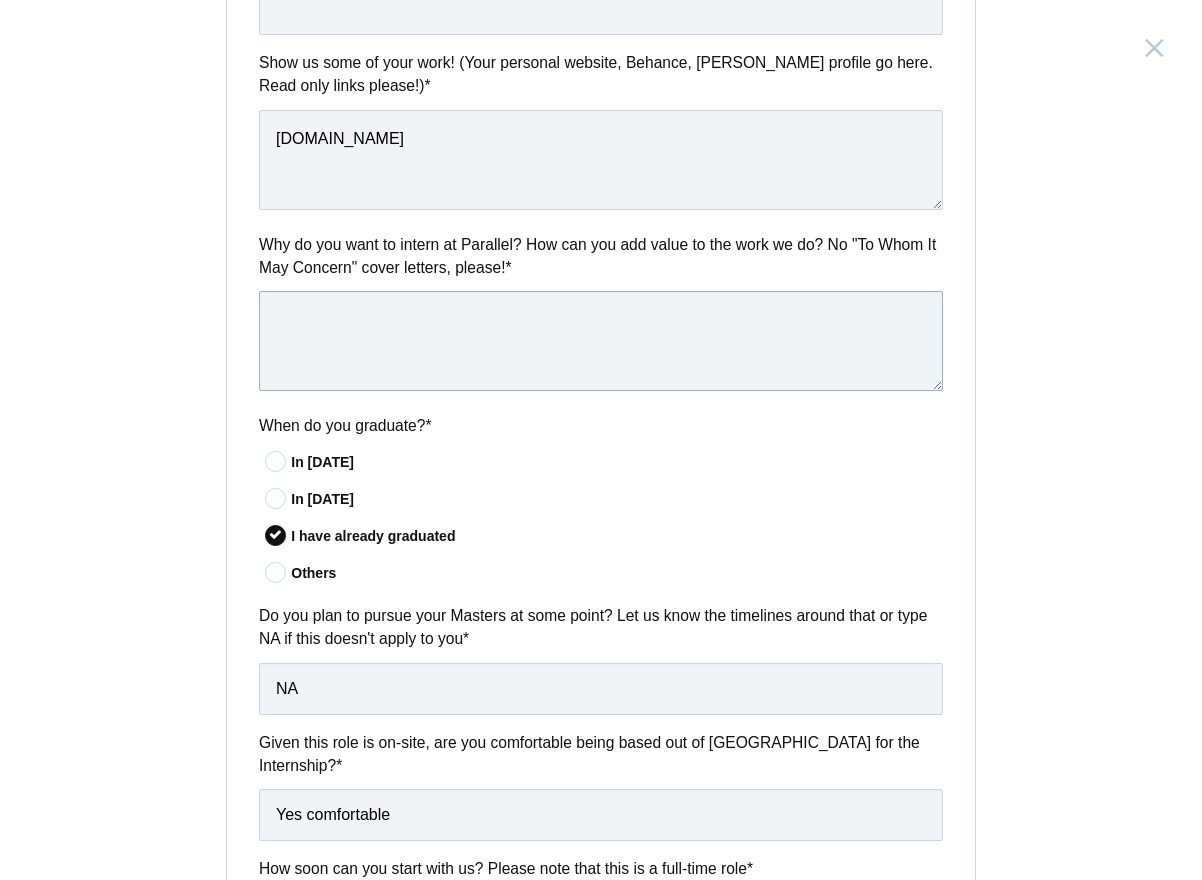 paste on "I’m excited about the chance to intern at Parallel because your work feels human — thoughtful, intentional, and grounded in real people’s experiences. As someone just starting out in UX, I’m looking for a space where design isn’t just about solving problems, but about asking the right questions — and I see that in the way Parallel approaches its work." 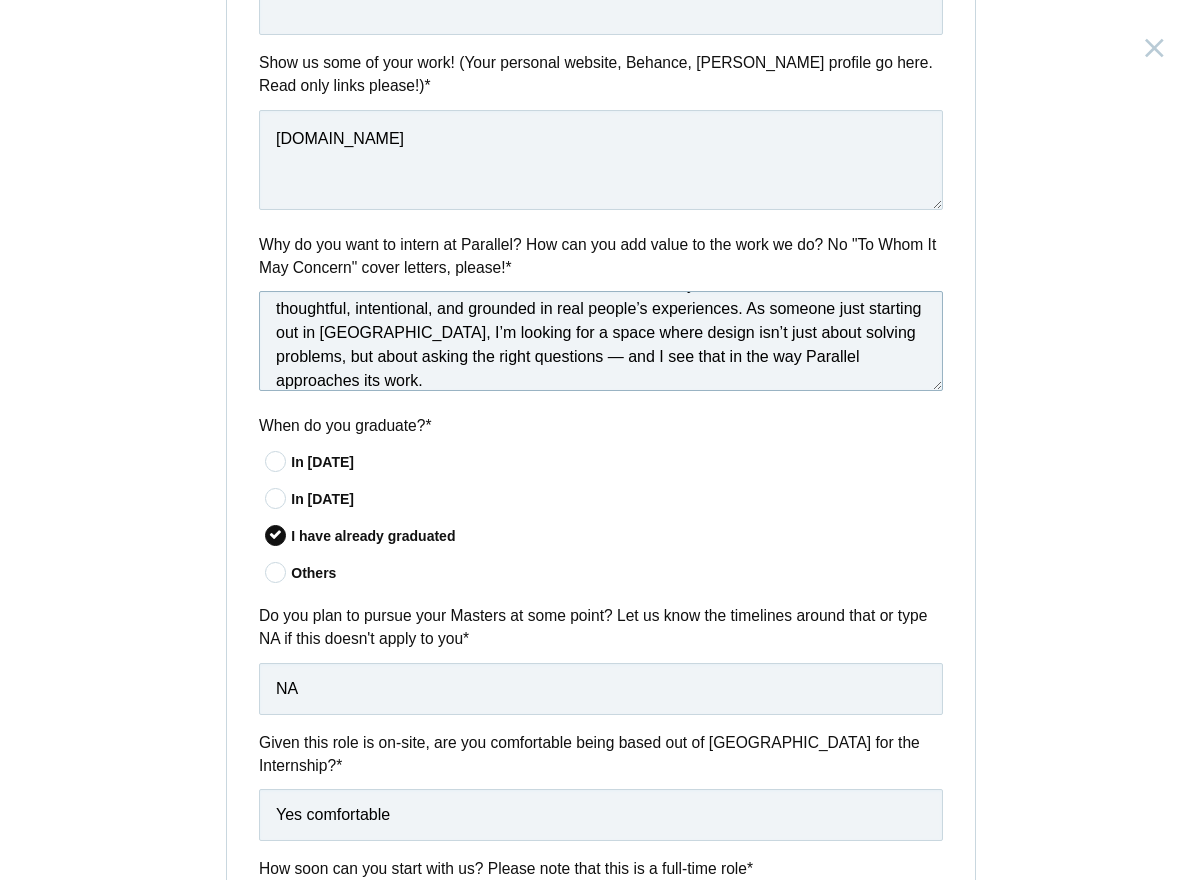 scroll, scrollTop: 0, scrollLeft: 0, axis: both 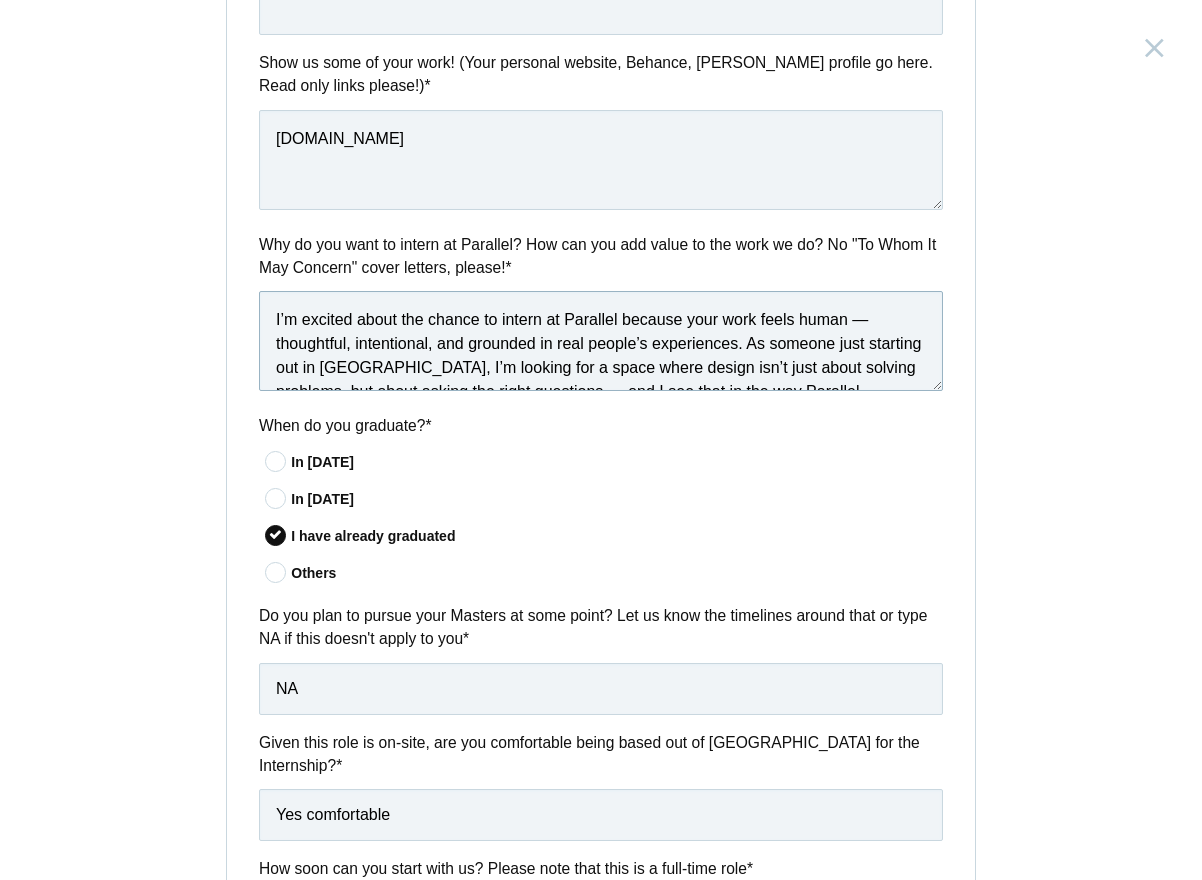 drag, startPoint x: 626, startPoint y: 324, endPoint x: 747, endPoint y: 351, distance: 123.97581 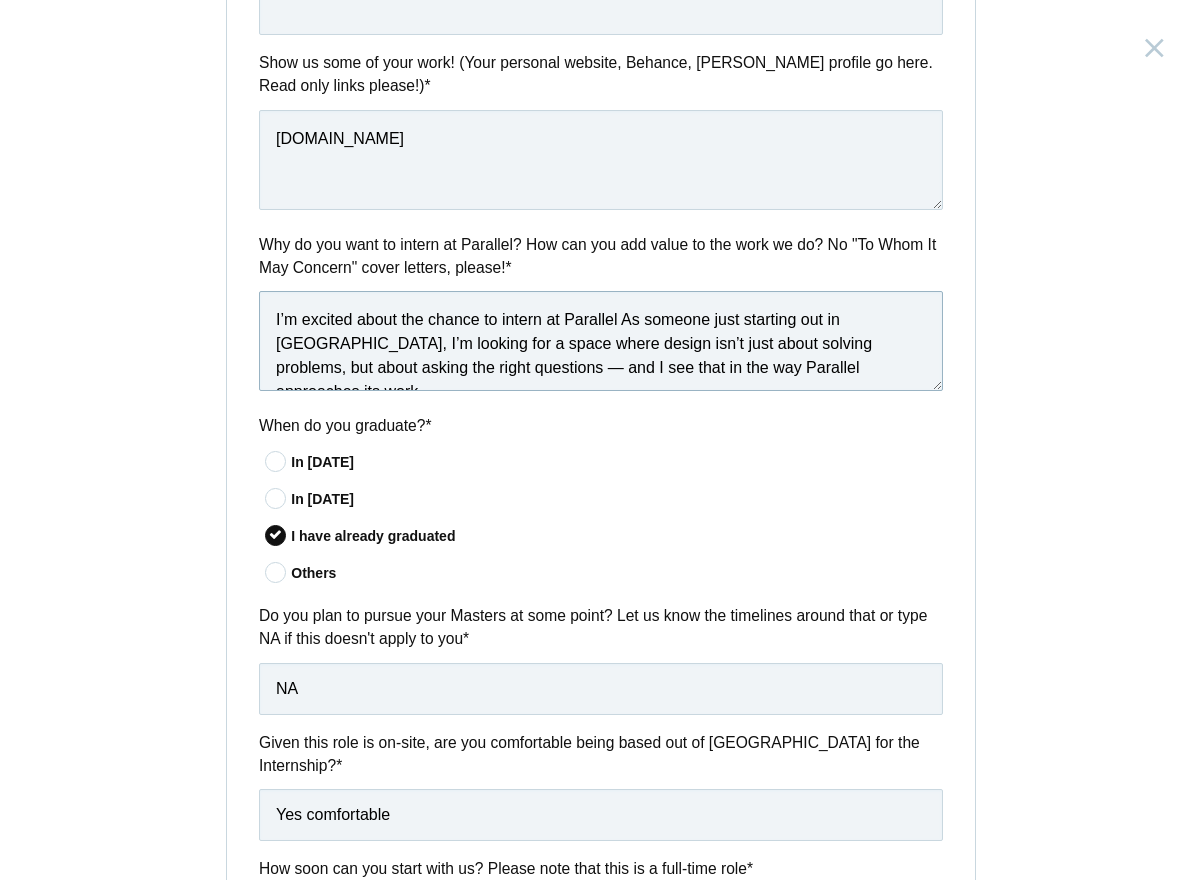 click on "I’m excited about the chance to intern at Parallel As someone just starting out in UX, I’m looking for a space where design isn’t just about solving problems, but about asking the right questions — and I see that in the way Parallel approaches its work." at bounding box center [601, 341] 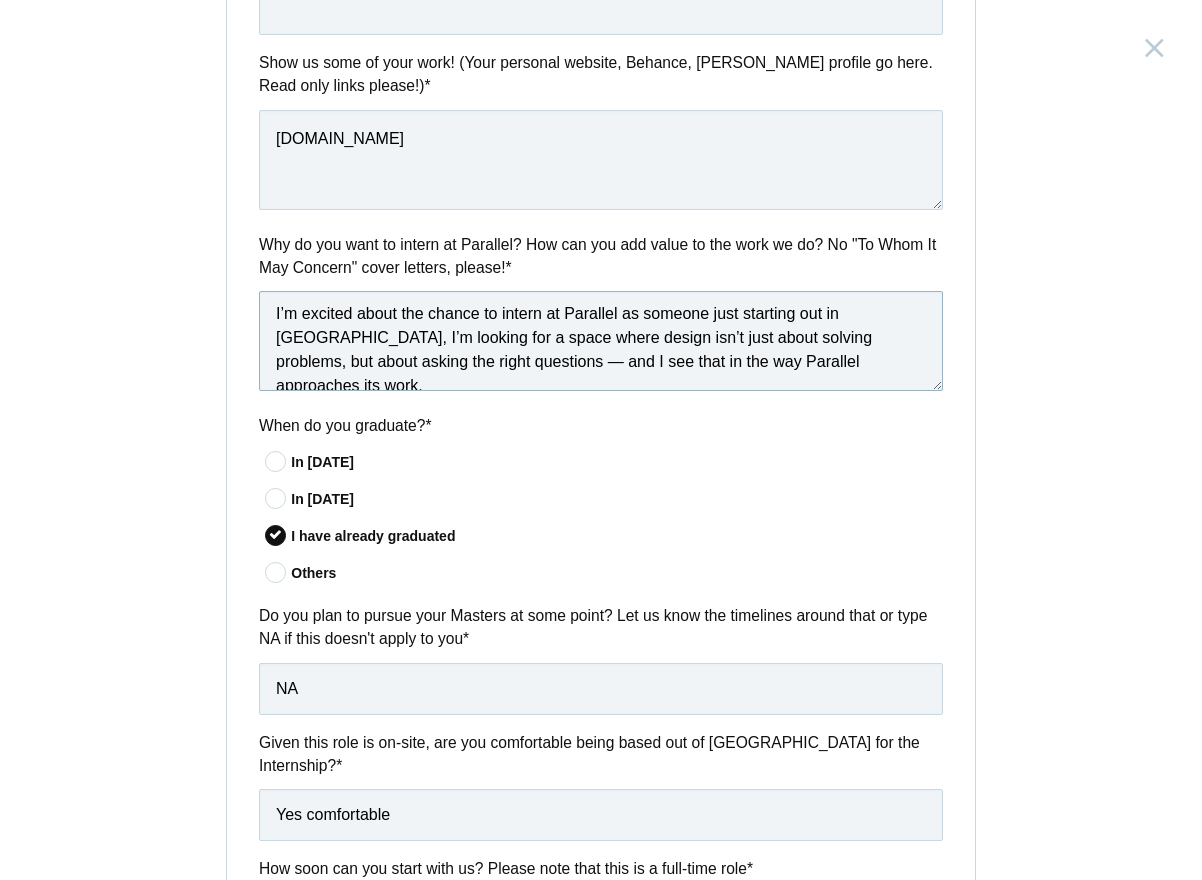 scroll, scrollTop: 3, scrollLeft: 0, axis: vertical 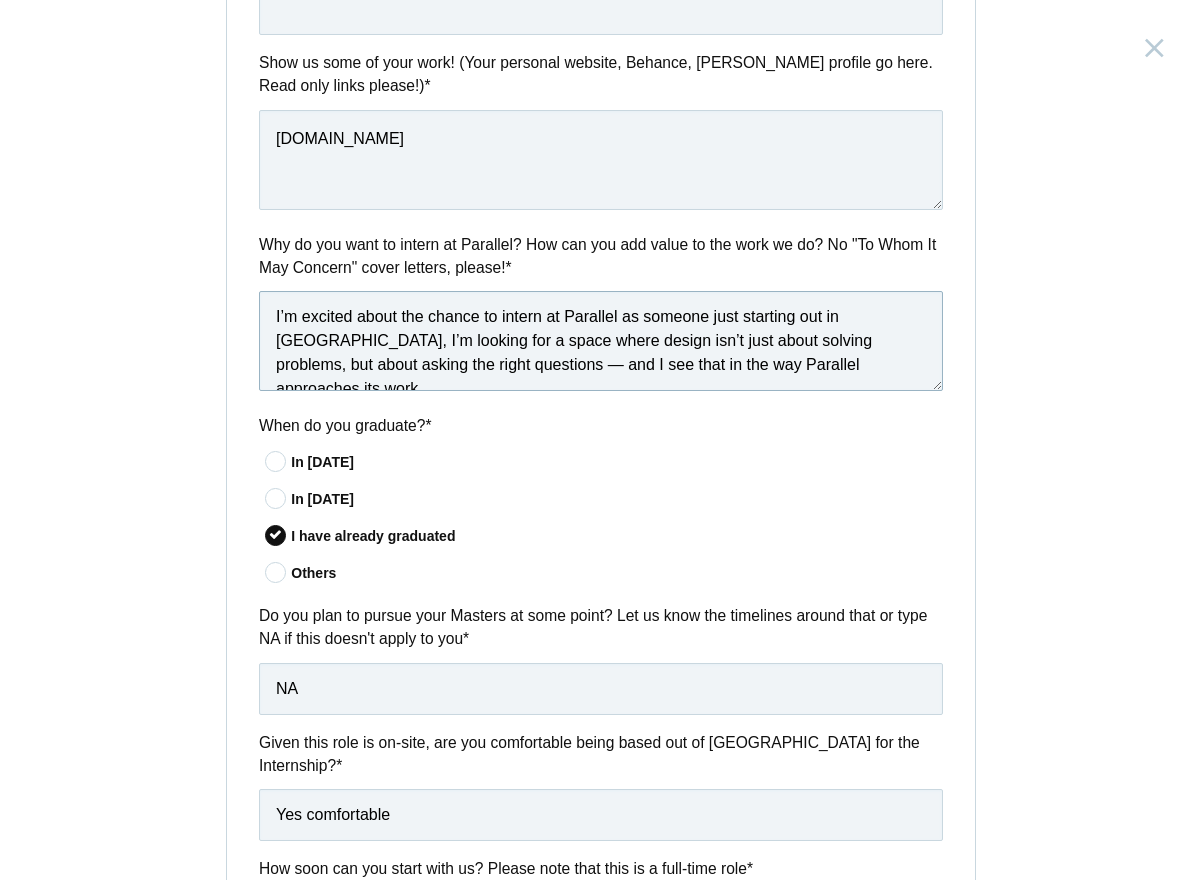 drag, startPoint x: 806, startPoint y: 368, endPoint x: 714, endPoint y: 375, distance: 92.26592 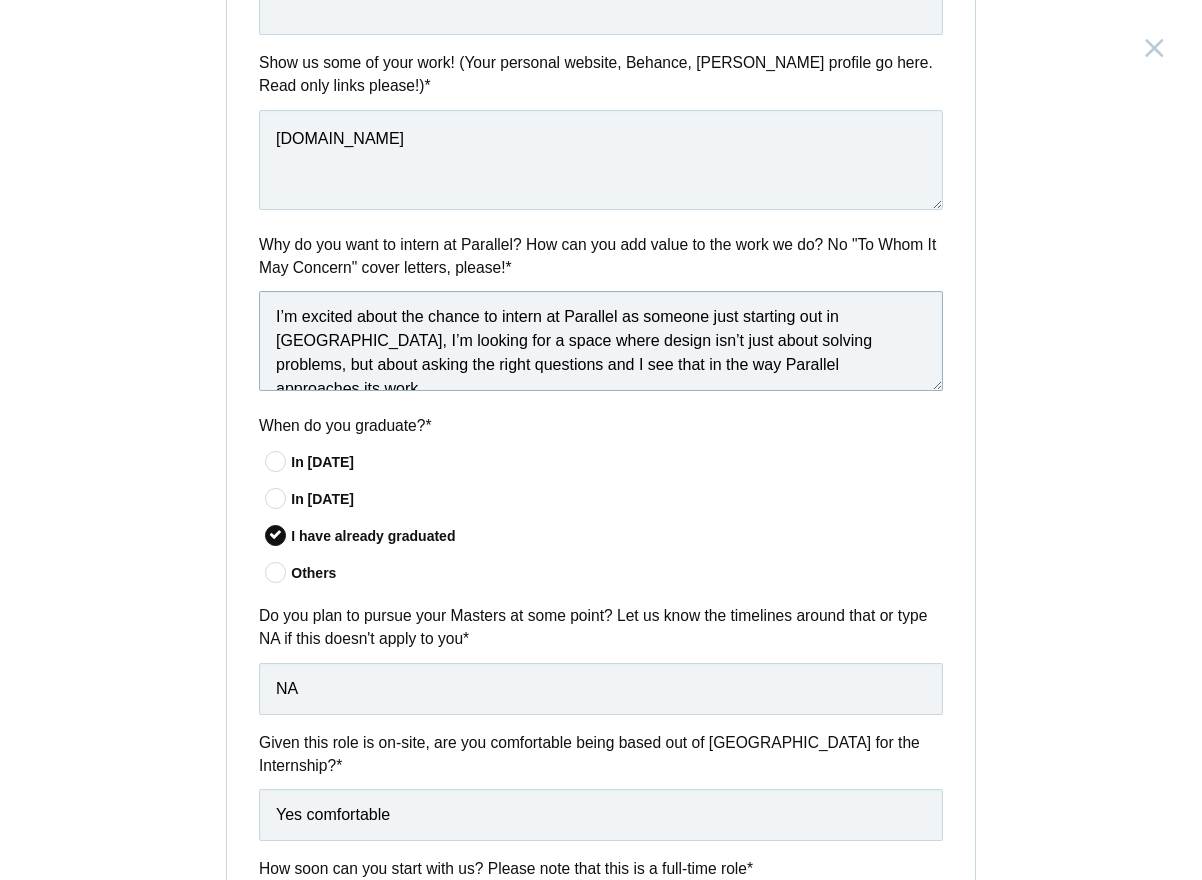 click on "I’m excited about the chance to intern at Parallel as someone just starting out in UX, I’m looking for a space where design isn’t just about solving problems, but about asking the right questions and I see that in the way Parallel approaches its work." at bounding box center (601, 341) 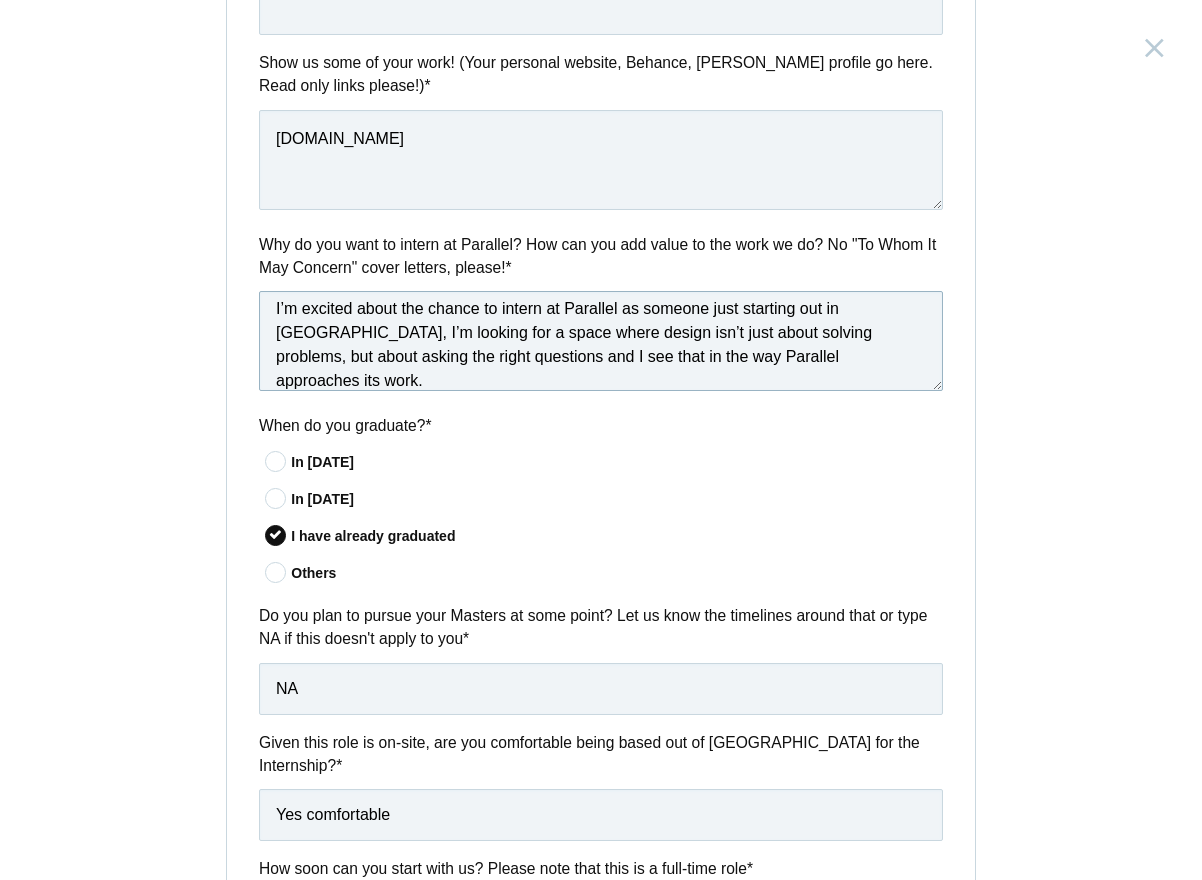 paste on "I’ve been working on projects like reducing decision fatigue in OTT platforms, where I explored how to design more intuitive, less overwhelming user flows. I care deeply about clarity, inclusion, and designing with empathy — values that seem to be at the heart of what you do. I know I have a lot to learn, but I’m eager, curious, and ready to contribute however I can.
Thanks so much for considering me.
[Your Name]" 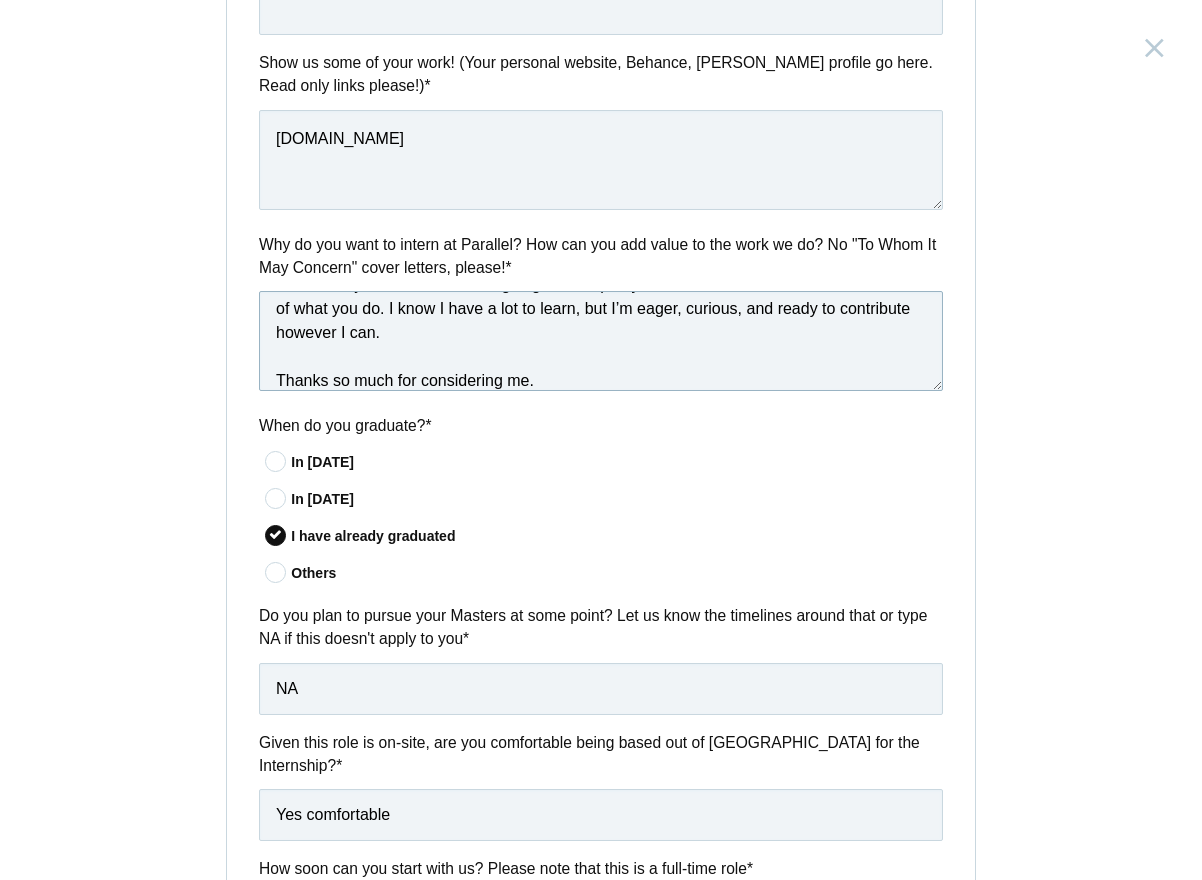 scroll, scrollTop: 187, scrollLeft: 0, axis: vertical 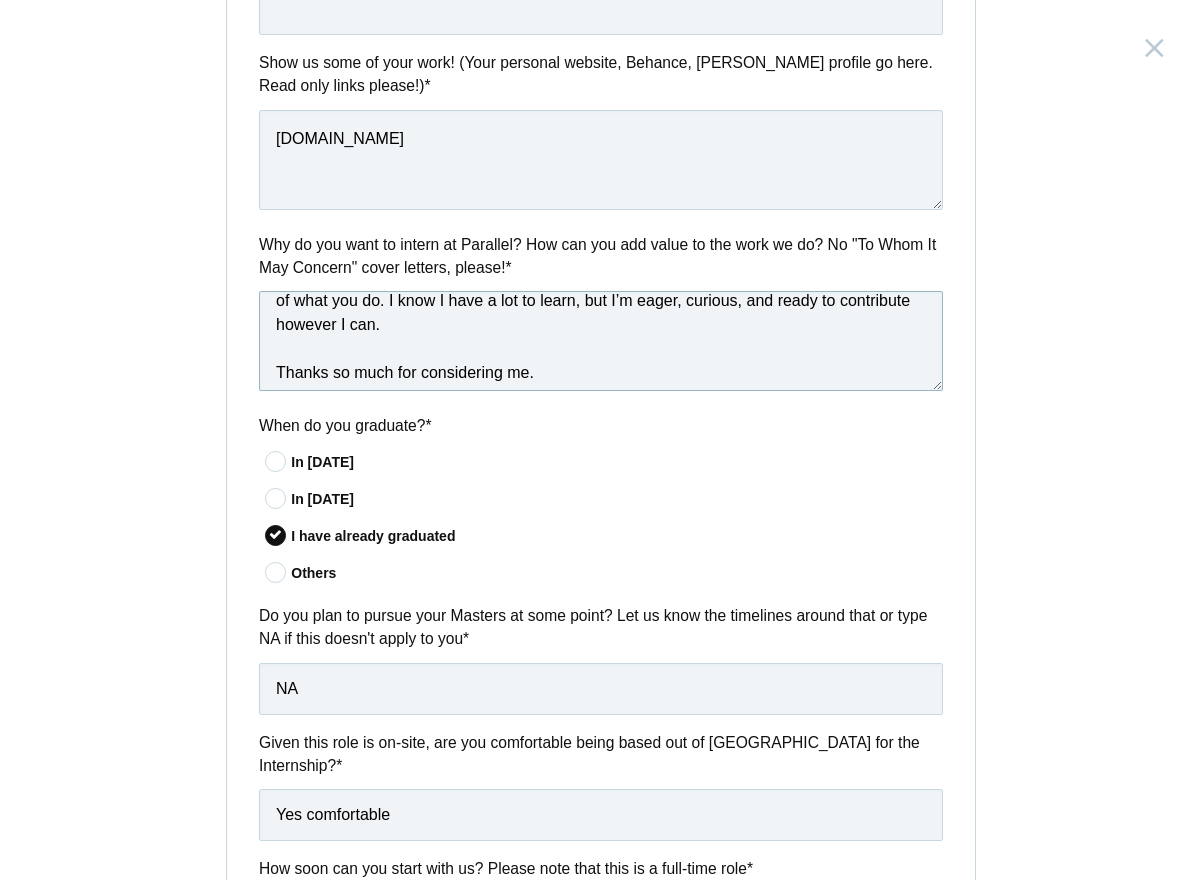 drag, startPoint x: 371, startPoint y: 388, endPoint x: 273, endPoint y: 383, distance: 98.12747 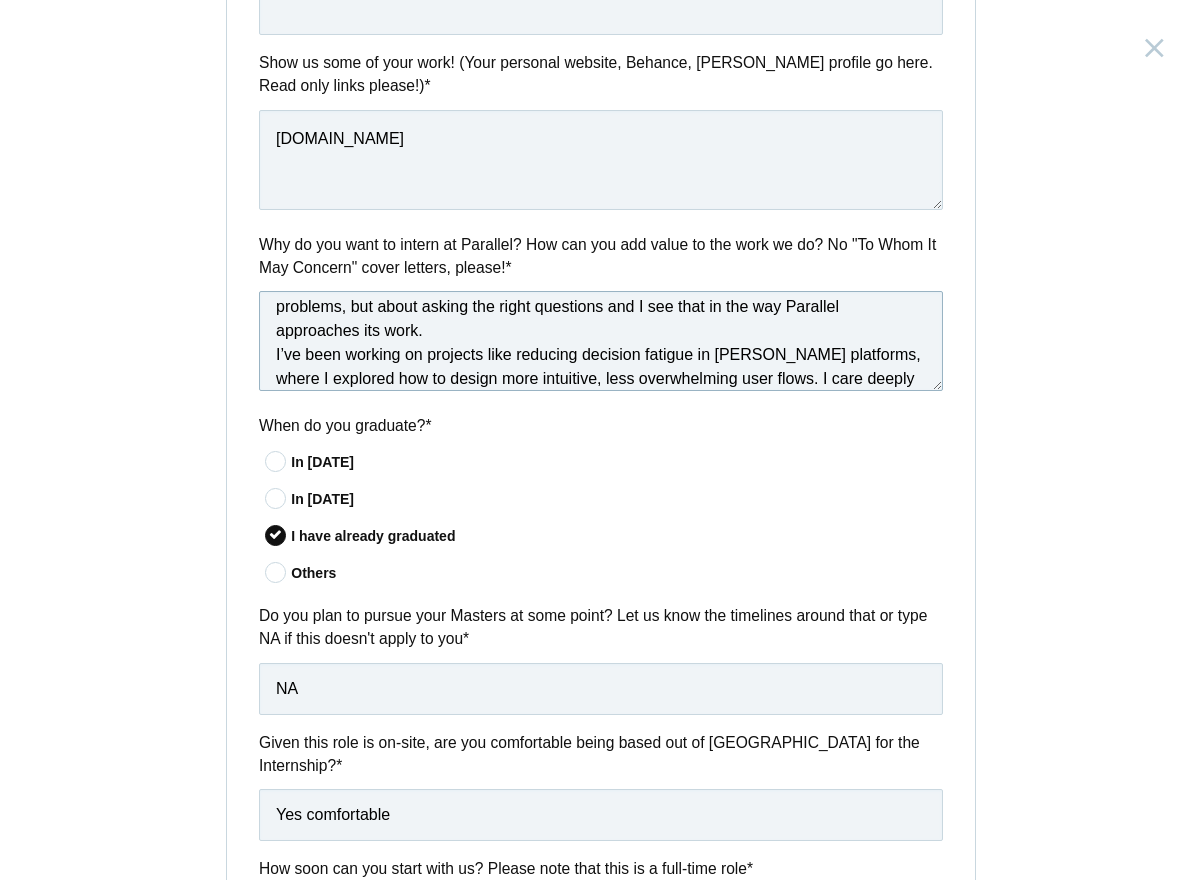 scroll, scrollTop: 75, scrollLeft: 0, axis: vertical 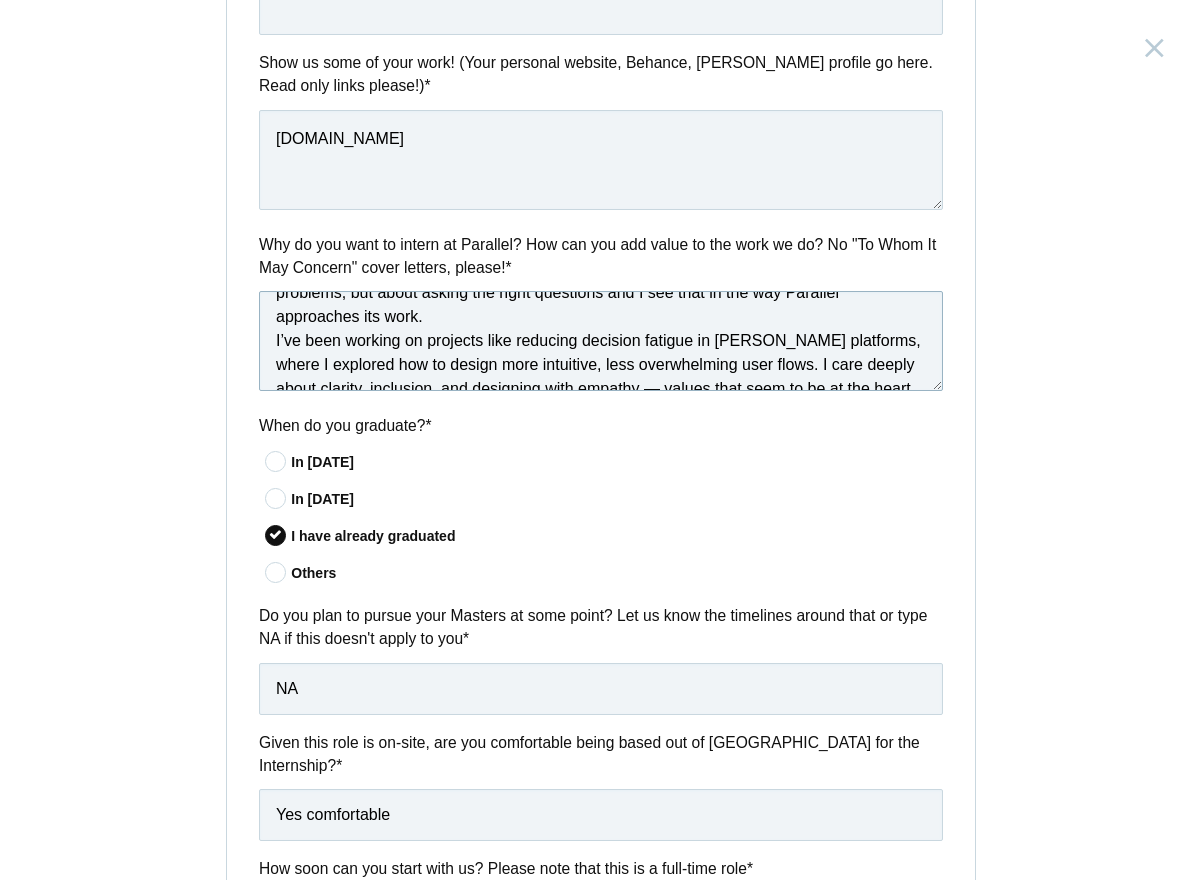 click on "I’m excited about the chance to intern at Parallel as someone just starting out in UX, I’m looking for a space where design isn’t just about solving problems, but about asking the right questions and I see that in the way Parallel approaches its work.
I’ve been working on projects like reducing decision fatigue in OTT platforms, where I explored how to design more intuitive, less overwhelming user flows. I care deeply about clarity, inclusion, and designing with empathy — values that seem to be at the heart of what you do. I know I have a lot to learn, but I’m eager, curious, and ready to contribute however I can.
Thanks so much for considering me.
Dayakar Kumar K" at bounding box center [601, 341] 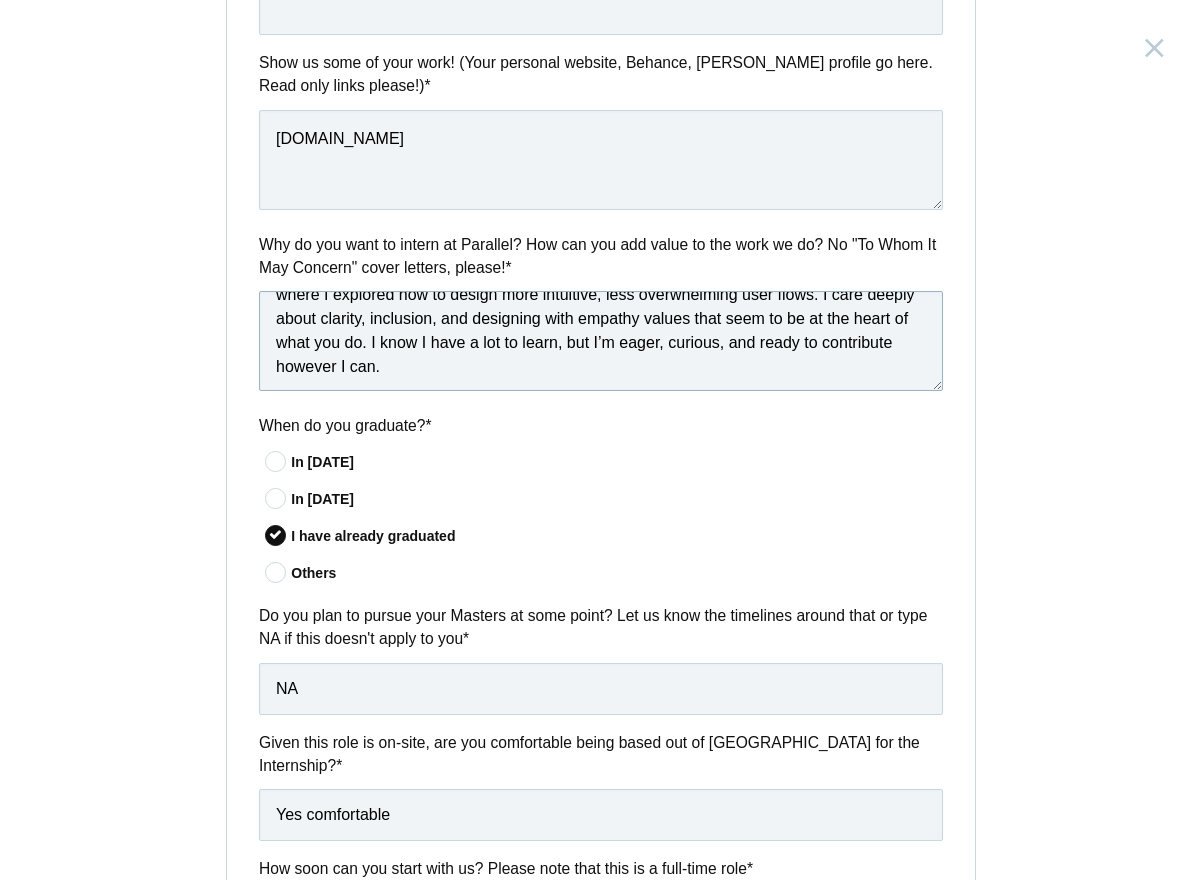 scroll, scrollTop: 198, scrollLeft: 0, axis: vertical 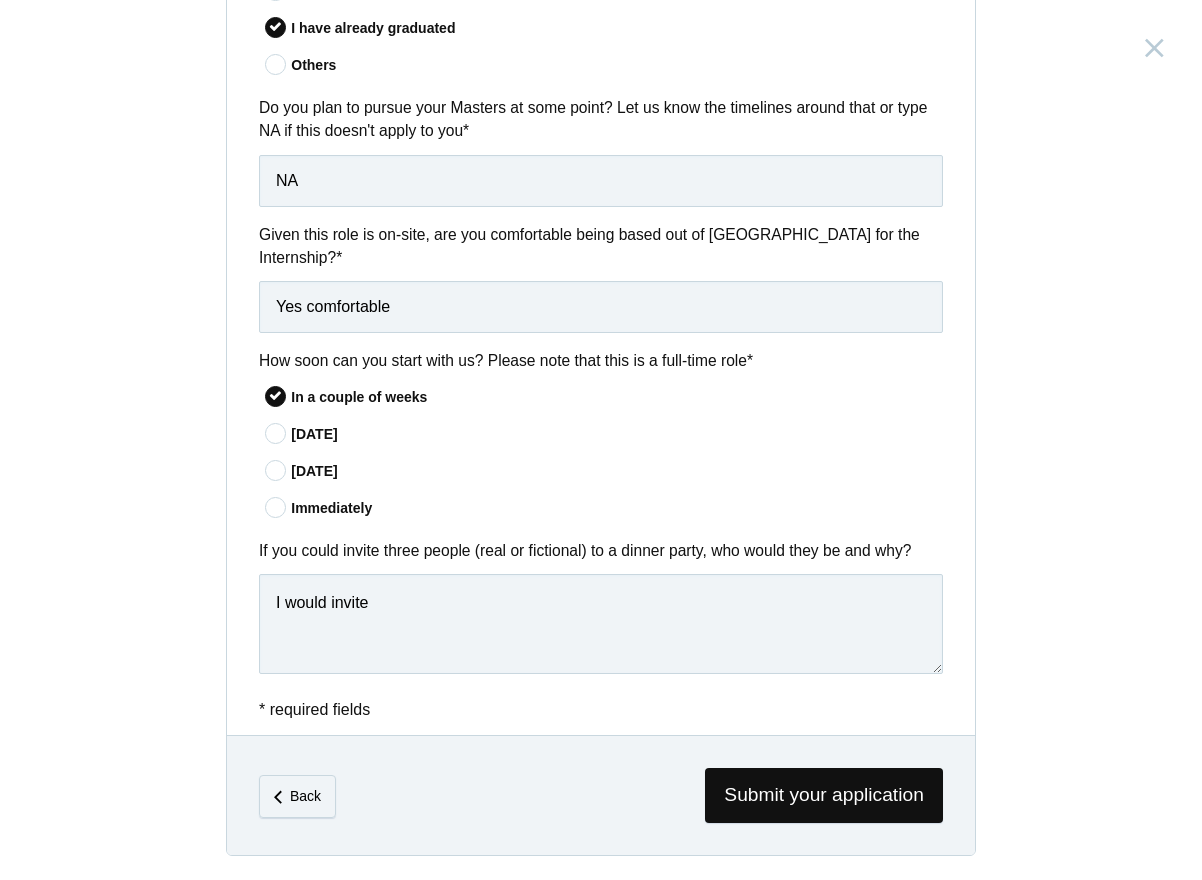 type on "I’m excited about the chance to intern at Parallel as someone just starting out in UX, I’m looking for a space where design isn’t just about solving problems, but about asking the right questions and I see that in the way Parallel approaches its work.
I’ve been working on projects like reducing decision fatigue in OTT platforms, where I explored how to design more intuitive, less overwhelming user flows. I care deeply about clarity, inclusion, and designing with empathy values that seem to be at the heart of what you do. I know I have a lot to learn, but I’m eager, curious, and ready to contribute however I can.
Thanks so much for considering me.
Dayakar Kumar K" 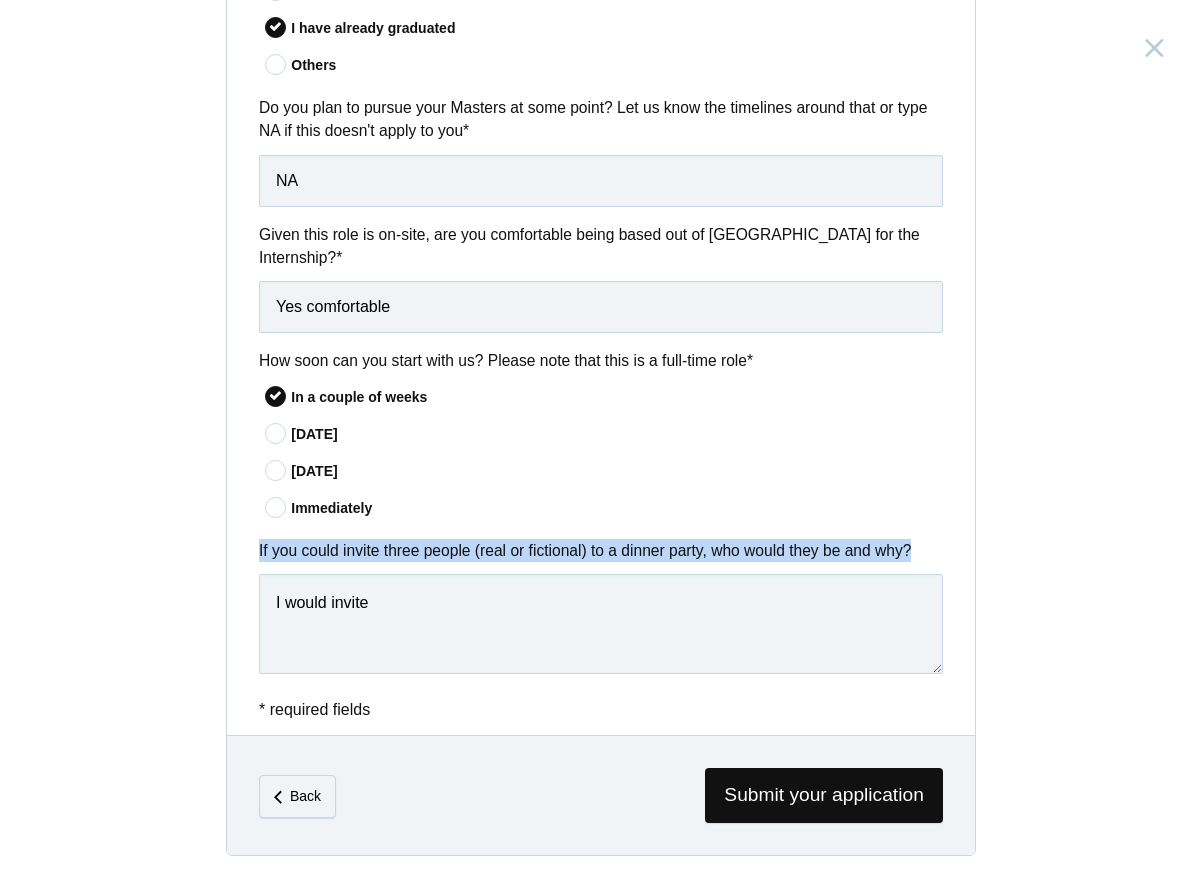 drag, startPoint x: 256, startPoint y: 548, endPoint x: 951, endPoint y: 548, distance: 695 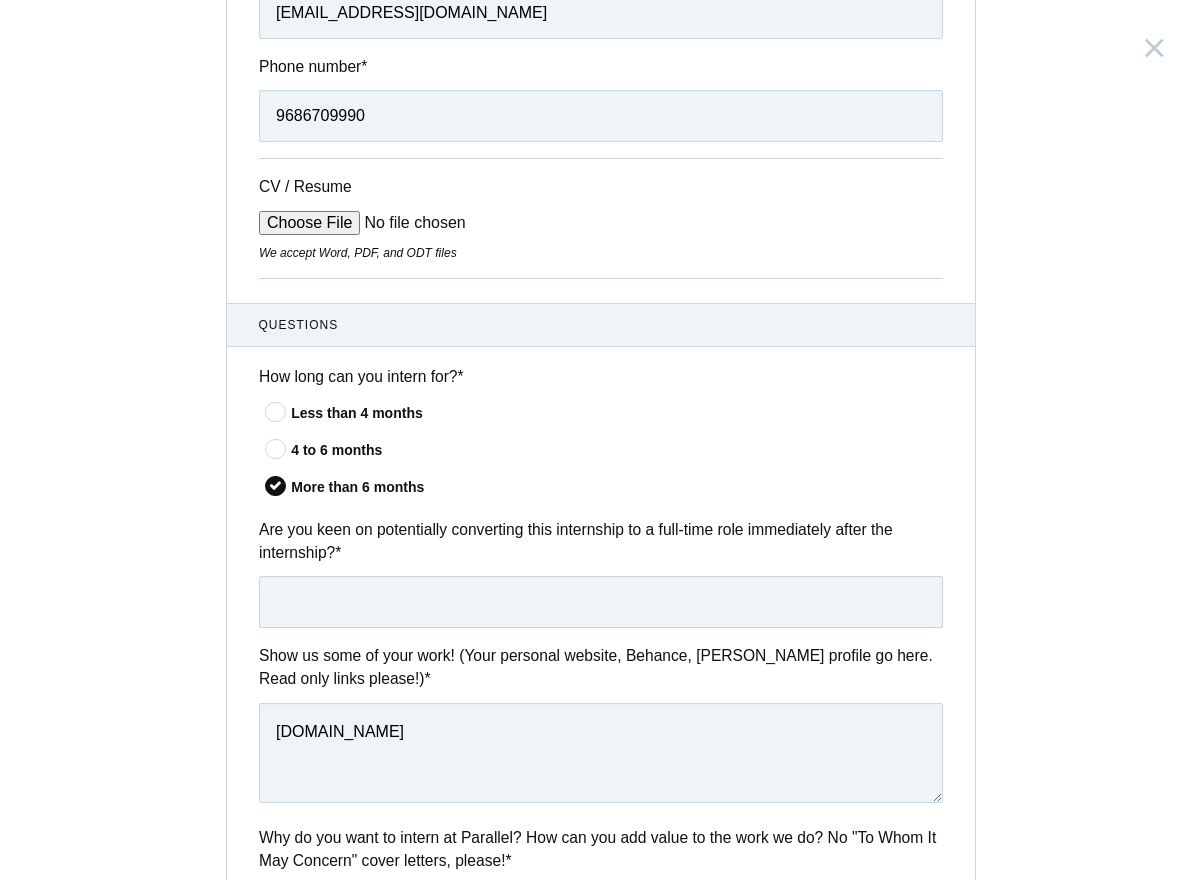 scroll, scrollTop: 383, scrollLeft: 0, axis: vertical 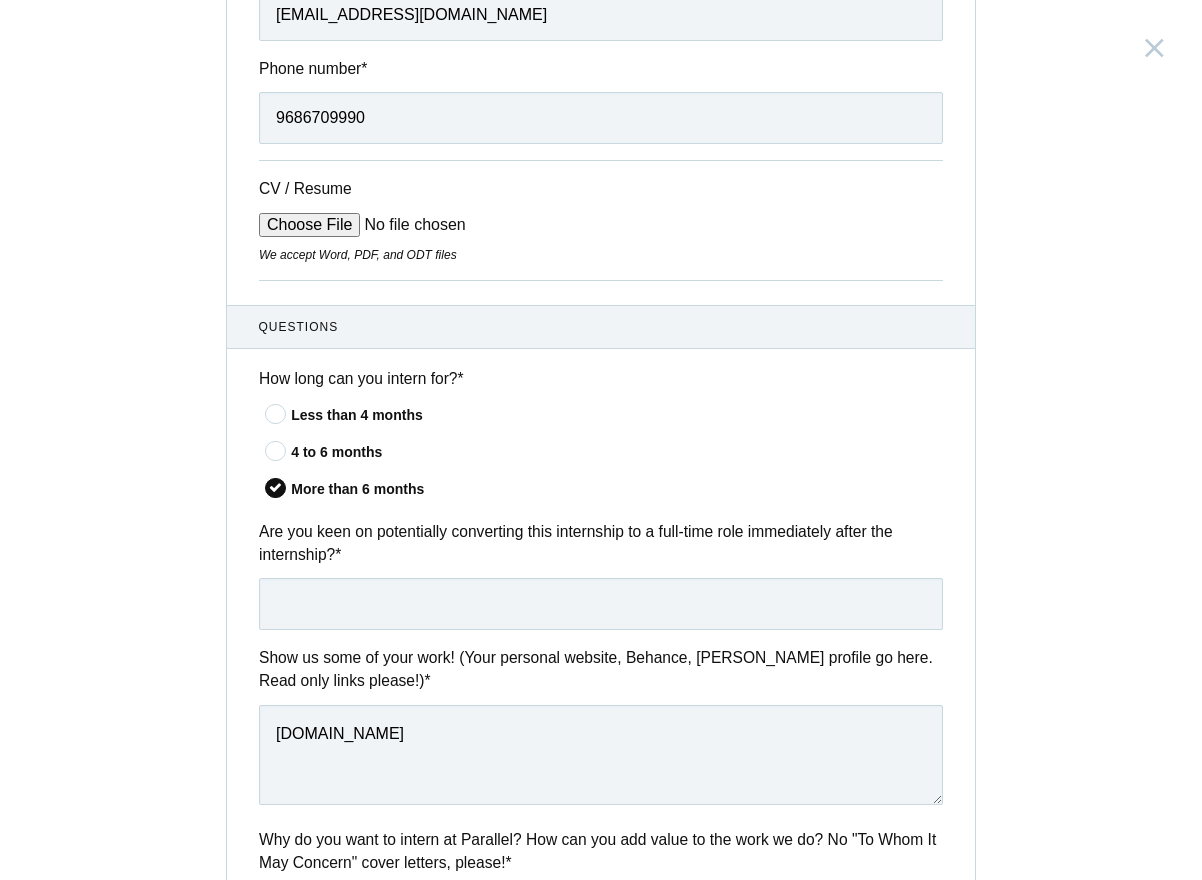 copy on "If you could invite three people (real or fictional) to a dinner party, who would they be and why?" 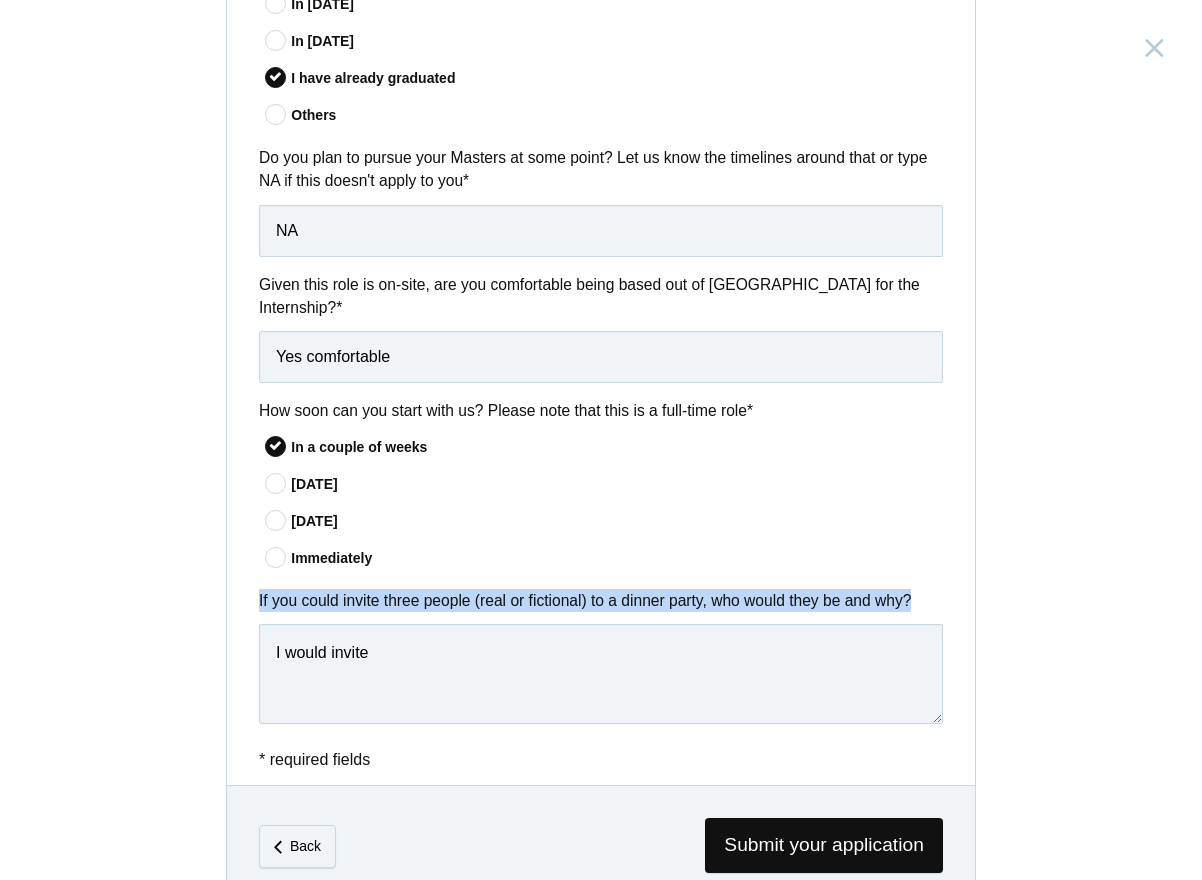 scroll, scrollTop: 1492, scrollLeft: 0, axis: vertical 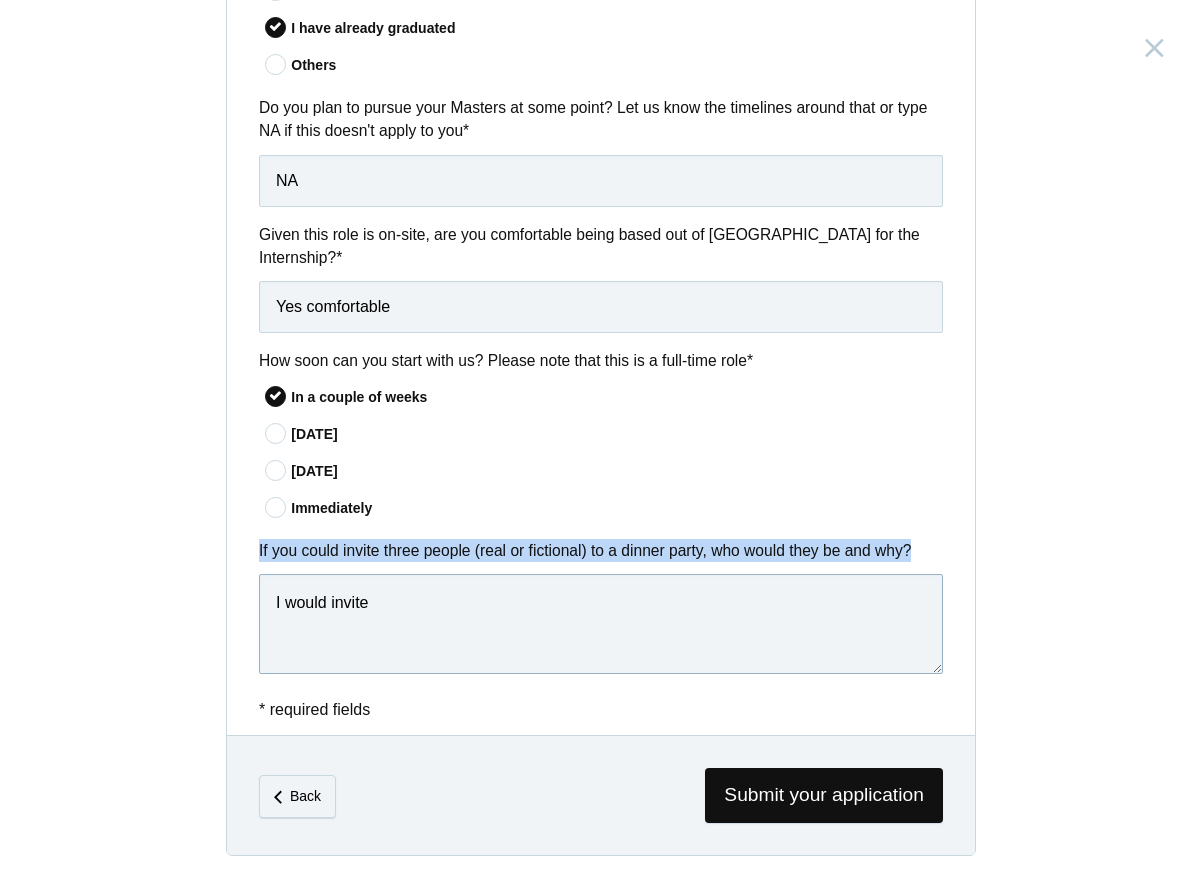 click on "I would invite" at bounding box center (601, 624) 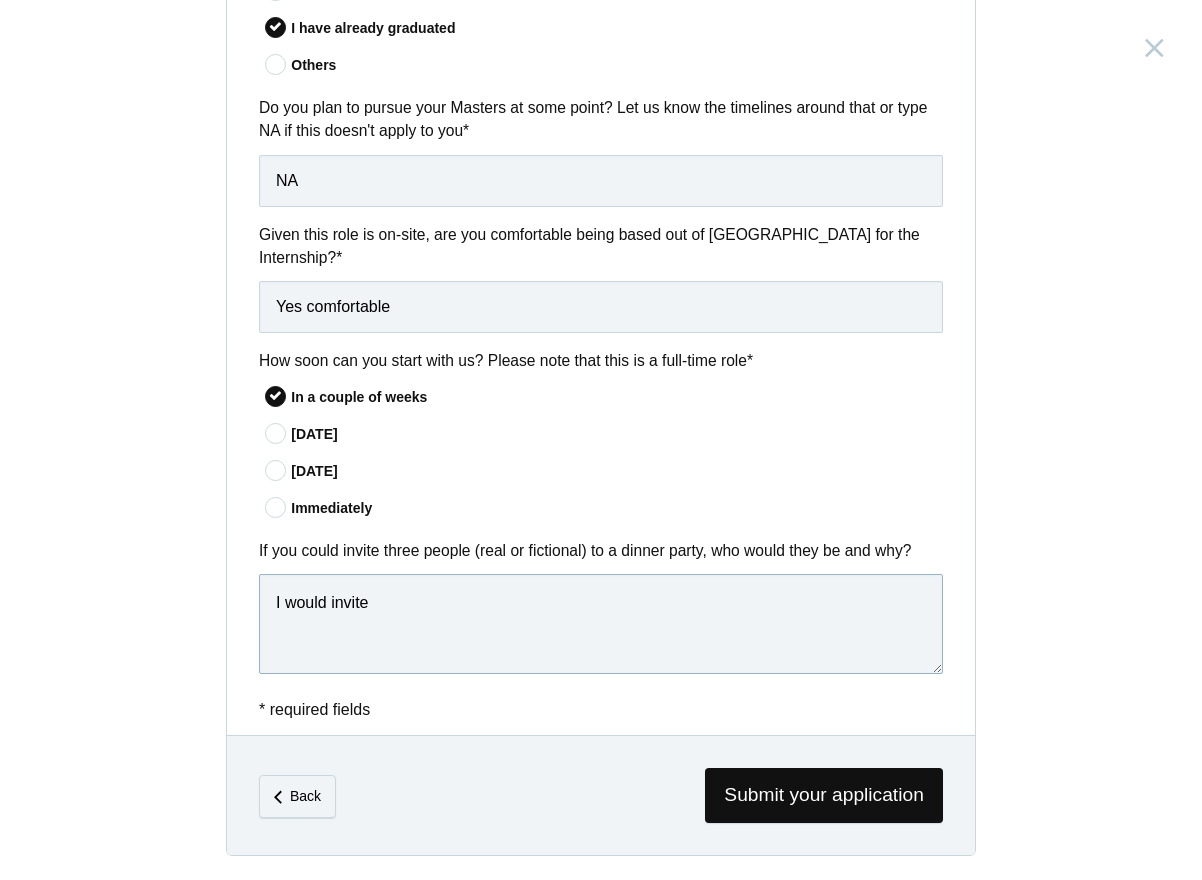 click on "I would invite" at bounding box center [601, 624] 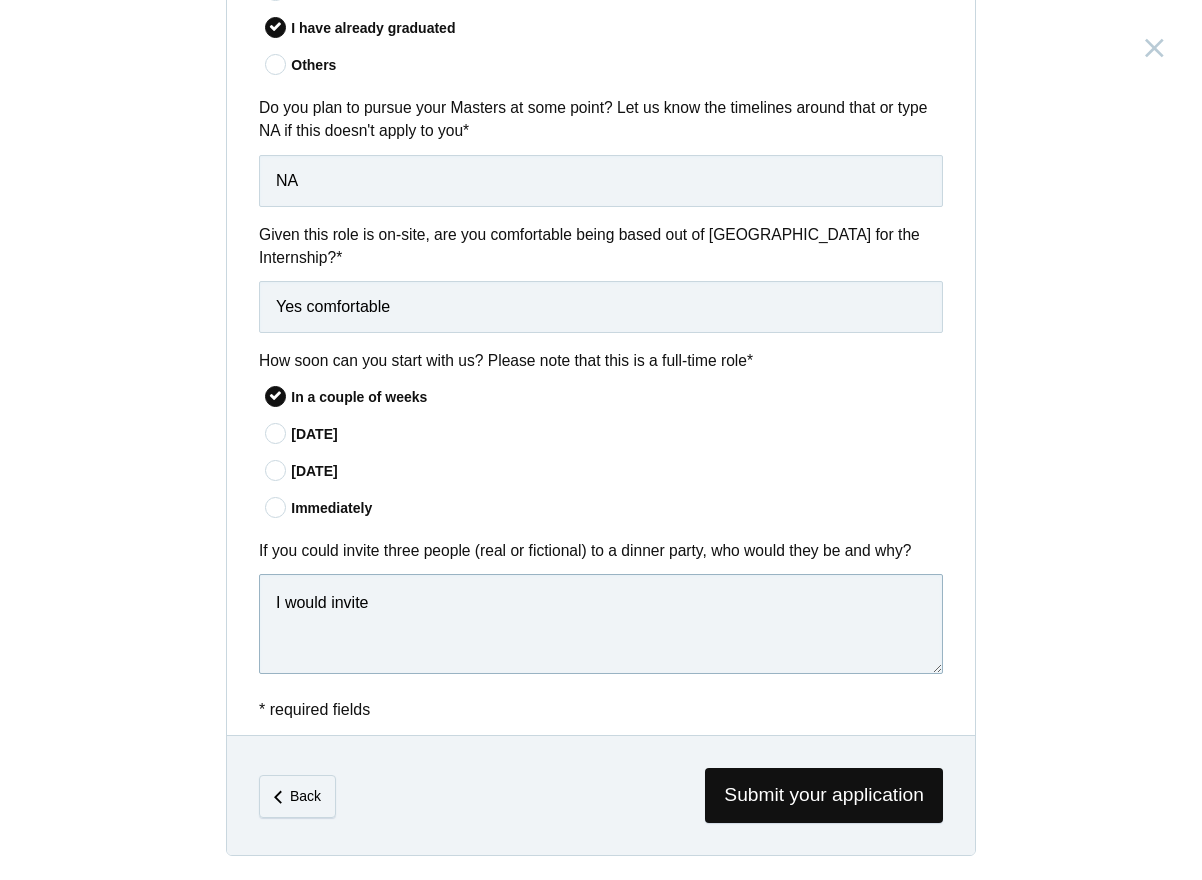 paste on "f I could invite three people to a dinner party, I’d choose:
1. M.S. Dhoni – for his calm leadership and sharp decision-making under pressure. I’d love to understand how he stays so composed, especially when the stakes are high — a mindset that’s valuable in any field, including design.
2. Steve Jobs – because of his obsession with detail, simplicity, and user experience. I’d want to hear how he balanced vision with execution, and how he made people care about great design without ever saying the word "design."
3. Leonardo da Vinci – a true polymath whose curiosity spanned art, science, and invention. I think he’d bring a fascinating perspective to any conversation — and probably sketch something brilliant on the napkin by dessert.
It’d be a once-in-a-lifetime dinner filled with vision, curiosity, and lessons in focus, creativity, and leadership." 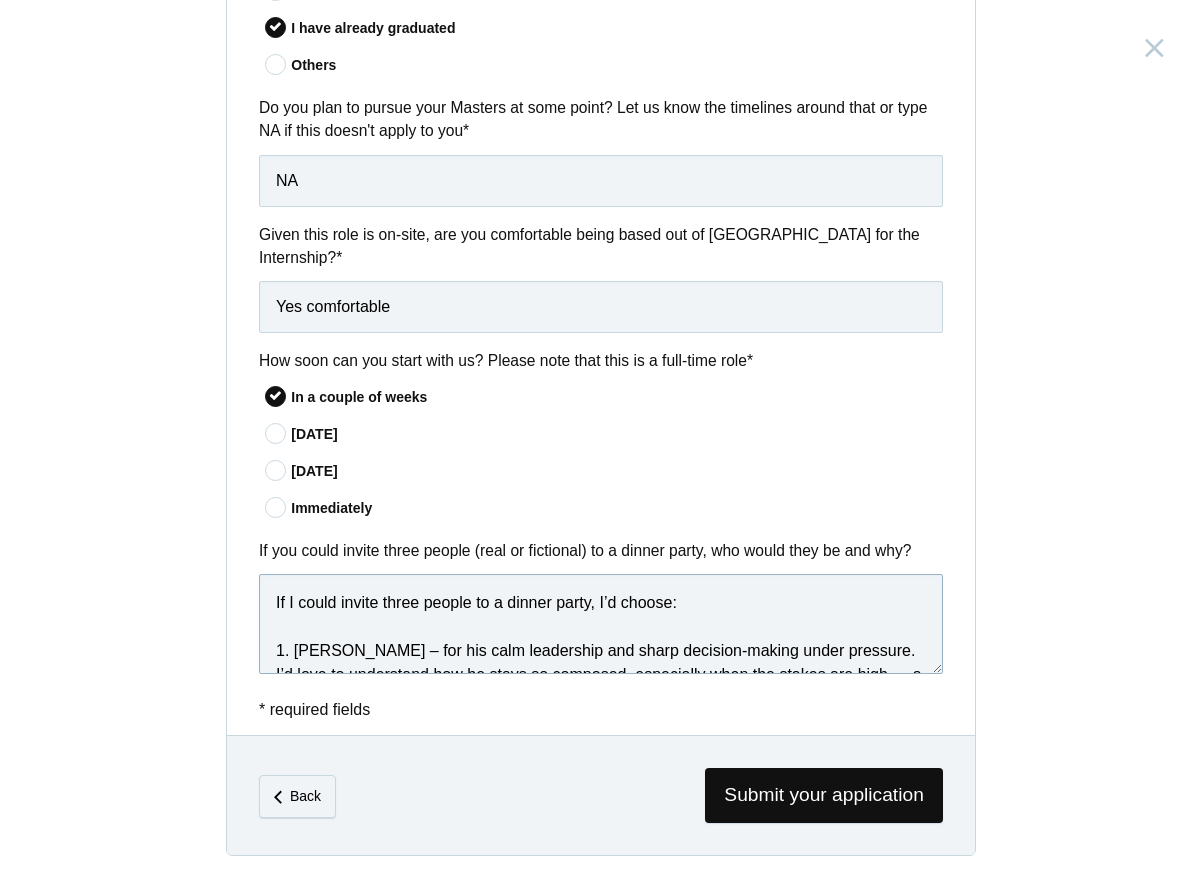 drag, startPoint x: 382, startPoint y: 603, endPoint x: 270, endPoint y: 609, distance: 112.1606 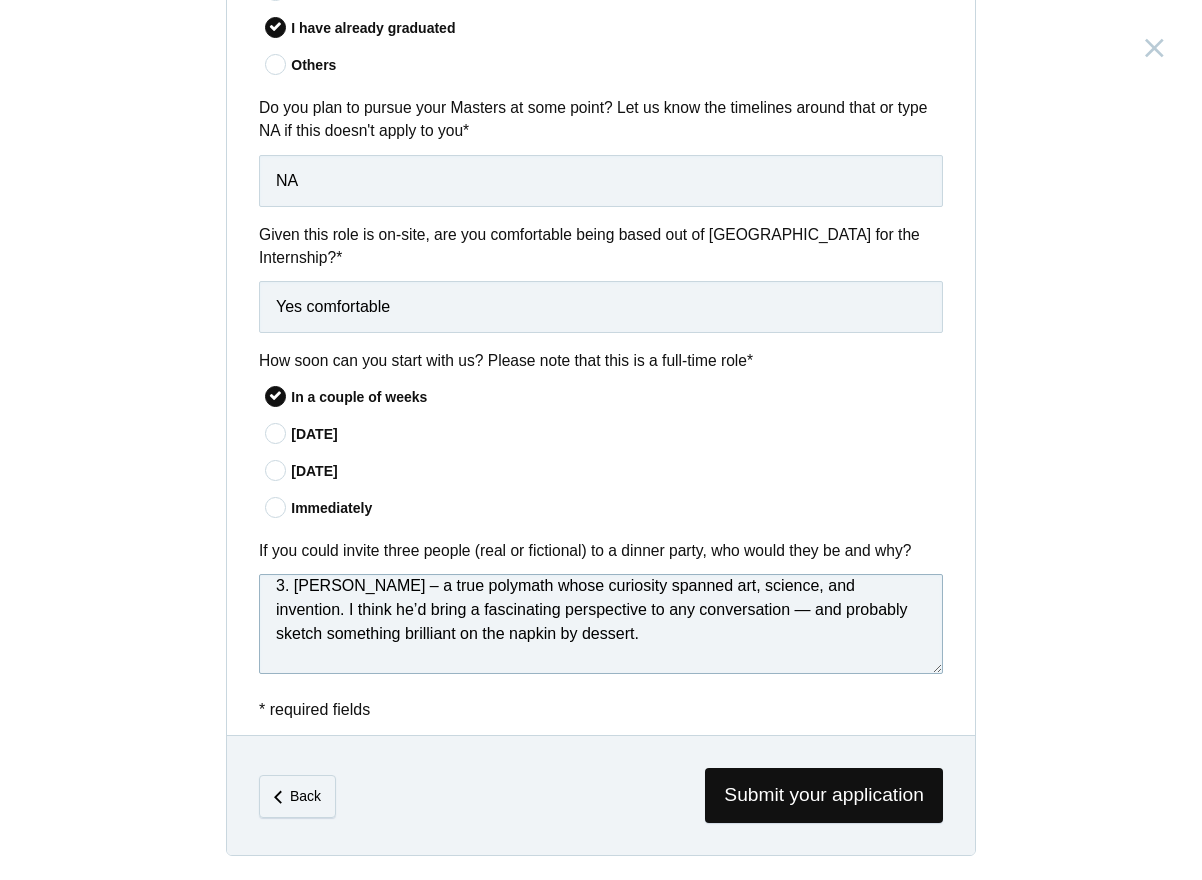 scroll, scrollTop: 318, scrollLeft: 0, axis: vertical 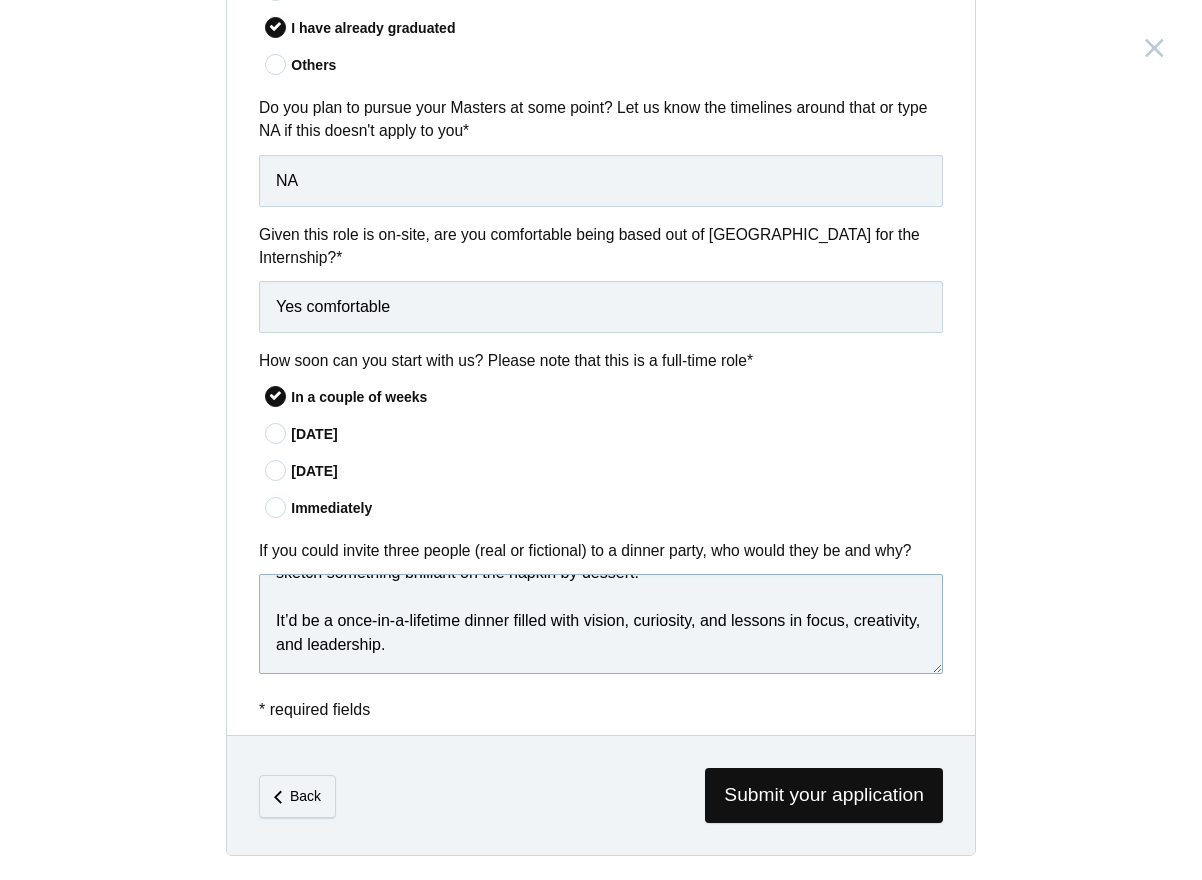 drag, startPoint x: 482, startPoint y: 658, endPoint x: 271, endPoint y: 629, distance: 212.98357 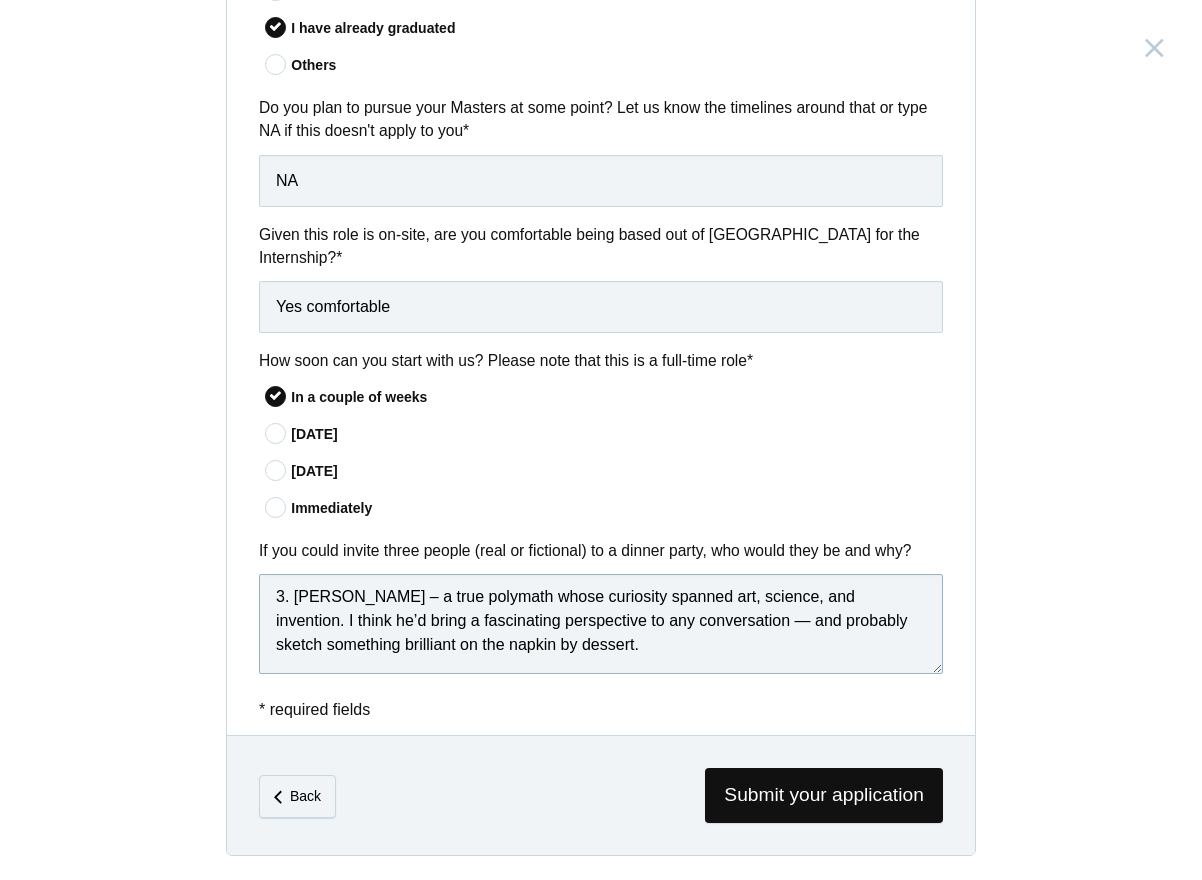 scroll, scrollTop: 246, scrollLeft: 0, axis: vertical 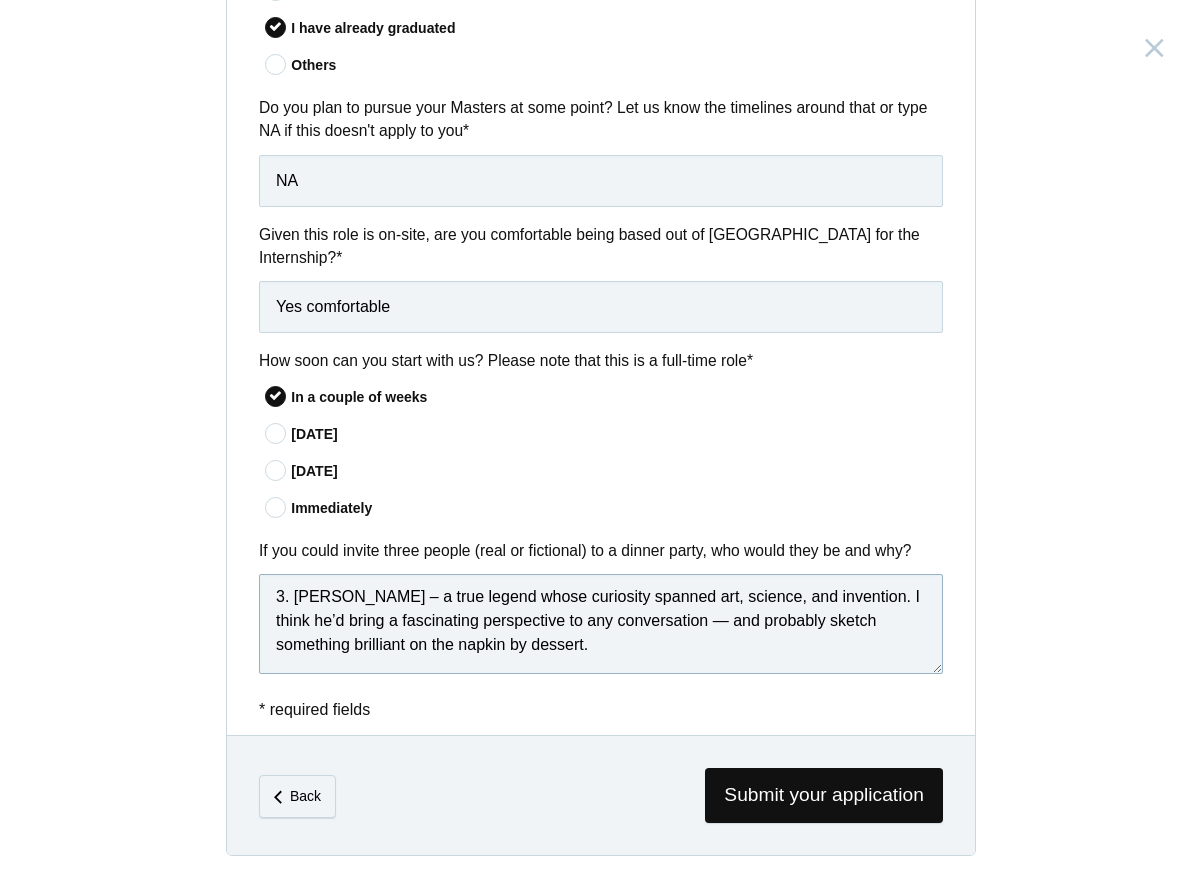 click on "If I could invite three people to a dinner party, I’d choose:
1. M.S. Dhoni – for his calm leadership and sharp decision-making under pressure. I’d love to understand how he stays so composed, especially when the stakes are high — a mindset that’s valuable in any field, including design.
2. Steve Jobs – because of his obsession with detail, simplicity, and user experience. I’d want to hear how he balanced vision with execution, and how he made people care about great design without ever saying the word "design."
3. Leonardo da Vinci – a true legend whose curiosity spanned art, science, and invention. I think he’d bring a fascinating perspective to any conversation — and probably sketch something brilliant on the napkin by dessert." at bounding box center [601, 624] 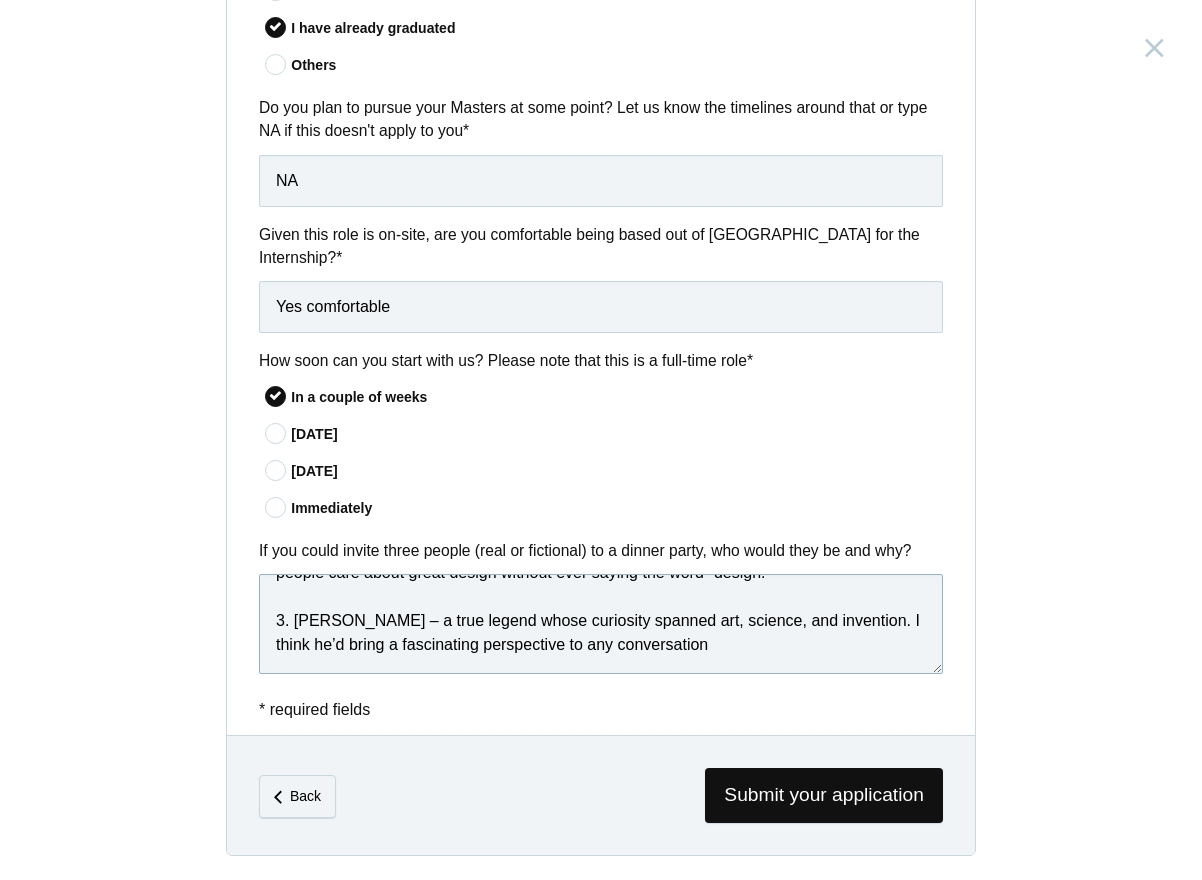 scroll, scrollTop: 222, scrollLeft: 0, axis: vertical 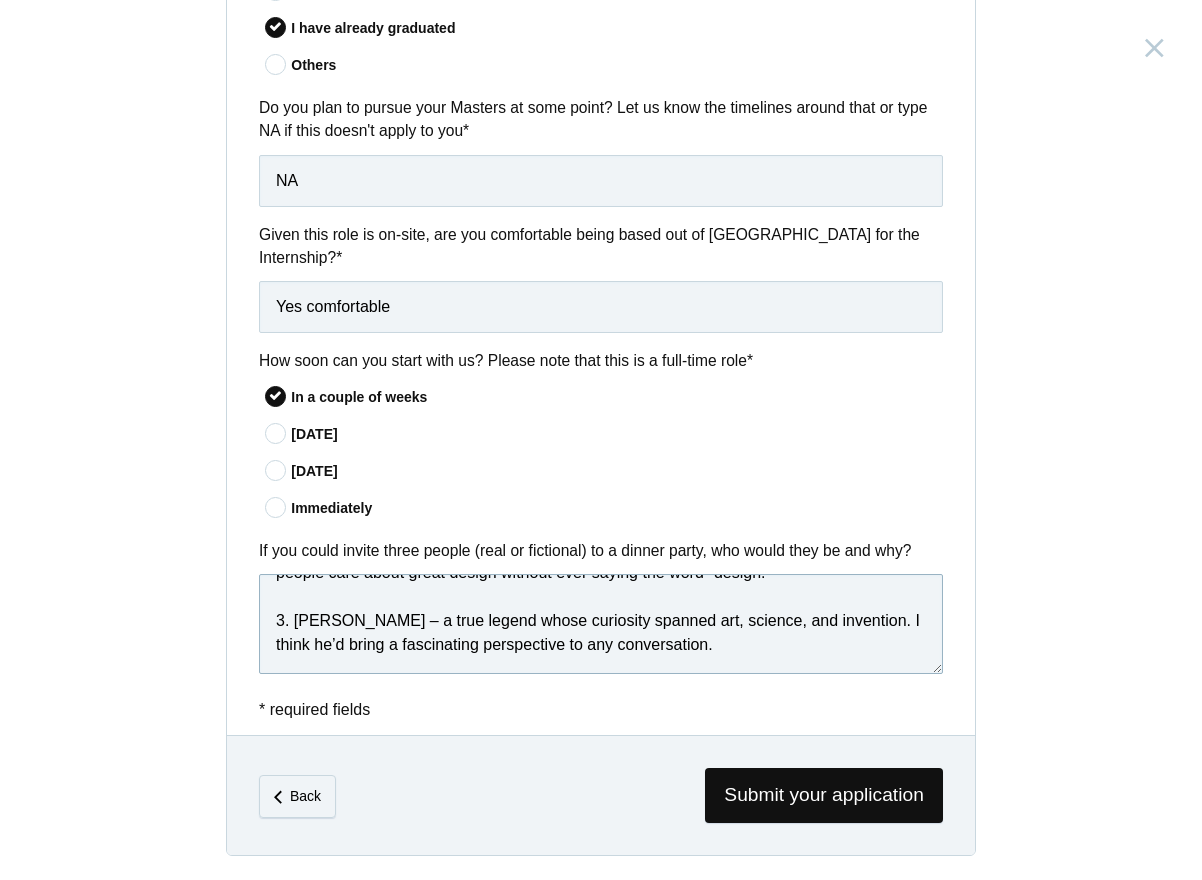 click on "If I could invite three people to a dinner party, I’d choose:
1. M.S. Dhoni – for his calm leadership and sharp decision-making under pressure. I’d love to understand how he stays so composed, especially when the stakes are high — a mindset that’s valuable in any field, including design.
2. Steve Jobs – because of his obsession with detail, simplicity, and user experience. I’d want to hear how he balanced vision with execution, and how he made people care about great design without ever saying the word "design."
3. Leonardo da Vinci – a true legend whose curiosity spanned art, science, and invention. I think he’d bring a fascinating perspective to any conversation." at bounding box center (601, 624) 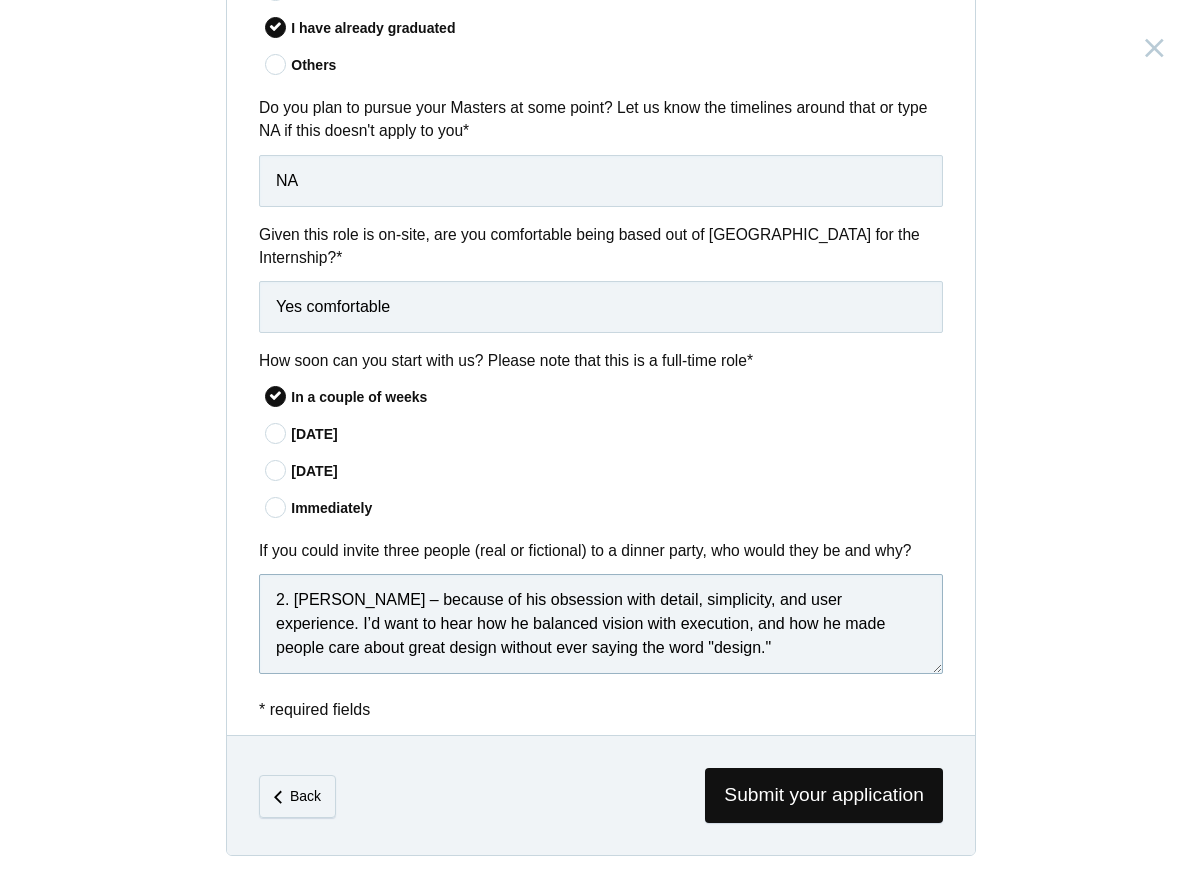 scroll, scrollTop: 149, scrollLeft: 0, axis: vertical 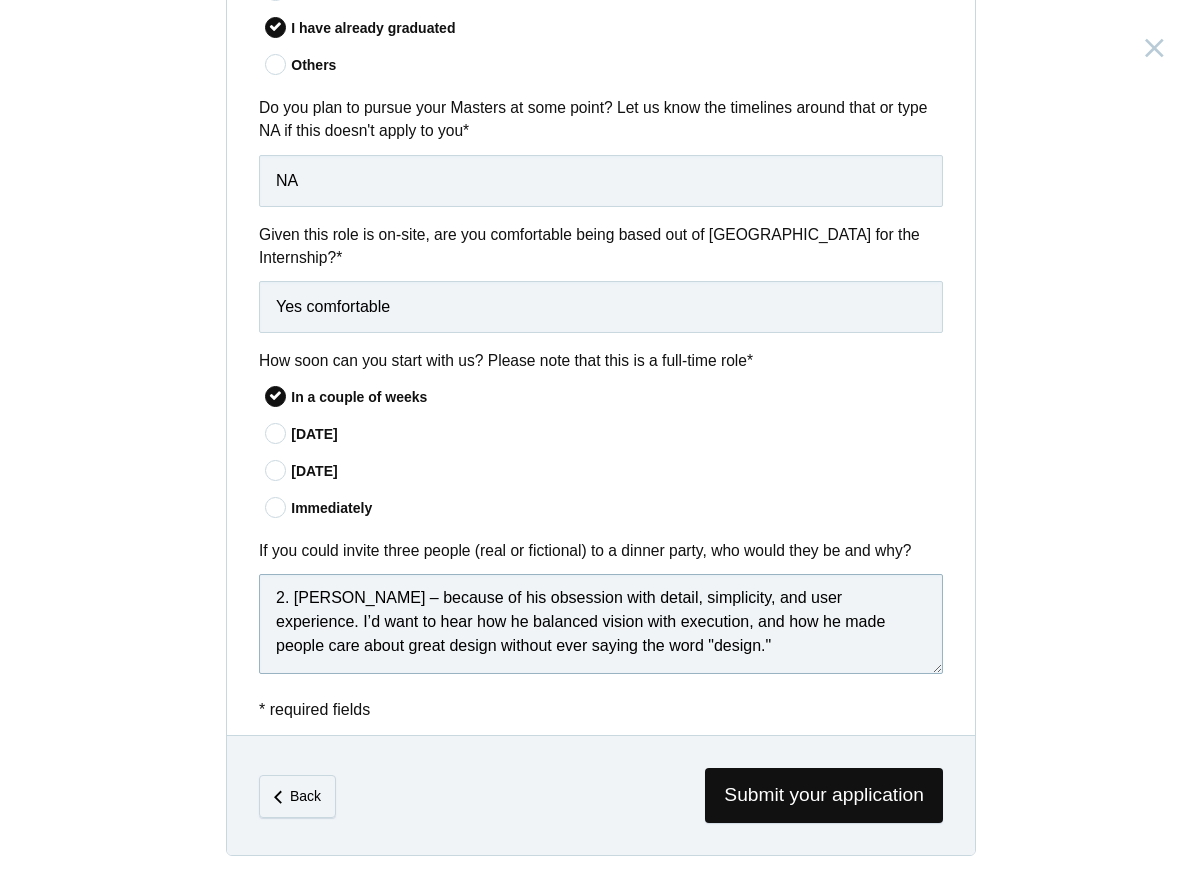click on "If I could invite three people to a dinner party, I’d choose:
1. M.S. Dhoni – for his calm leadership and sharp decision-making under pressure. I’d love to understand how he stays so composed, especially when the stakes are high — a mindset that’s valuable in any field, including design.
2. Steve Jobs – because of his obsession with detail, simplicity, and user experience. I’d want to hear how he balanced vision with execution, and how he made people care about great design without ever saying the word "design."
3. Leonardo da Vinci: a true legend whose curiosity spanned art, science, and invention. I think he’d bring a fascinating perspective to any conversation." at bounding box center [601, 624] 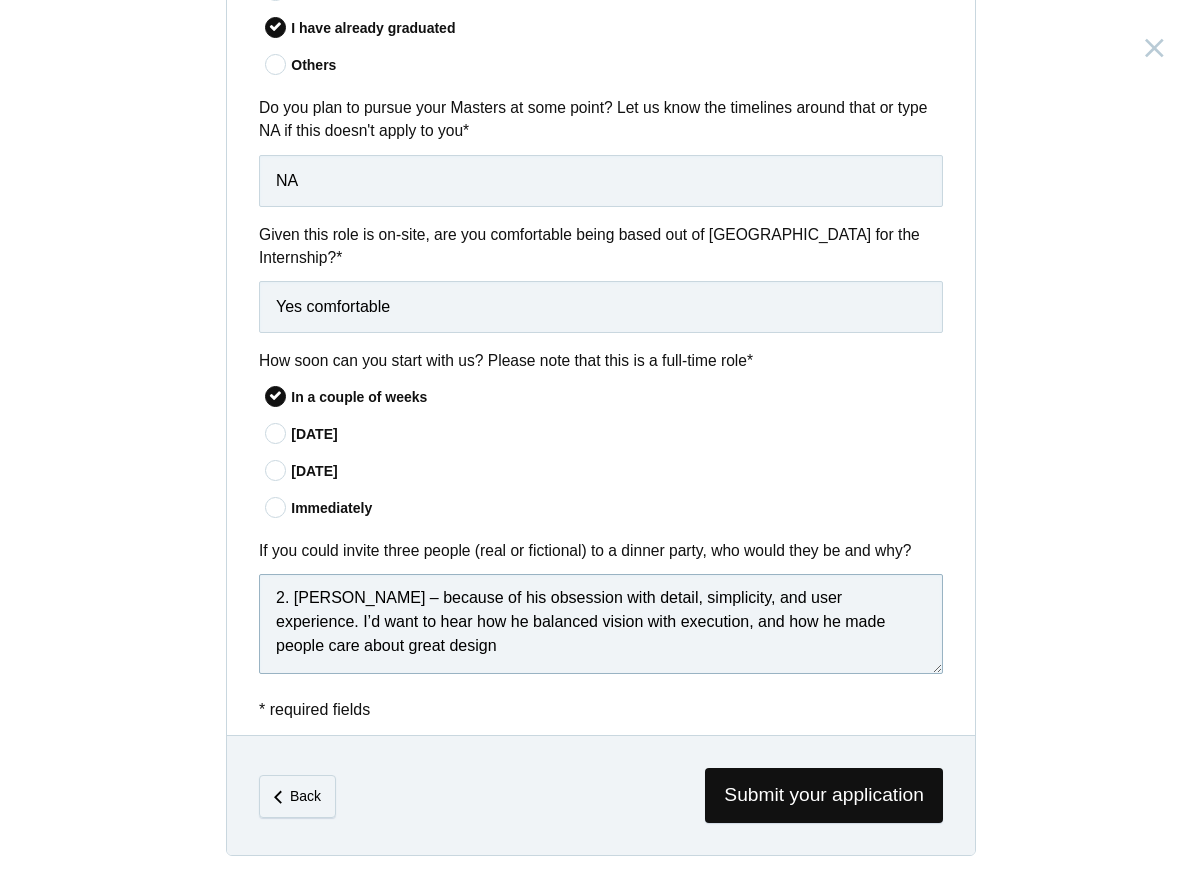 drag, startPoint x: 652, startPoint y: 647, endPoint x: 366, endPoint y: 654, distance: 286.08566 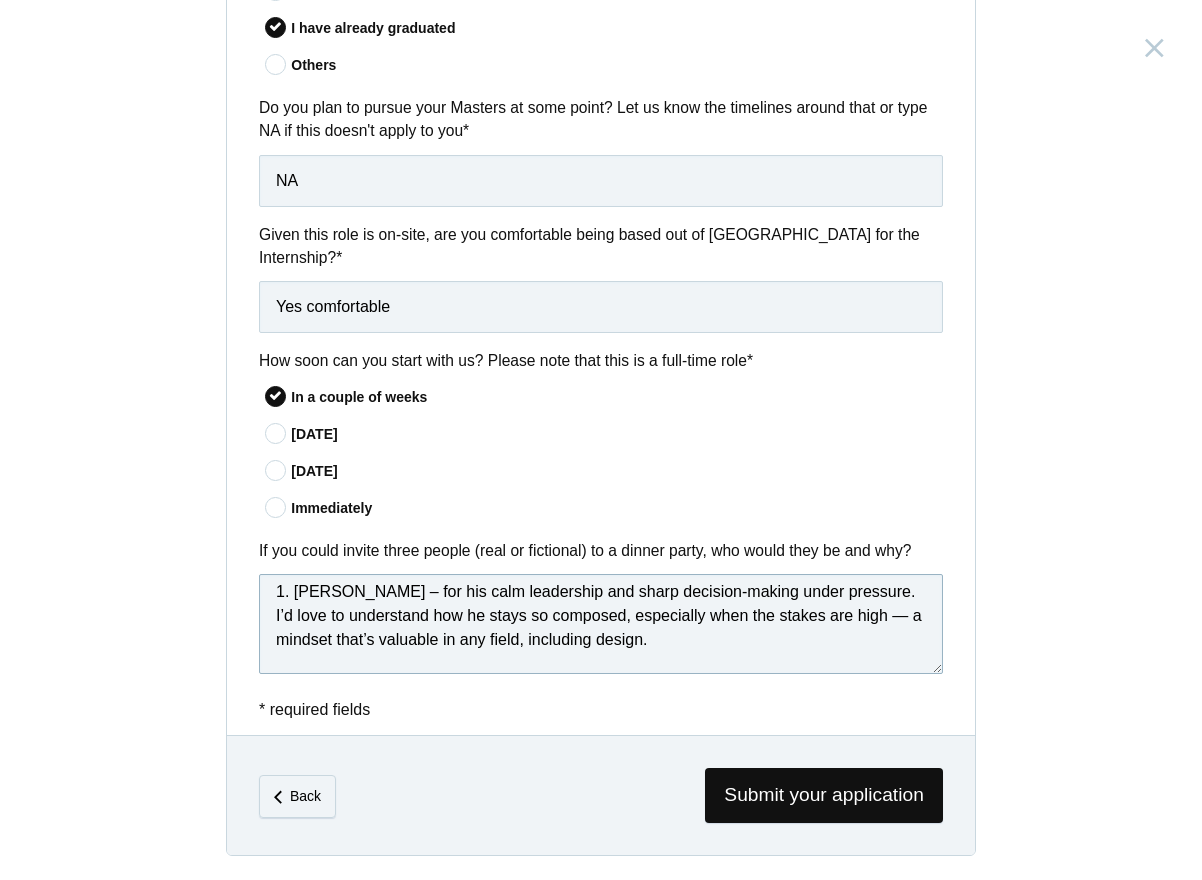 scroll, scrollTop: 57, scrollLeft: 0, axis: vertical 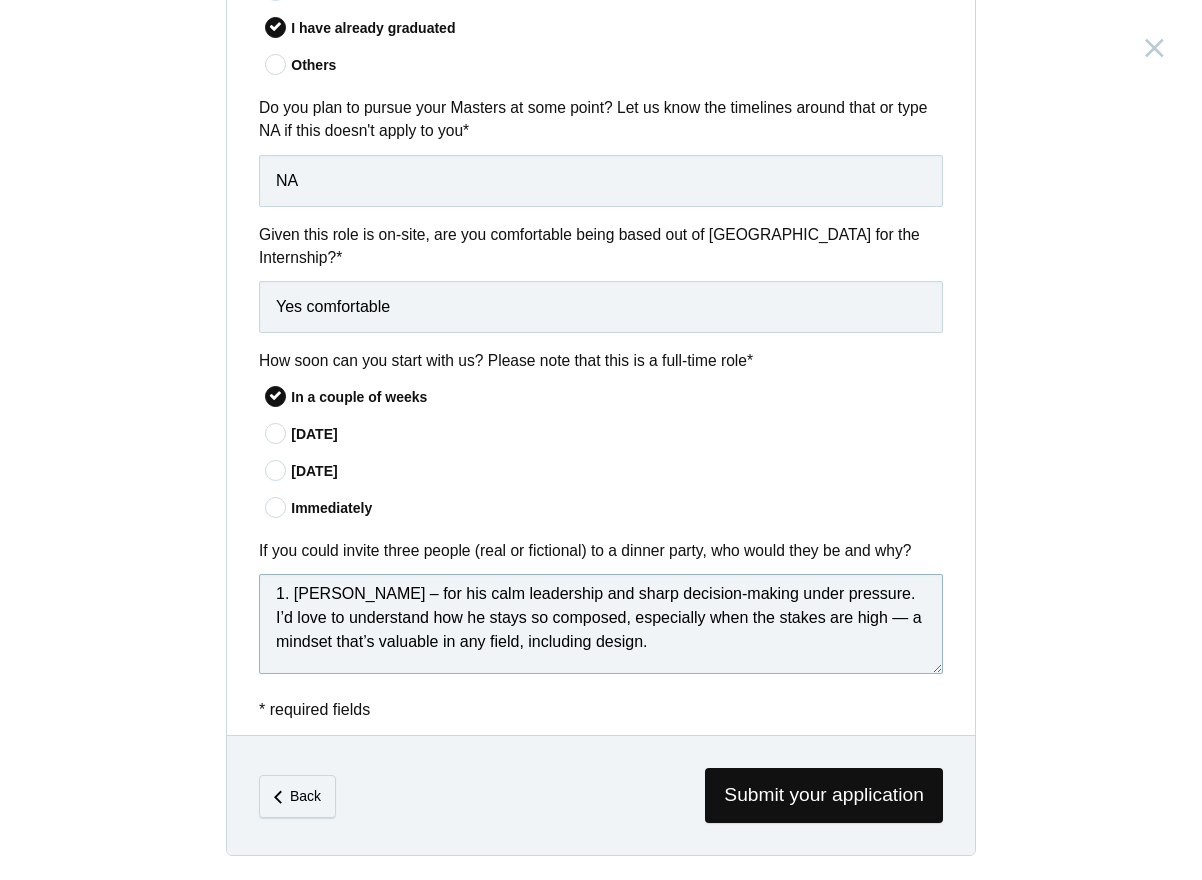 drag, startPoint x: 727, startPoint y: 650, endPoint x: 840, endPoint y: 627, distance: 115.316956 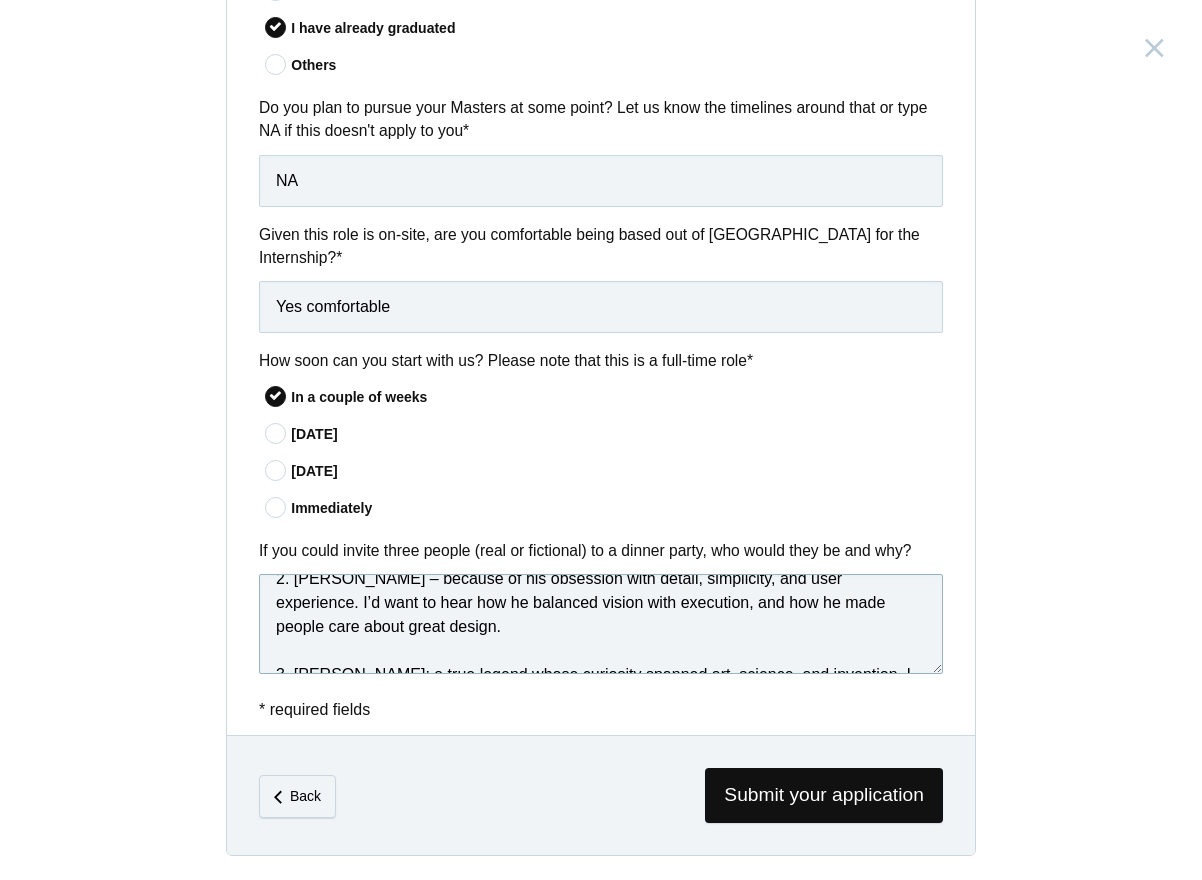 scroll, scrollTop: 198, scrollLeft: 0, axis: vertical 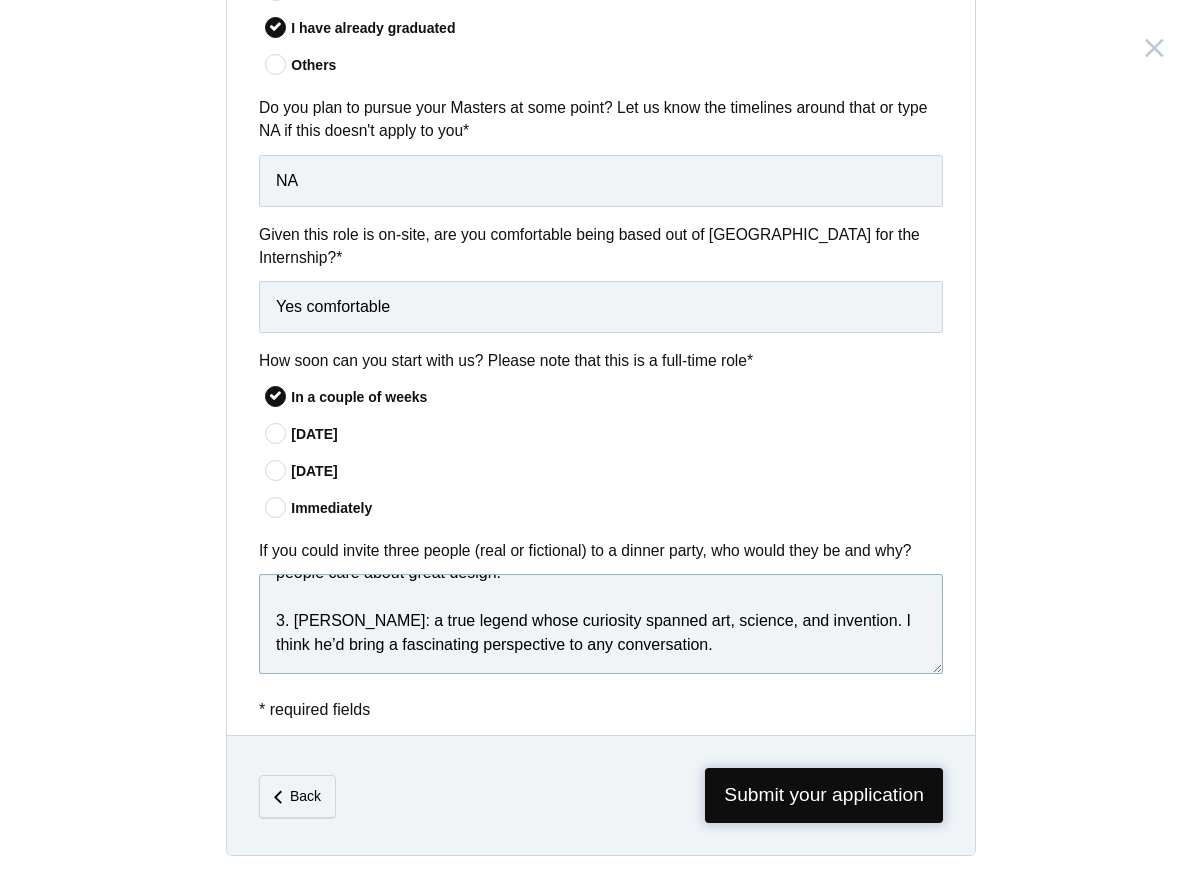 type on "If I could invite three people to a dinner party, I’d choose:
1. M.S. Dhoni – for his calm leadership and sharp decision-making under pressure. I’d love to understand how he stays so composed, especially when the stakes are high.
2. Steve Jobs – because of his obsession with detail, simplicity, and user experience. I’d want to hear how he balanced vision with execution, and how he made people care about great design.
3. Leonardo da Vinci: a true legend whose curiosity spanned art, science, and invention. I think he’d bring a fascinating perspective to any conversation." 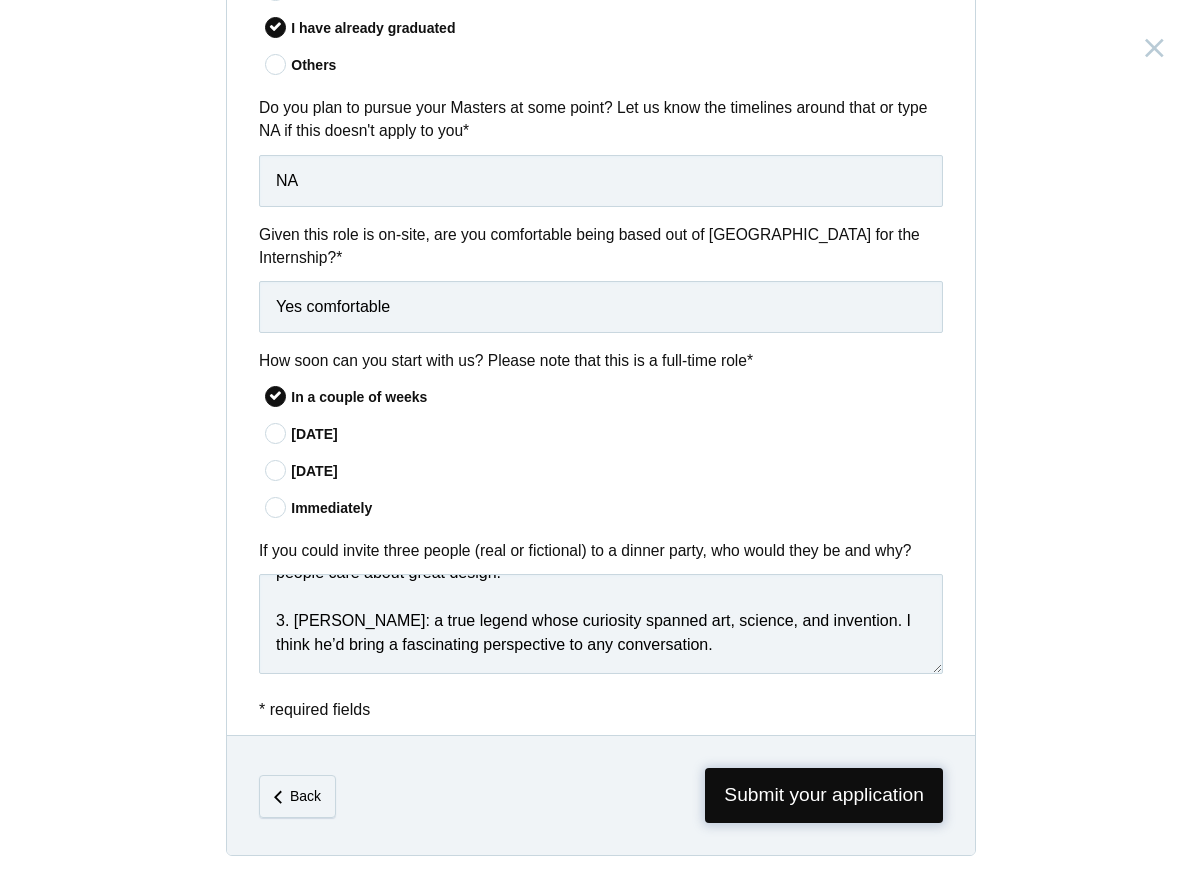 click on "Submit your application" at bounding box center [824, 795] 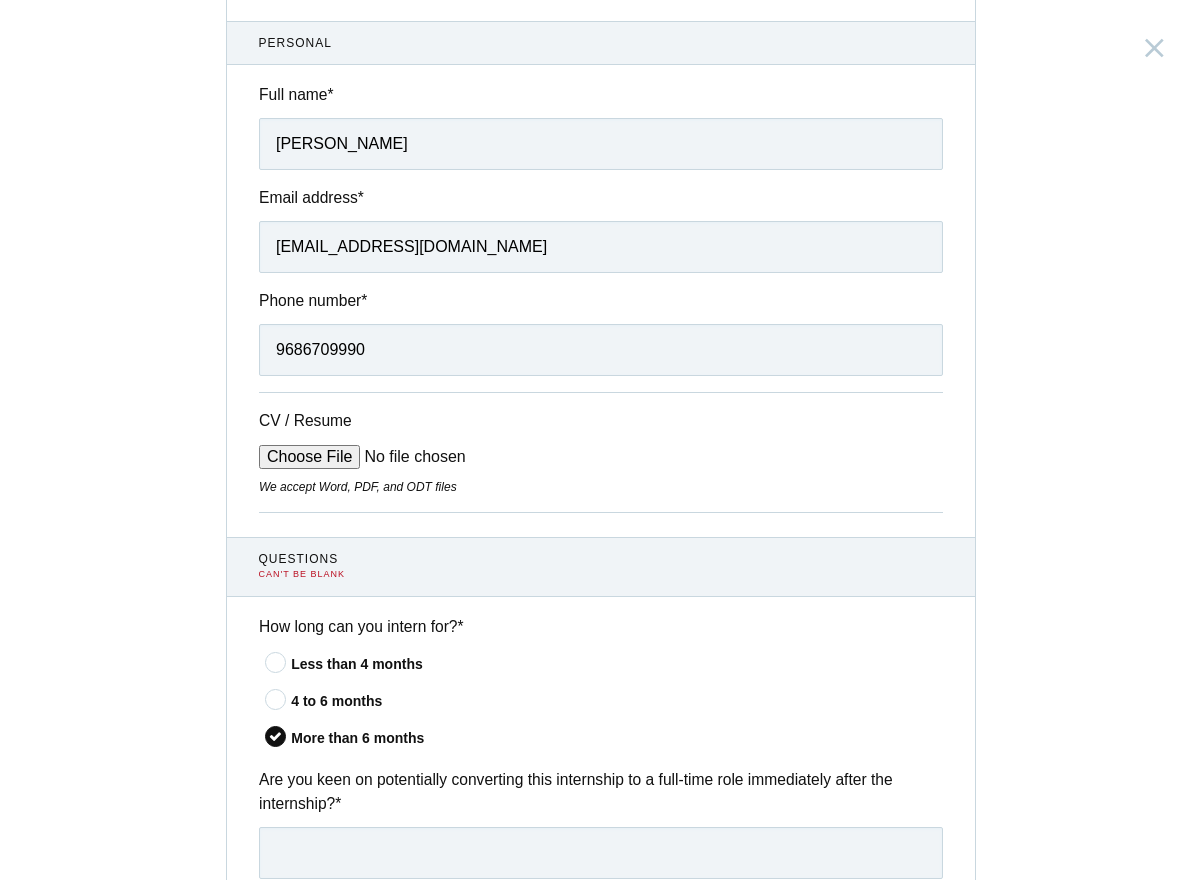 scroll, scrollTop: 141, scrollLeft: 0, axis: vertical 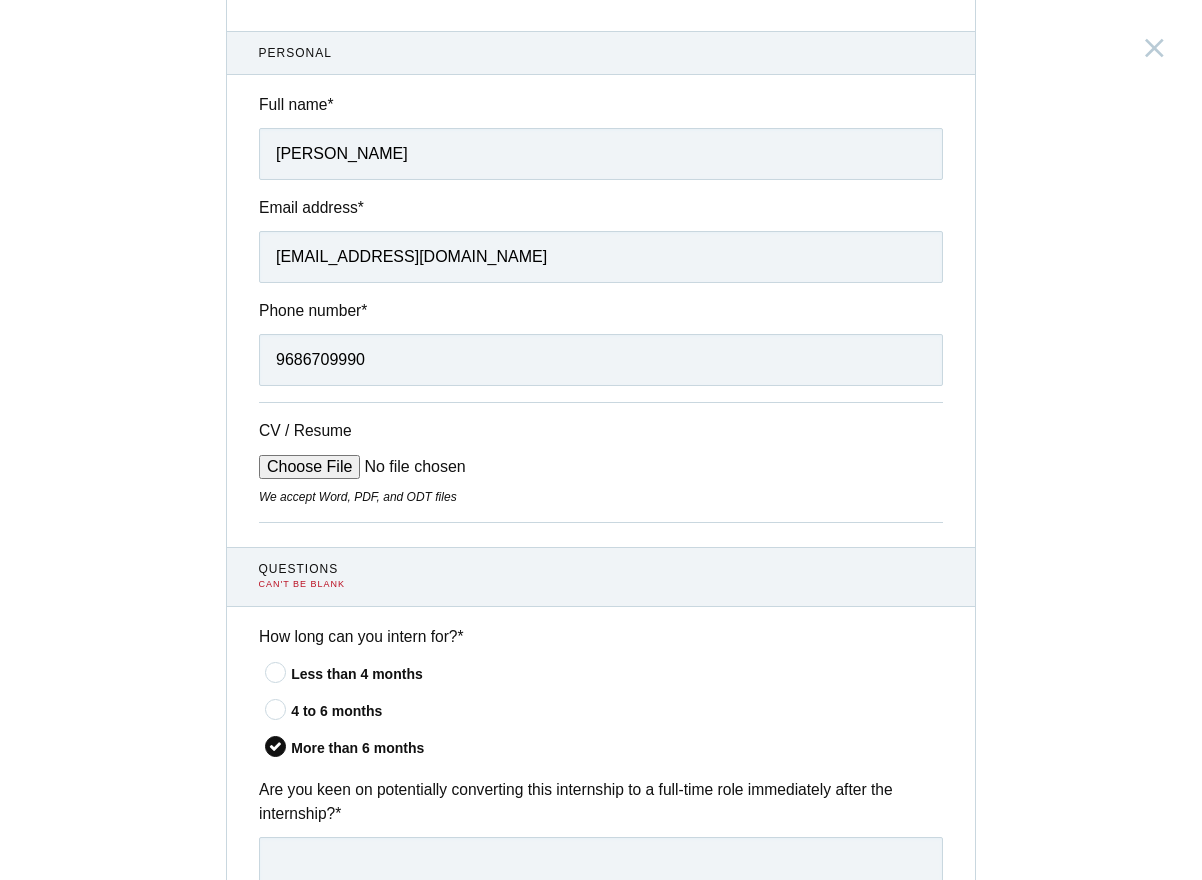 click at bounding box center [276, 709] 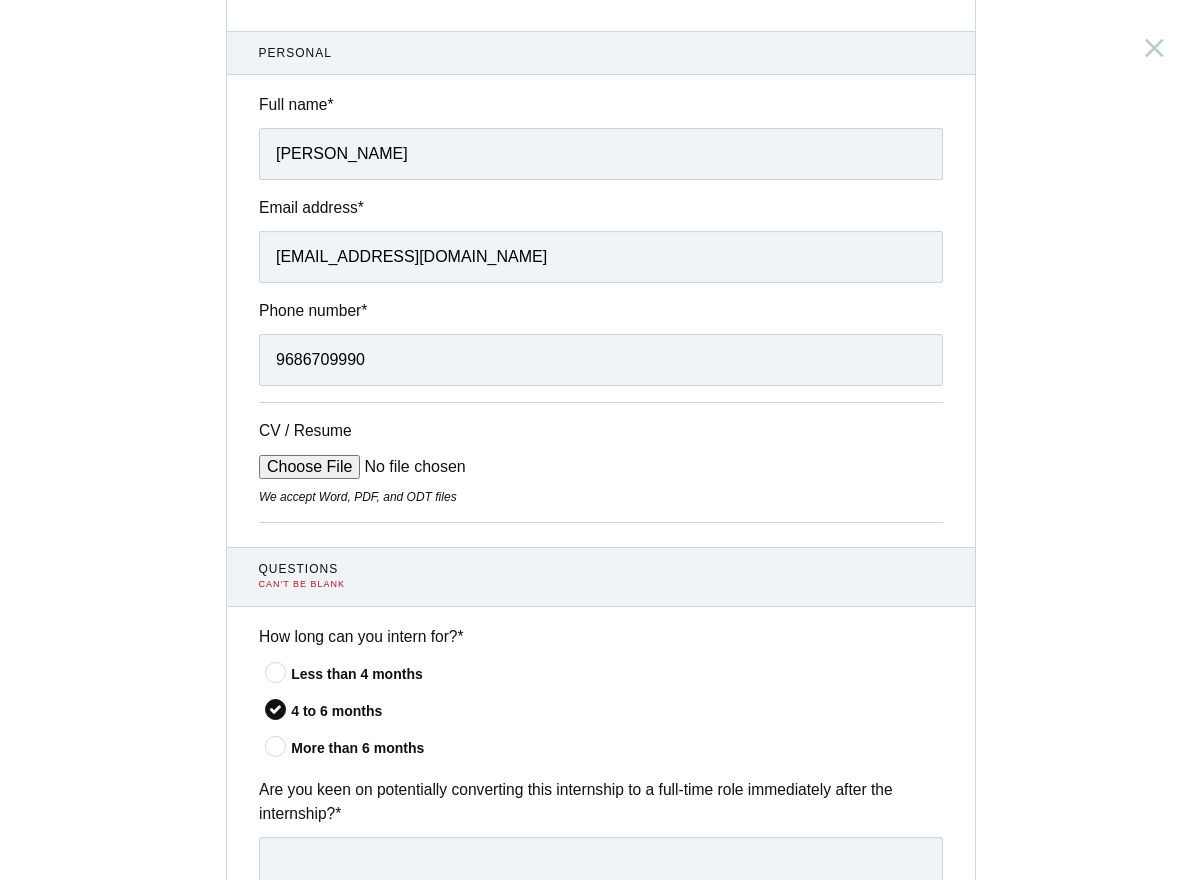 click at bounding box center [276, 746] 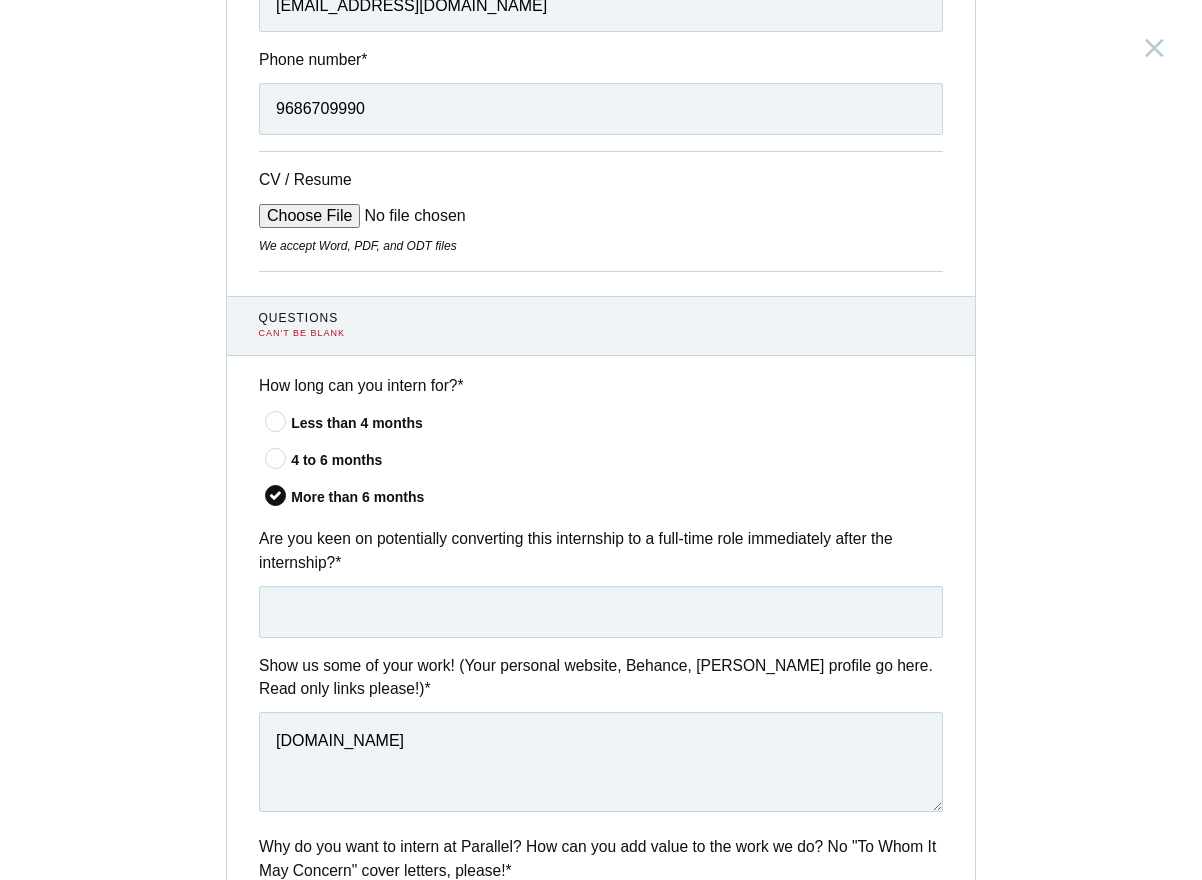 scroll, scrollTop: 395, scrollLeft: 0, axis: vertical 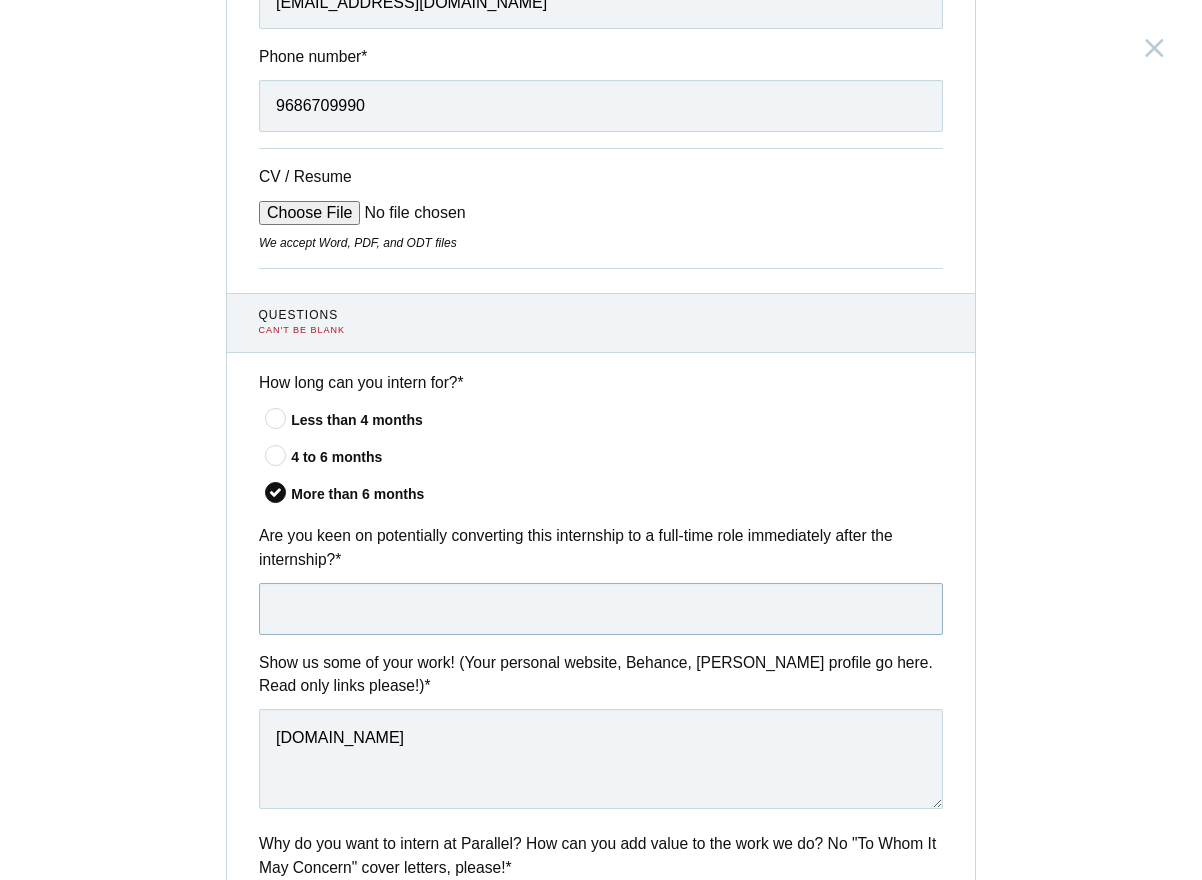 click at bounding box center [601, 609] 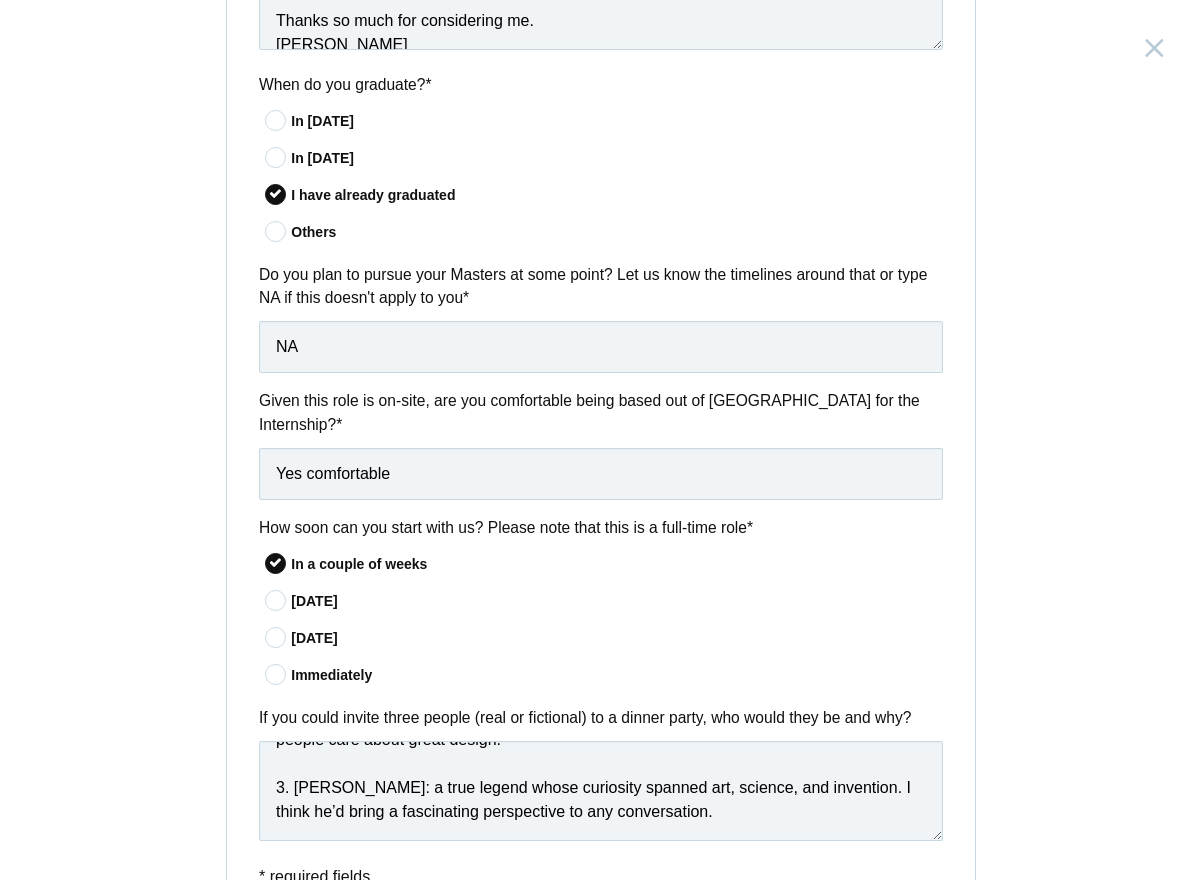 scroll, scrollTop: 1509, scrollLeft: 0, axis: vertical 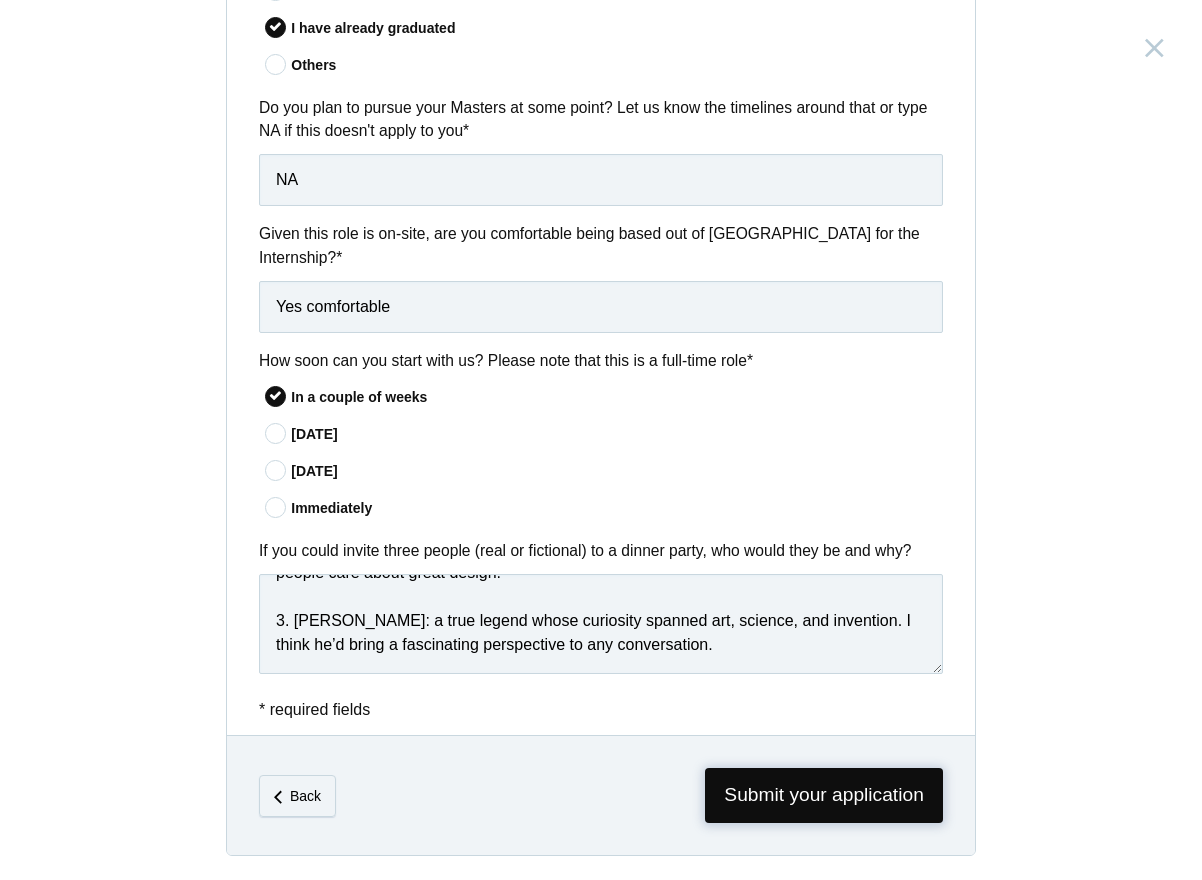 click on "Submit your application" at bounding box center [824, 795] 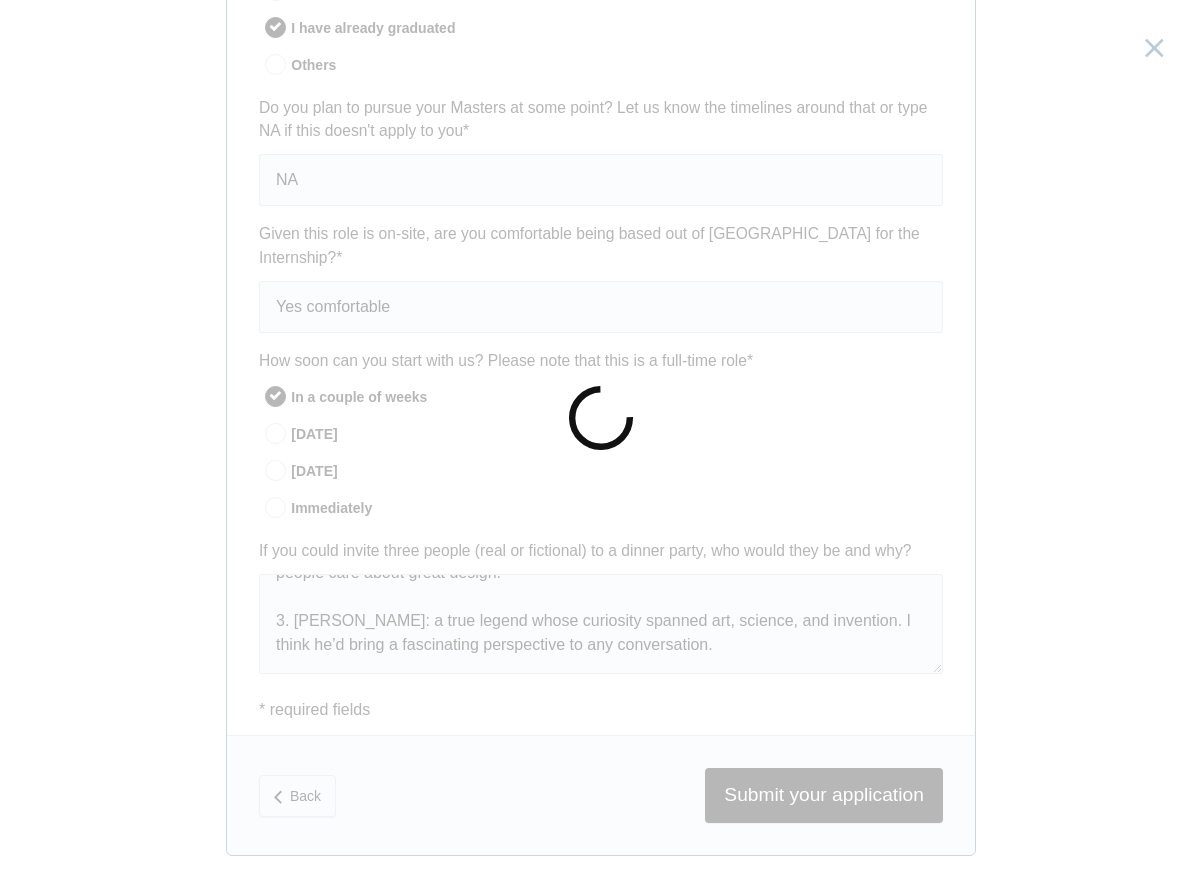 scroll, scrollTop: 0, scrollLeft: 0, axis: both 